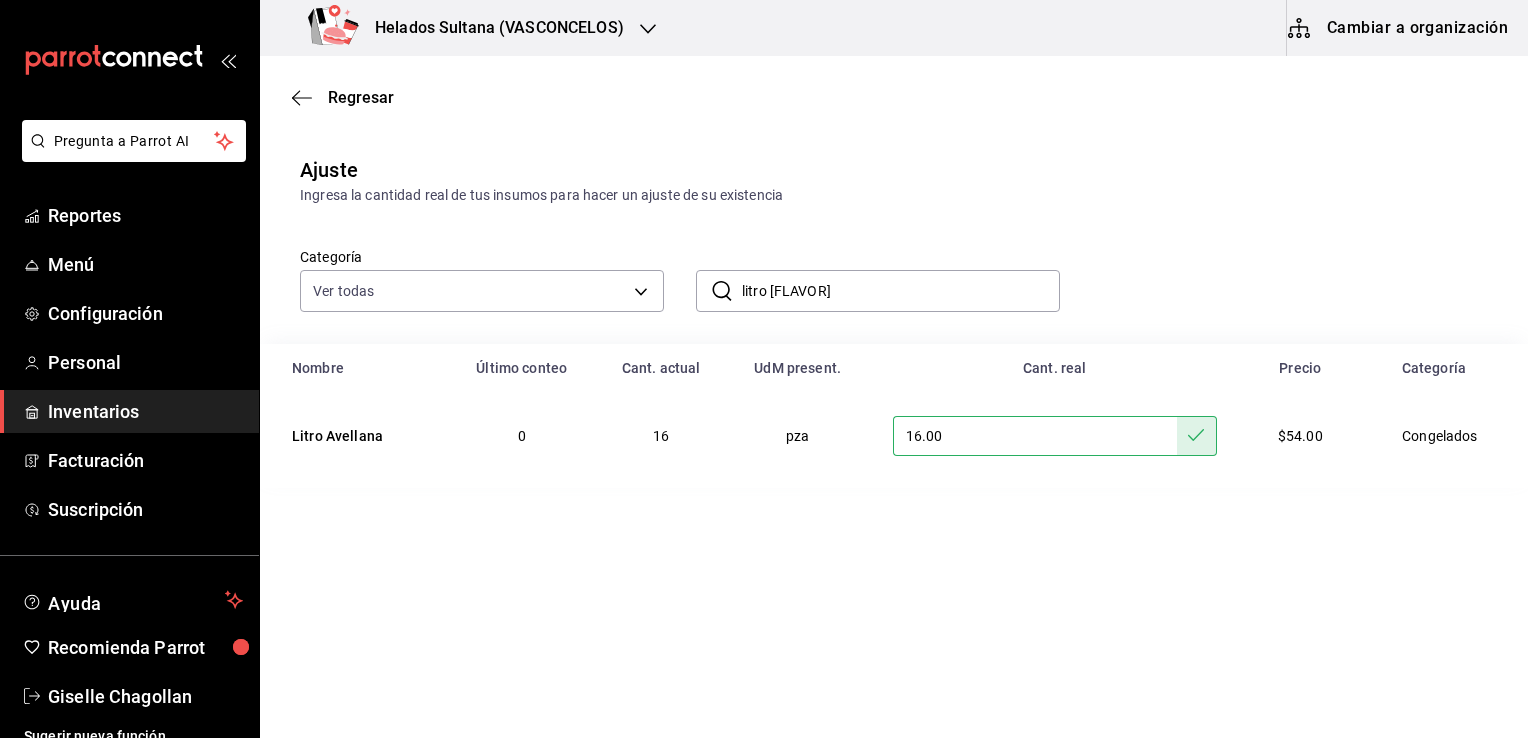 scroll, scrollTop: 0, scrollLeft: 0, axis: both 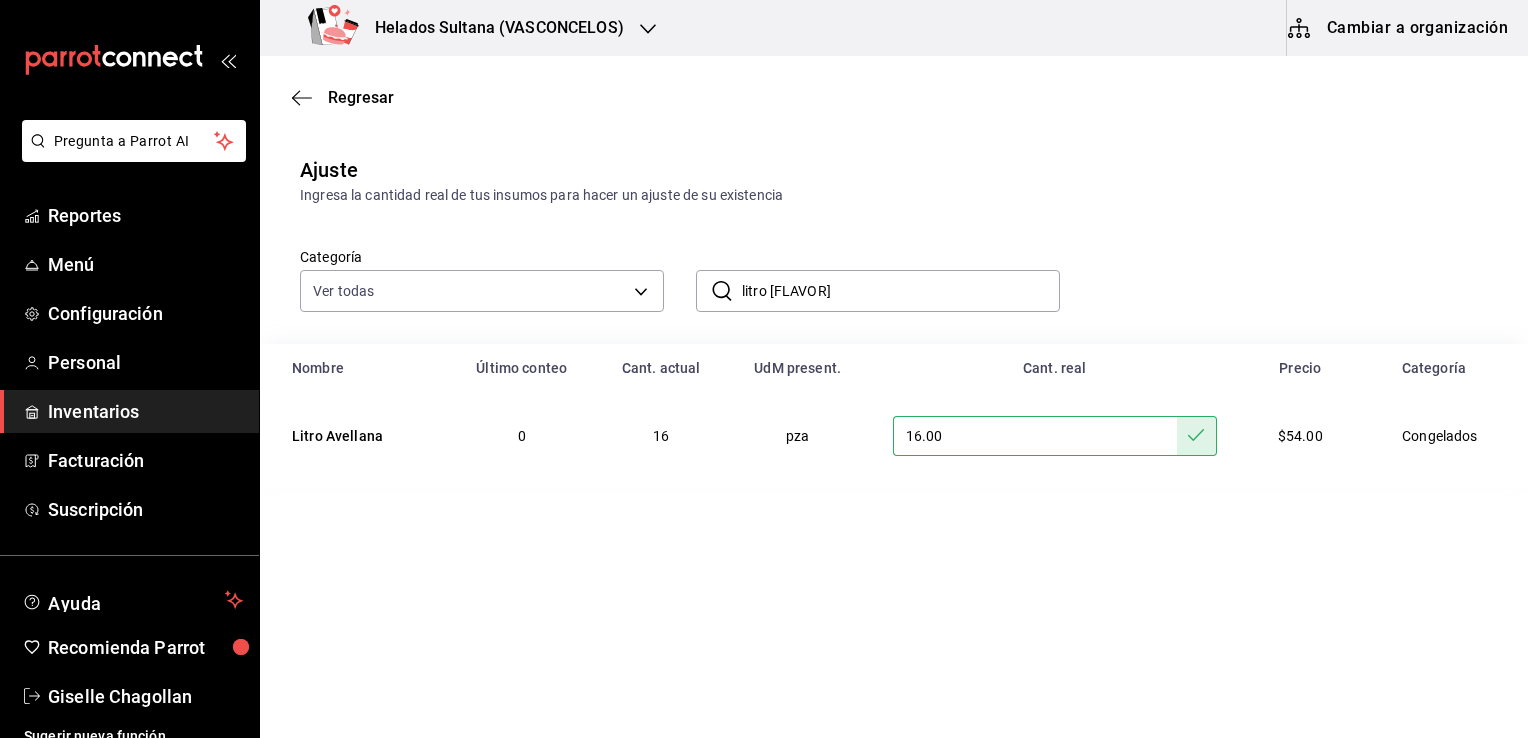 click on "litro [FLAVOR]" at bounding box center [901, 291] 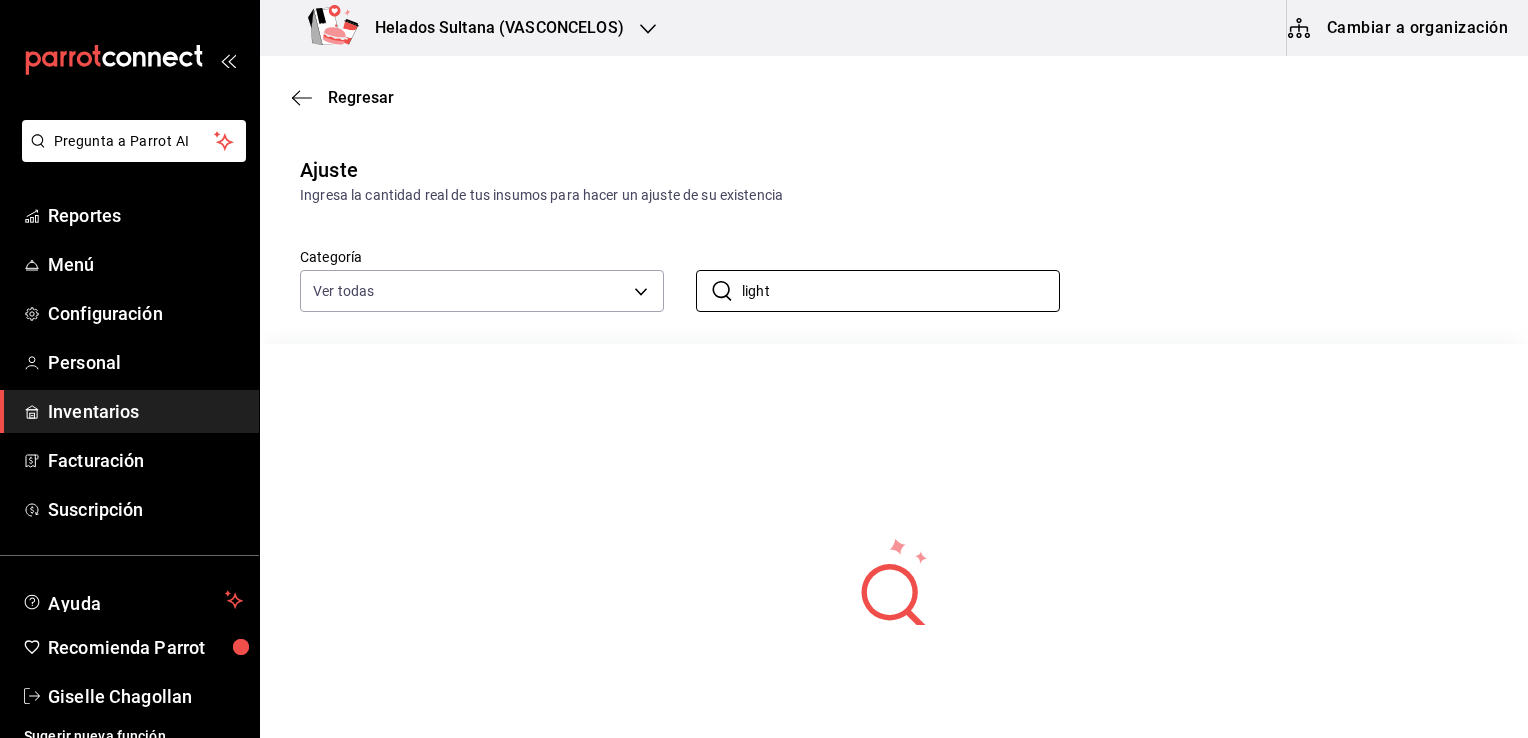 drag, startPoint x: 956, startPoint y: 274, endPoint x: 278, endPoint y: 322, distance: 679.697 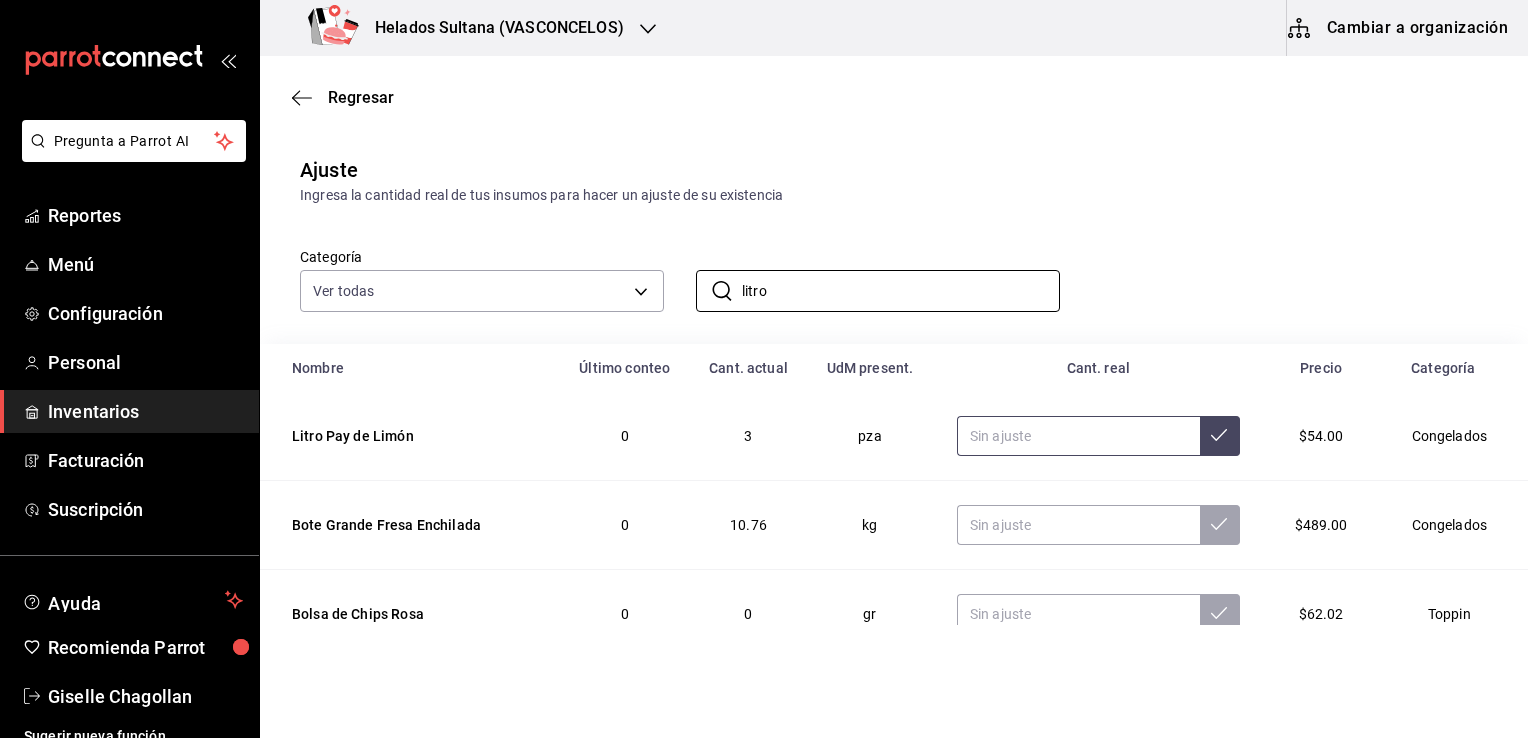type on "litro" 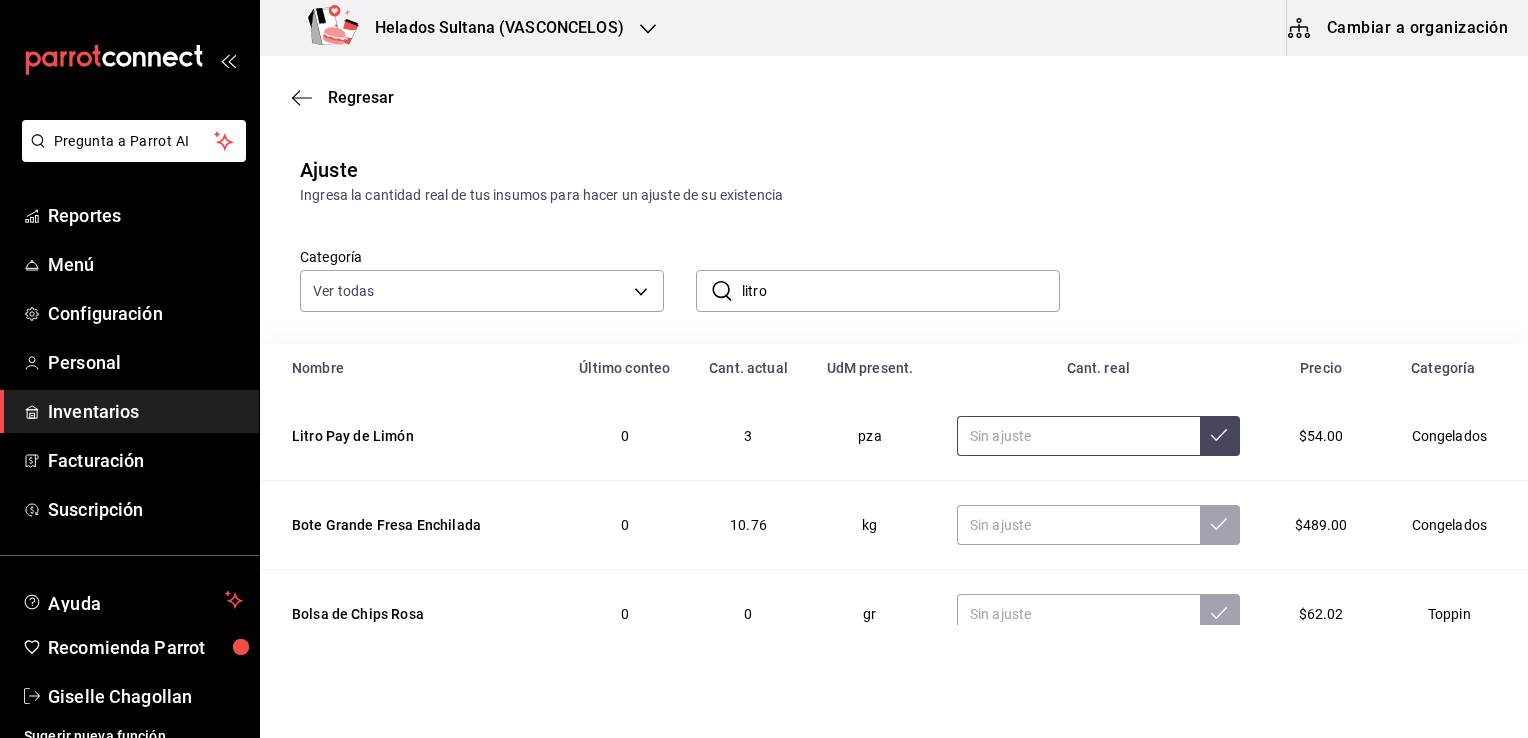 click at bounding box center [1078, 436] 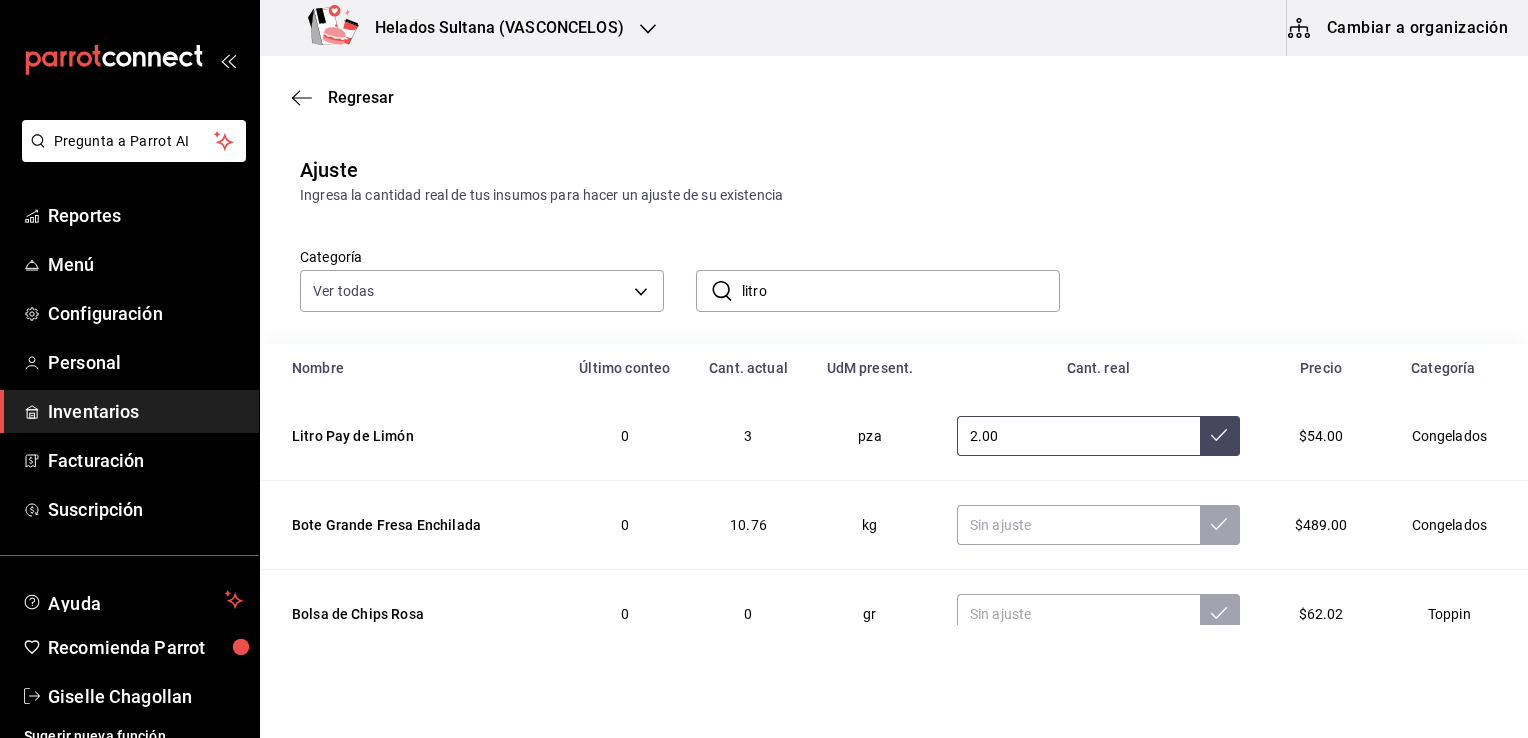 type on "2.00" 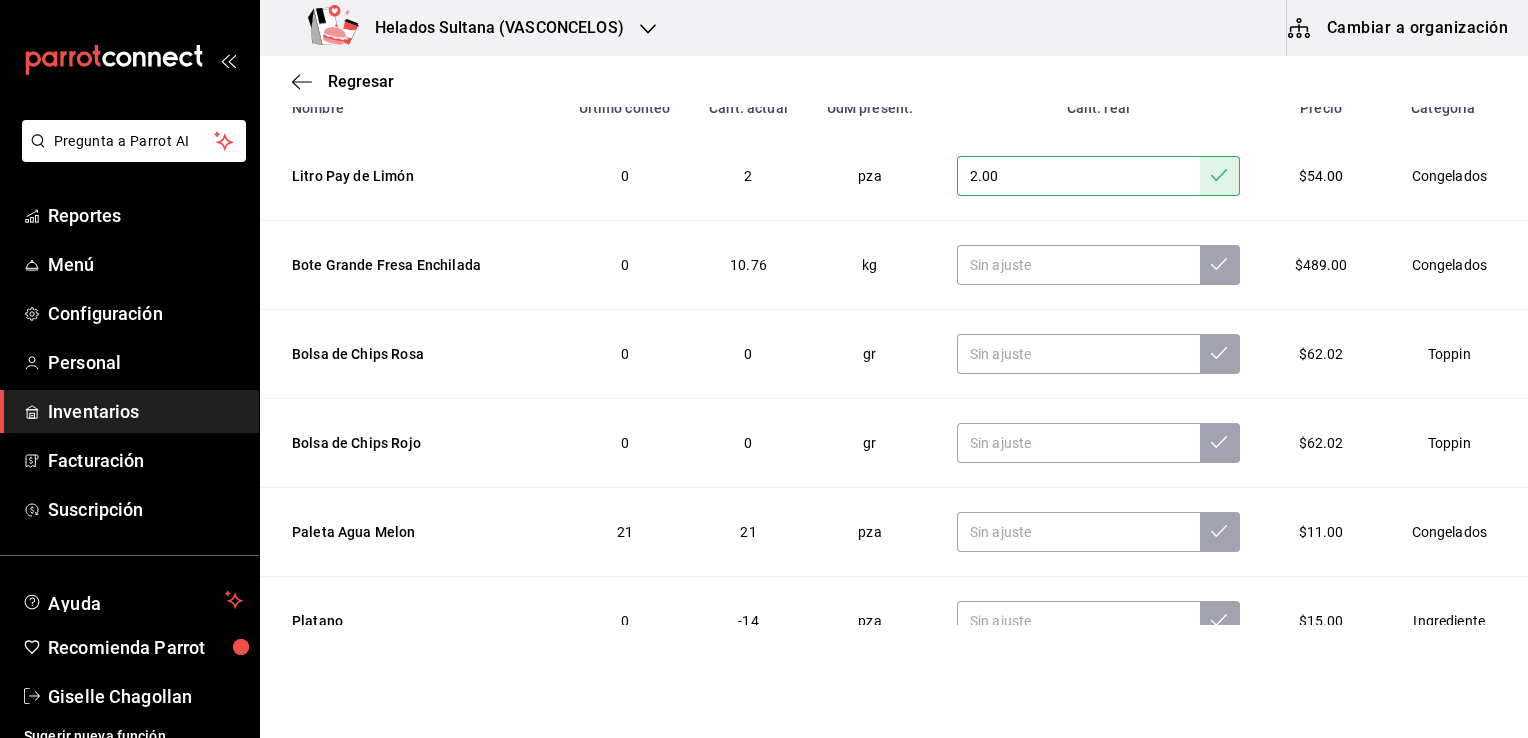 scroll, scrollTop: 280, scrollLeft: 0, axis: vertical 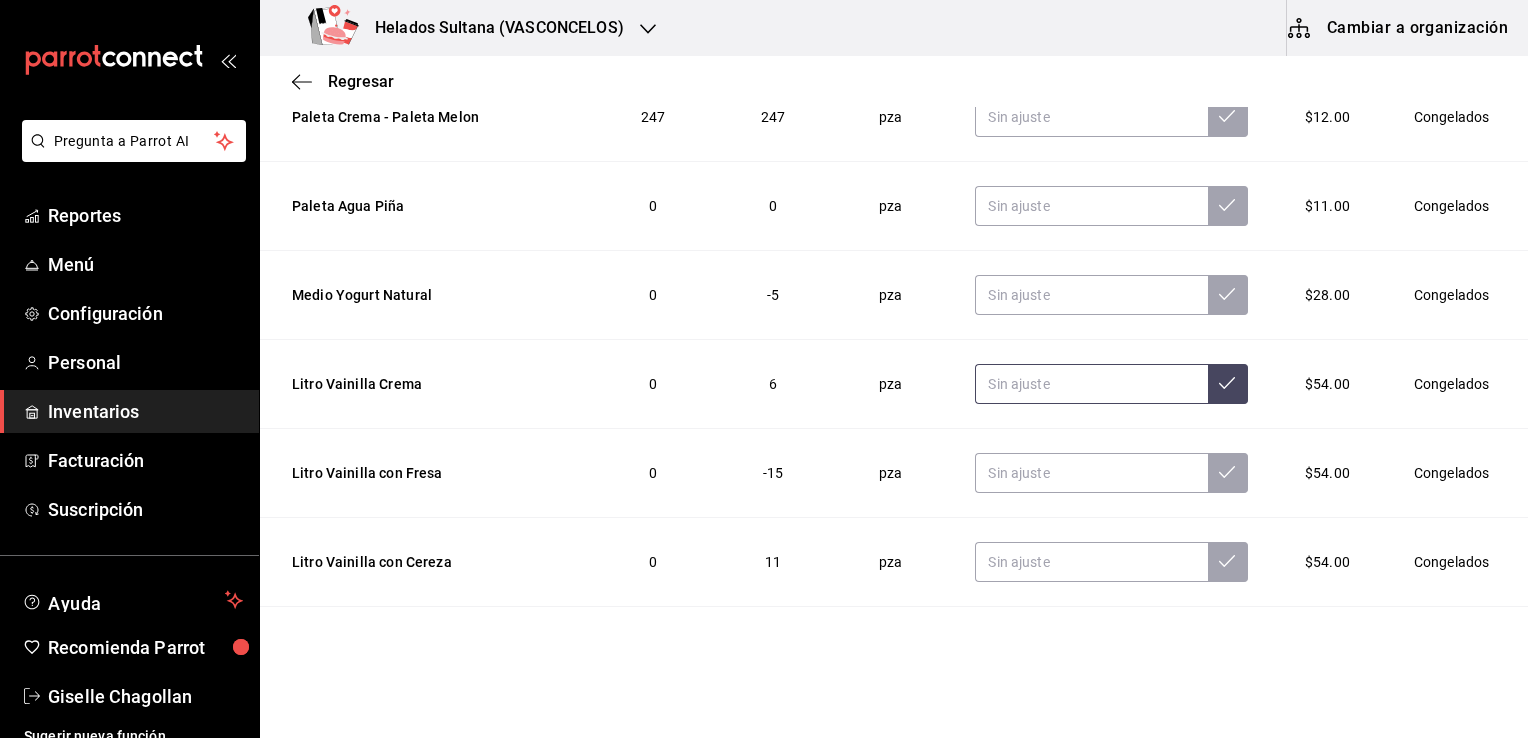 click at bounding box center (1091, 384) 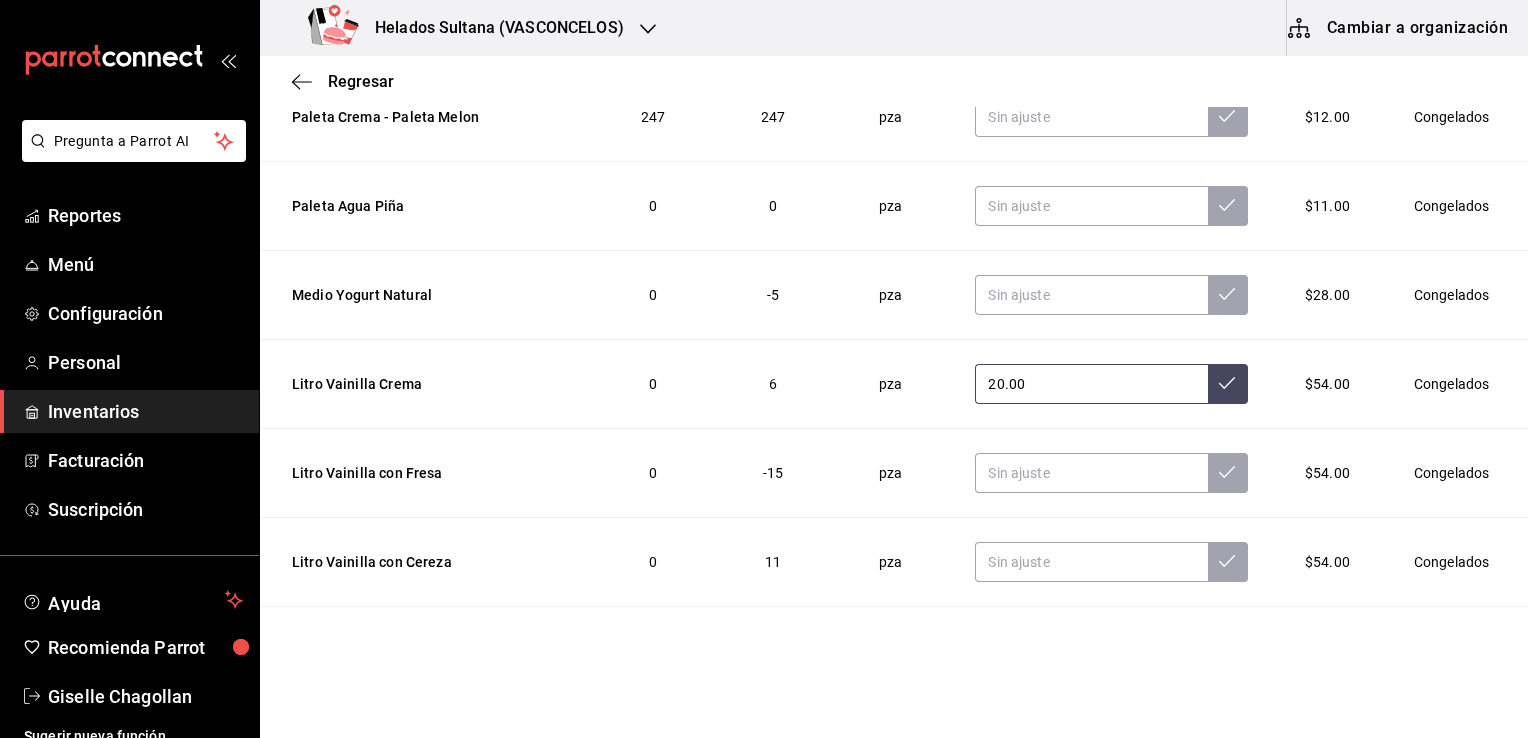 type on "20.00" 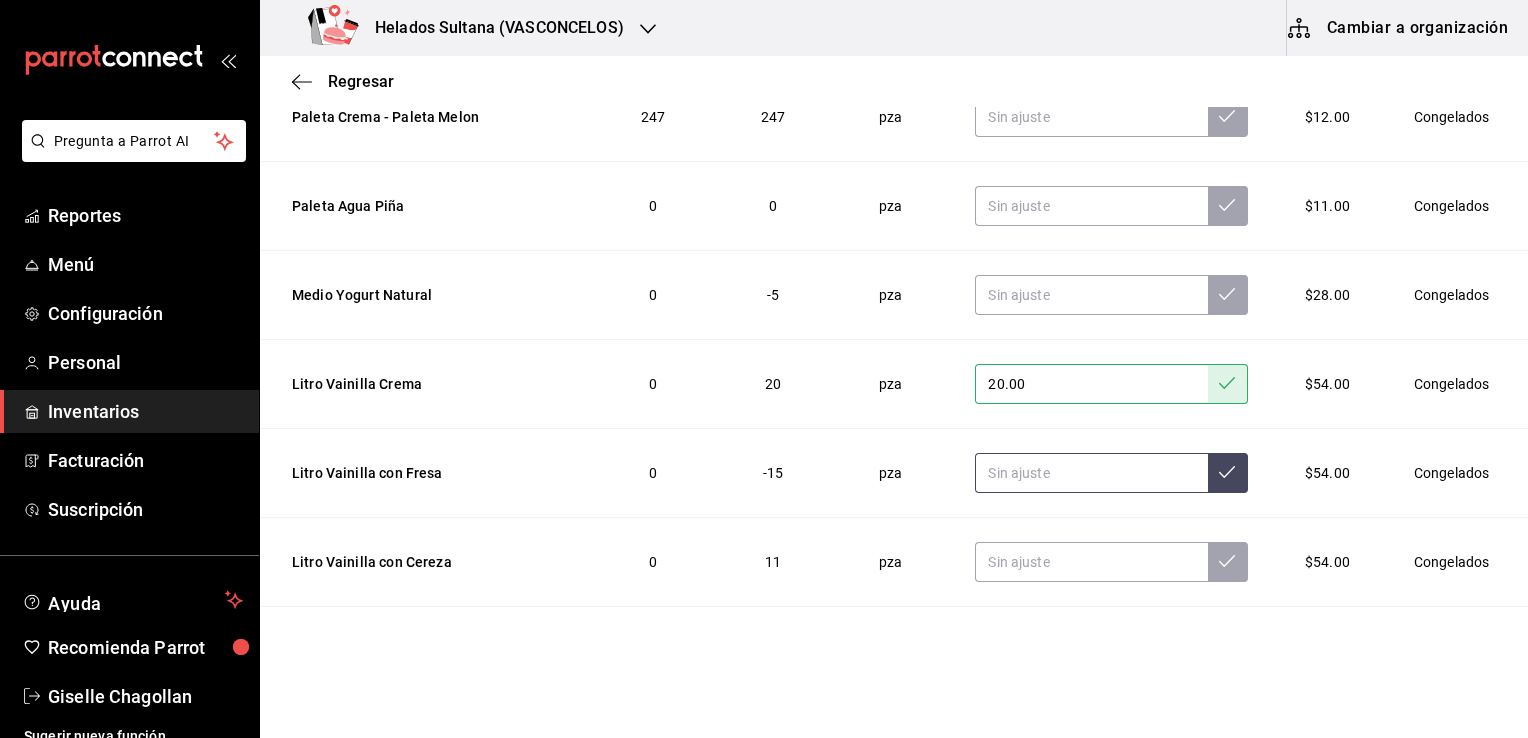 click at bounding box center (1091, 473) 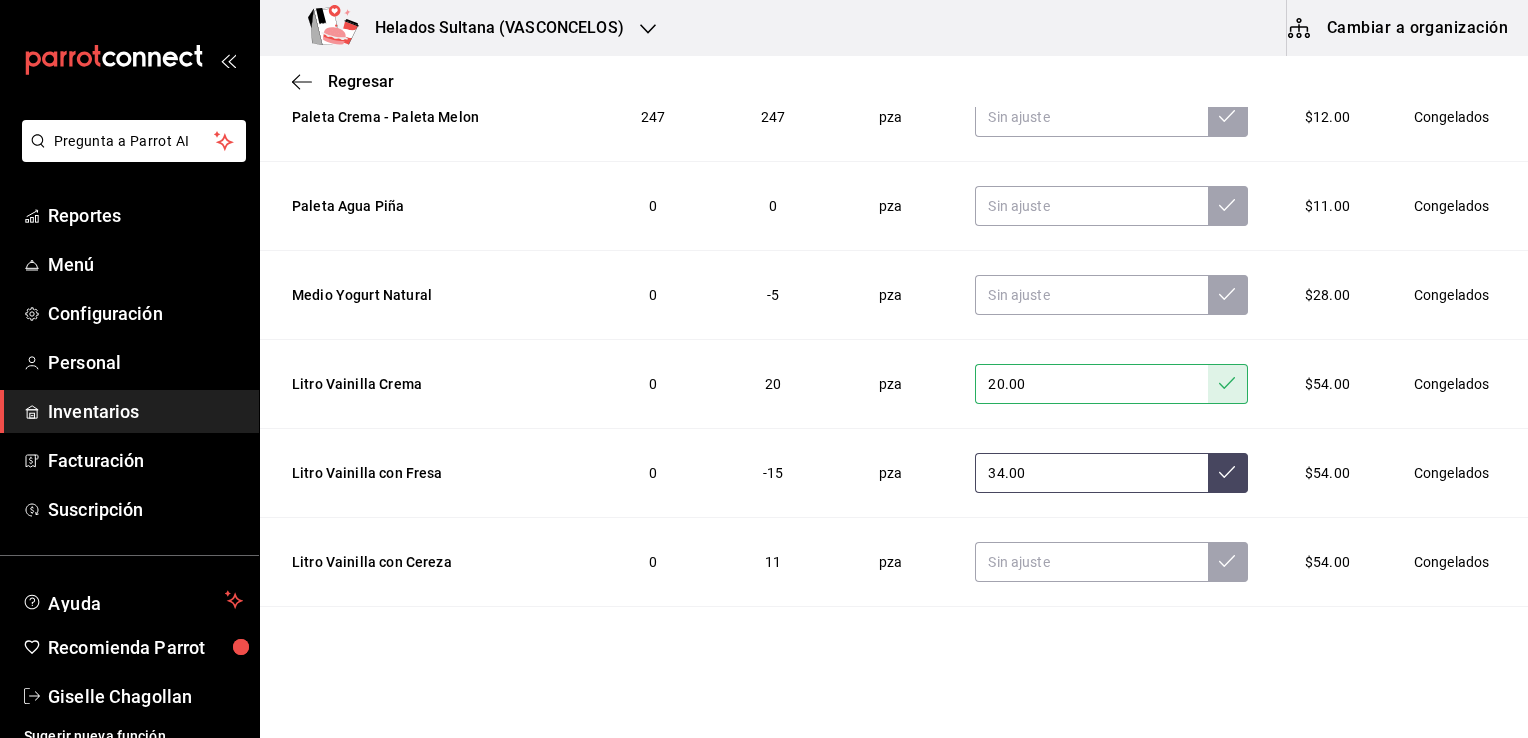 type on "34.00" 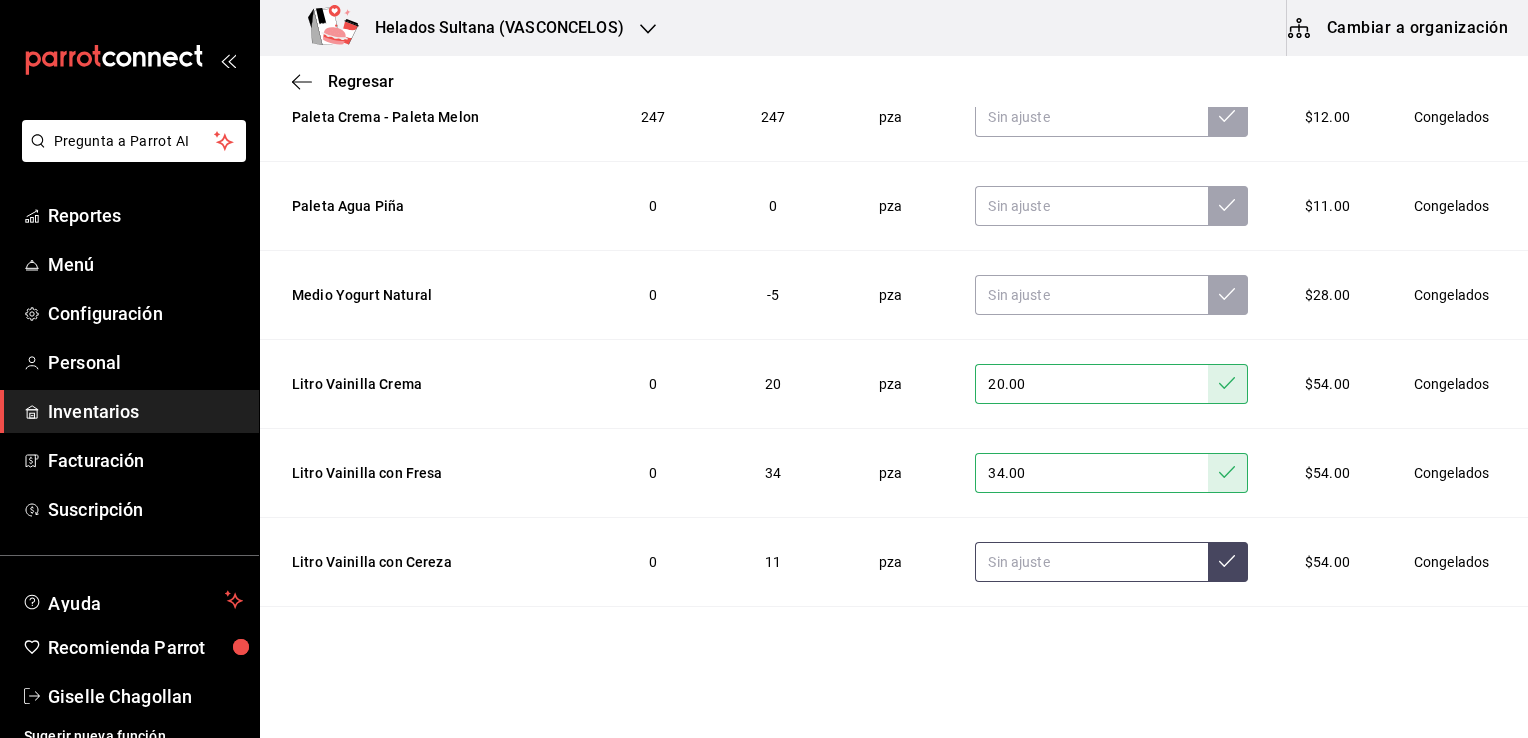 click at bounding box center (1091, 562) 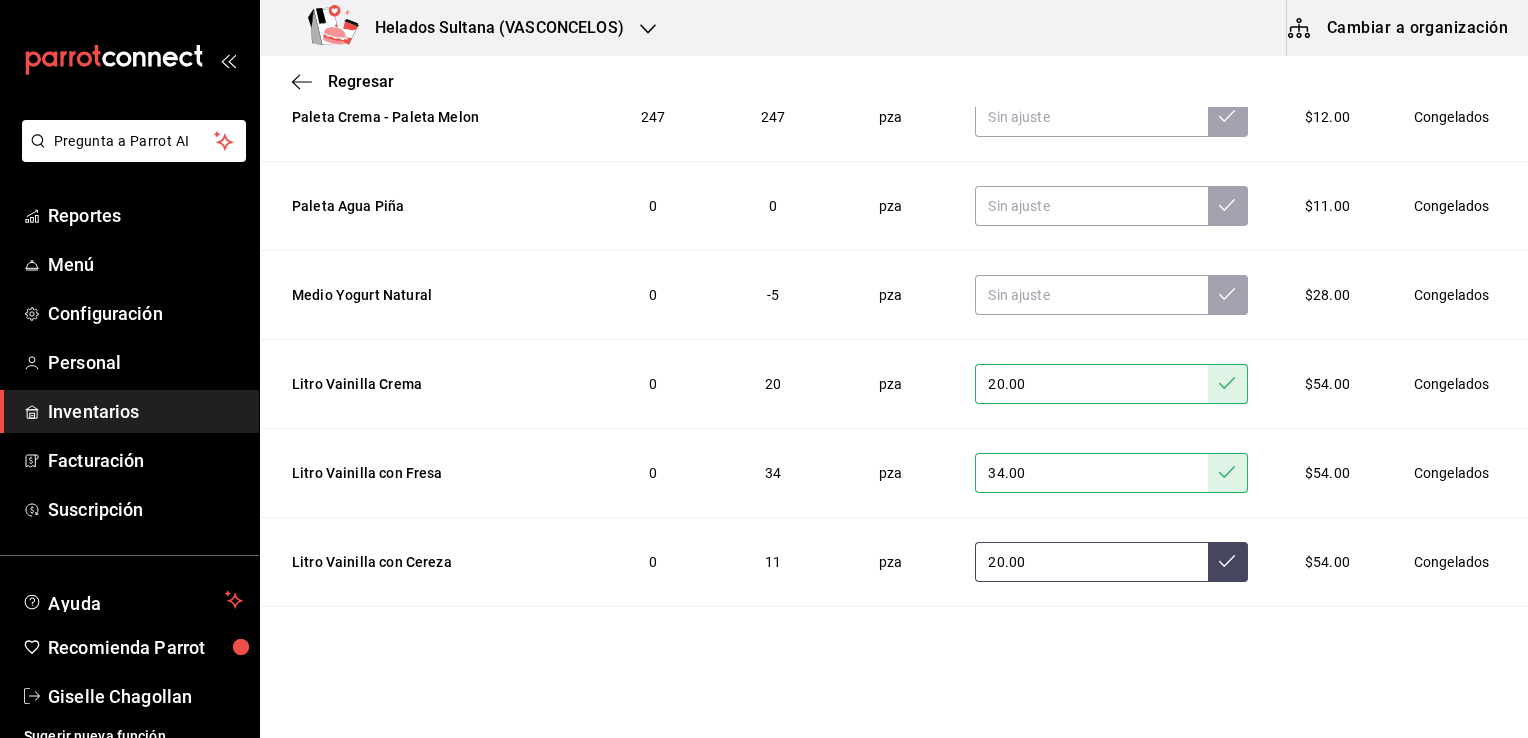 type on "20.00" 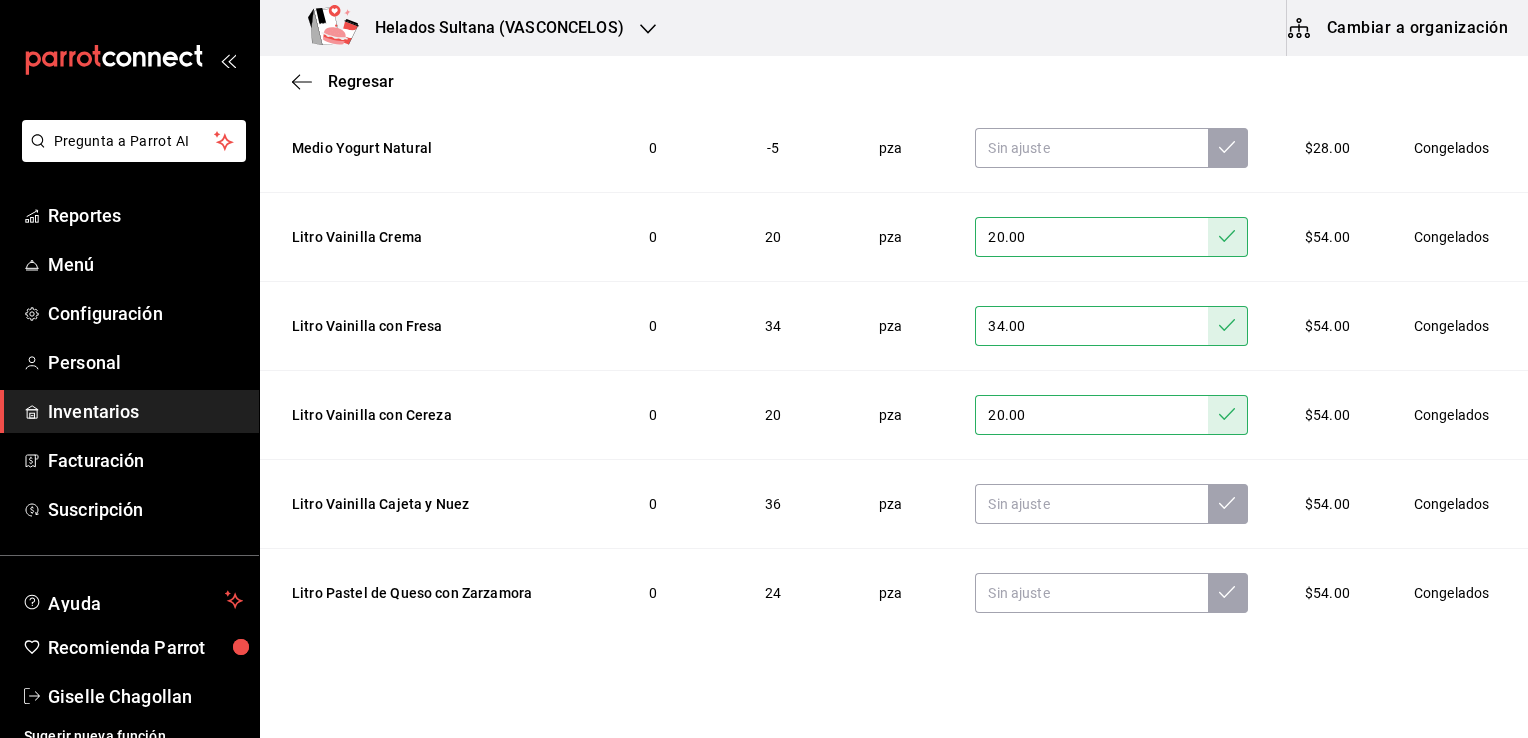 scroll, scrollTop: 771, scrollLeft: 0, axis: vertical 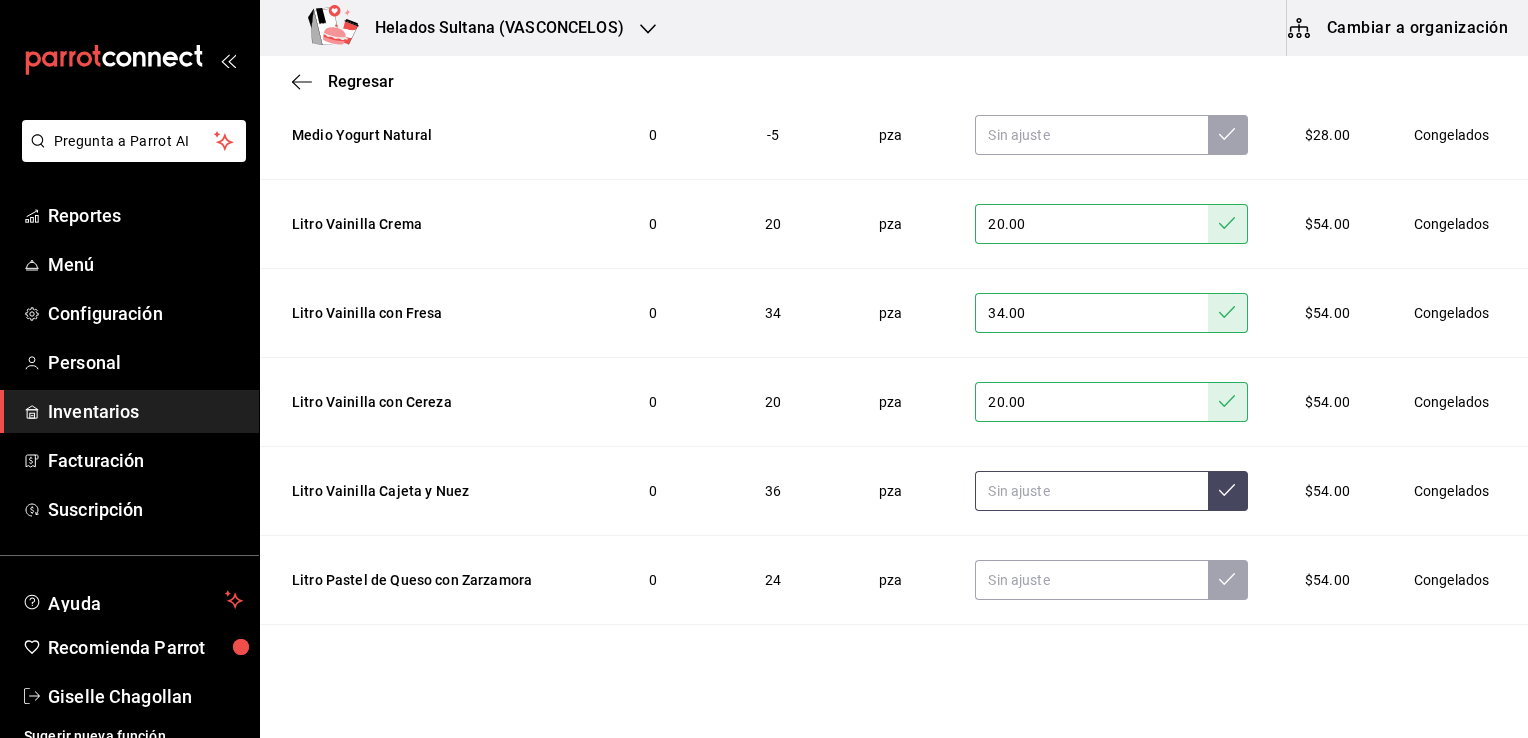 click at bounding box center (1091, 491) 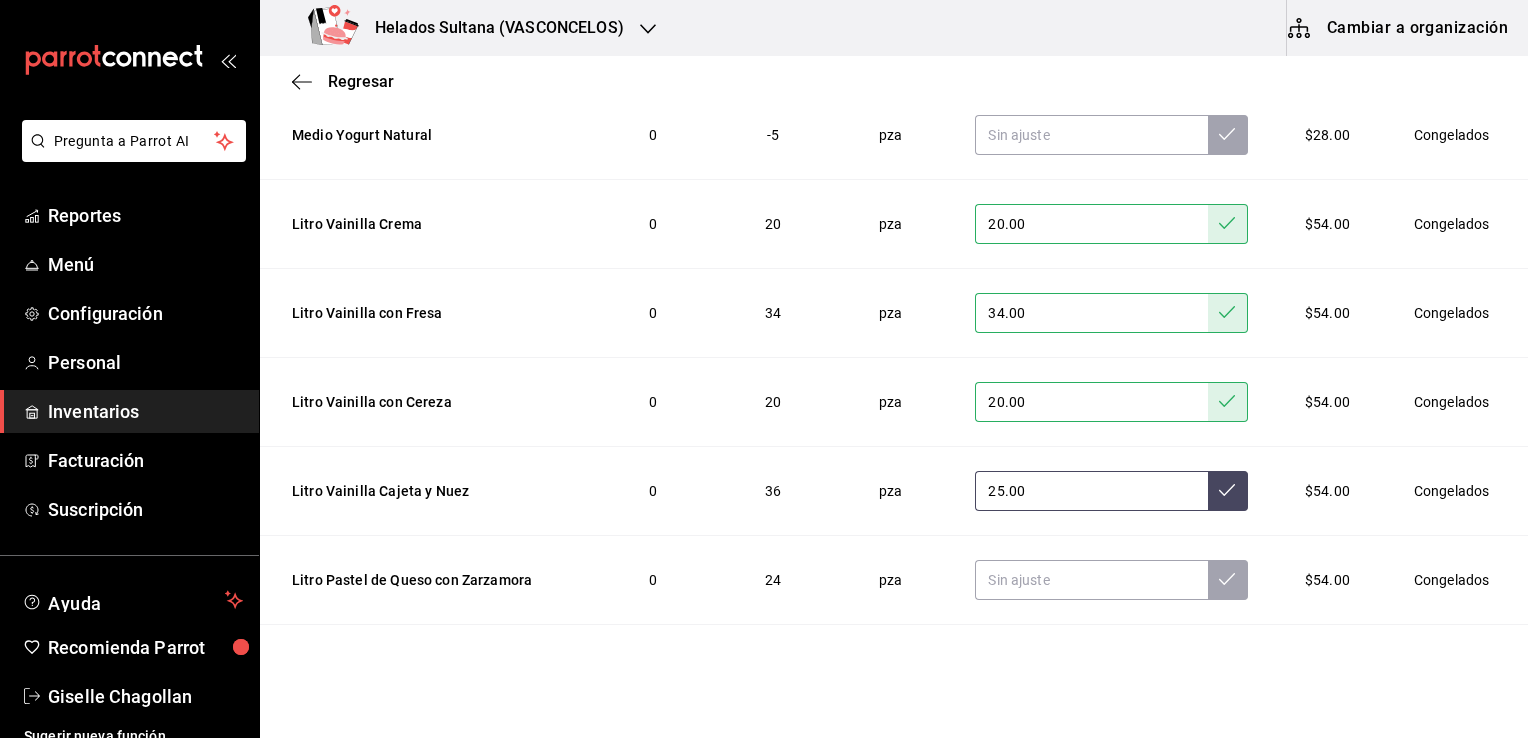 type on "25.00" 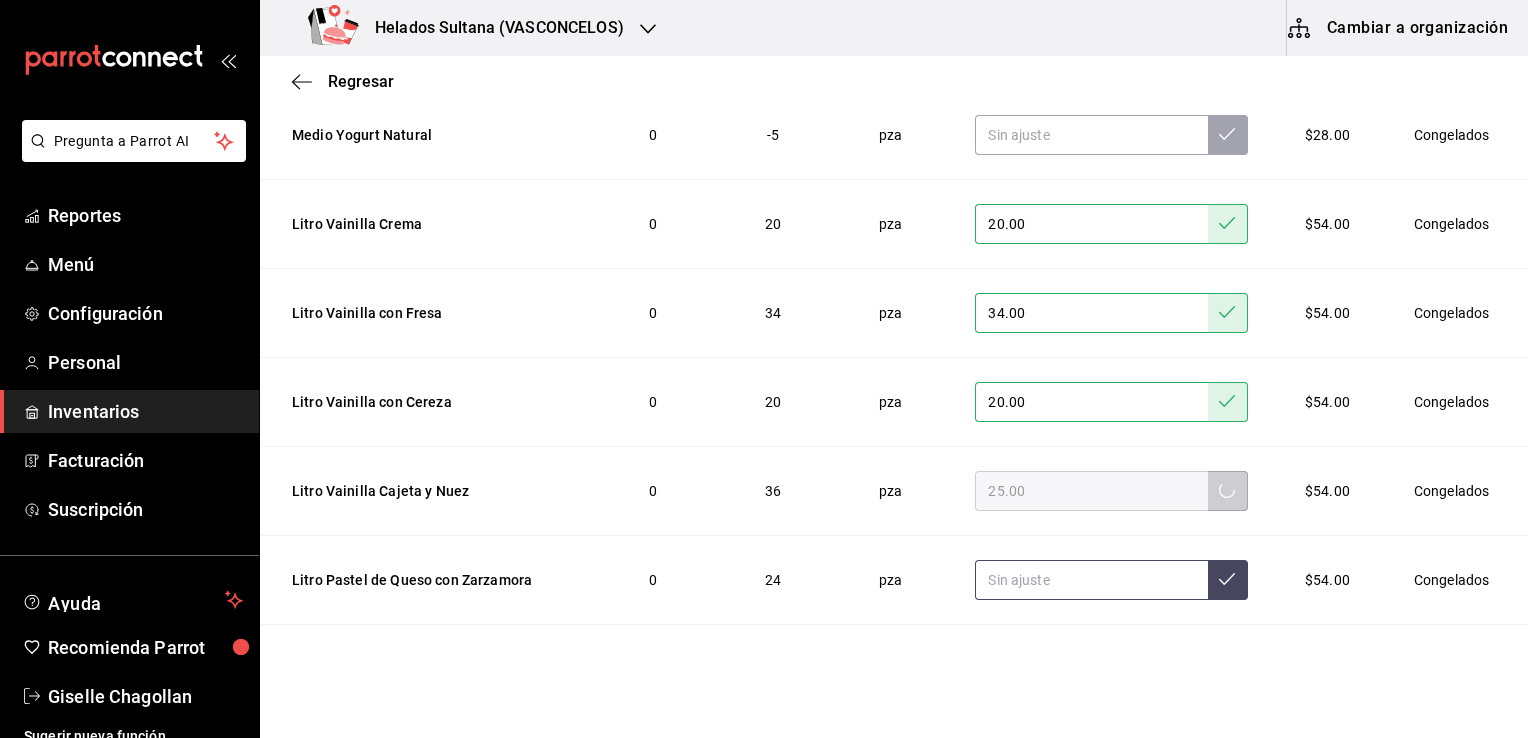 click at bounding box center [1091, 580] 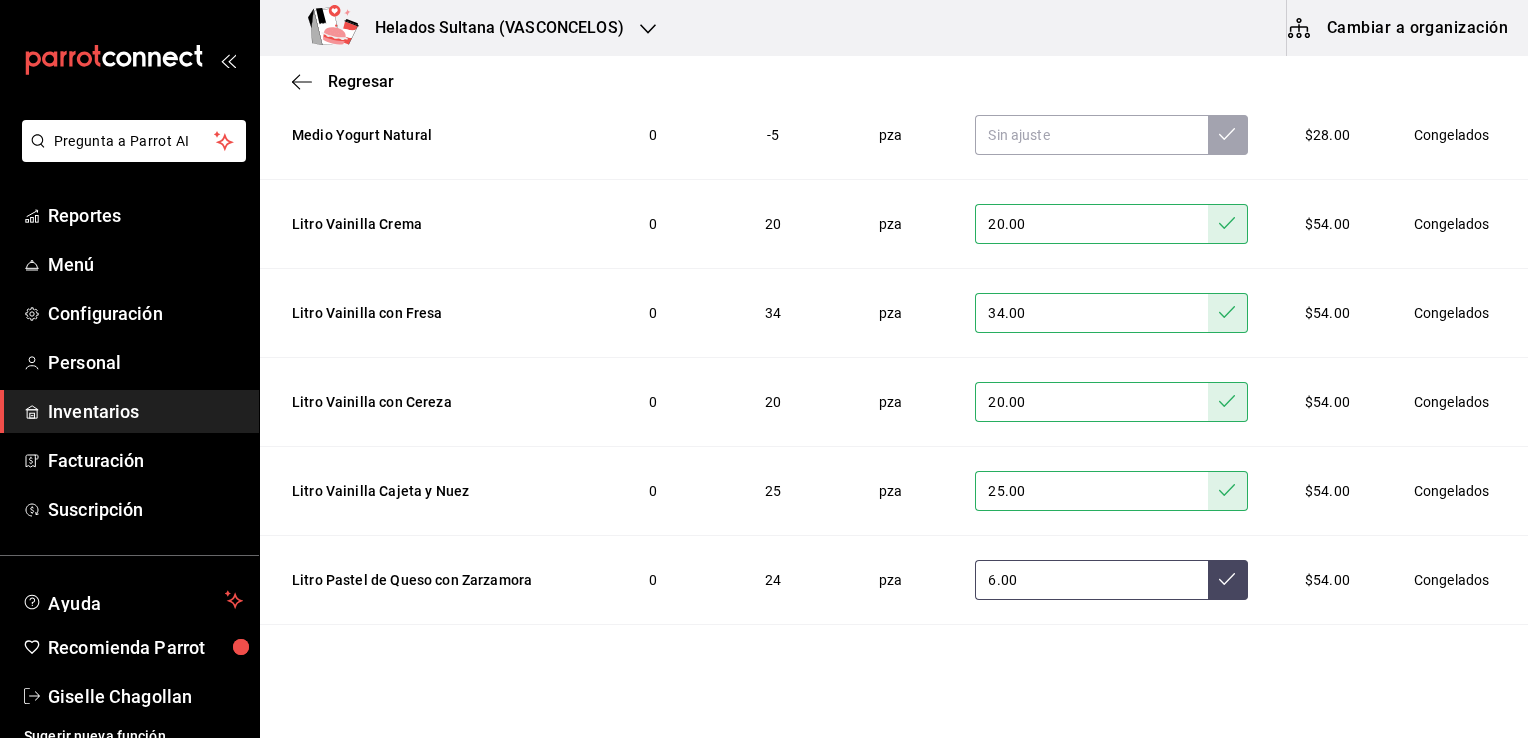 type on "6.00" 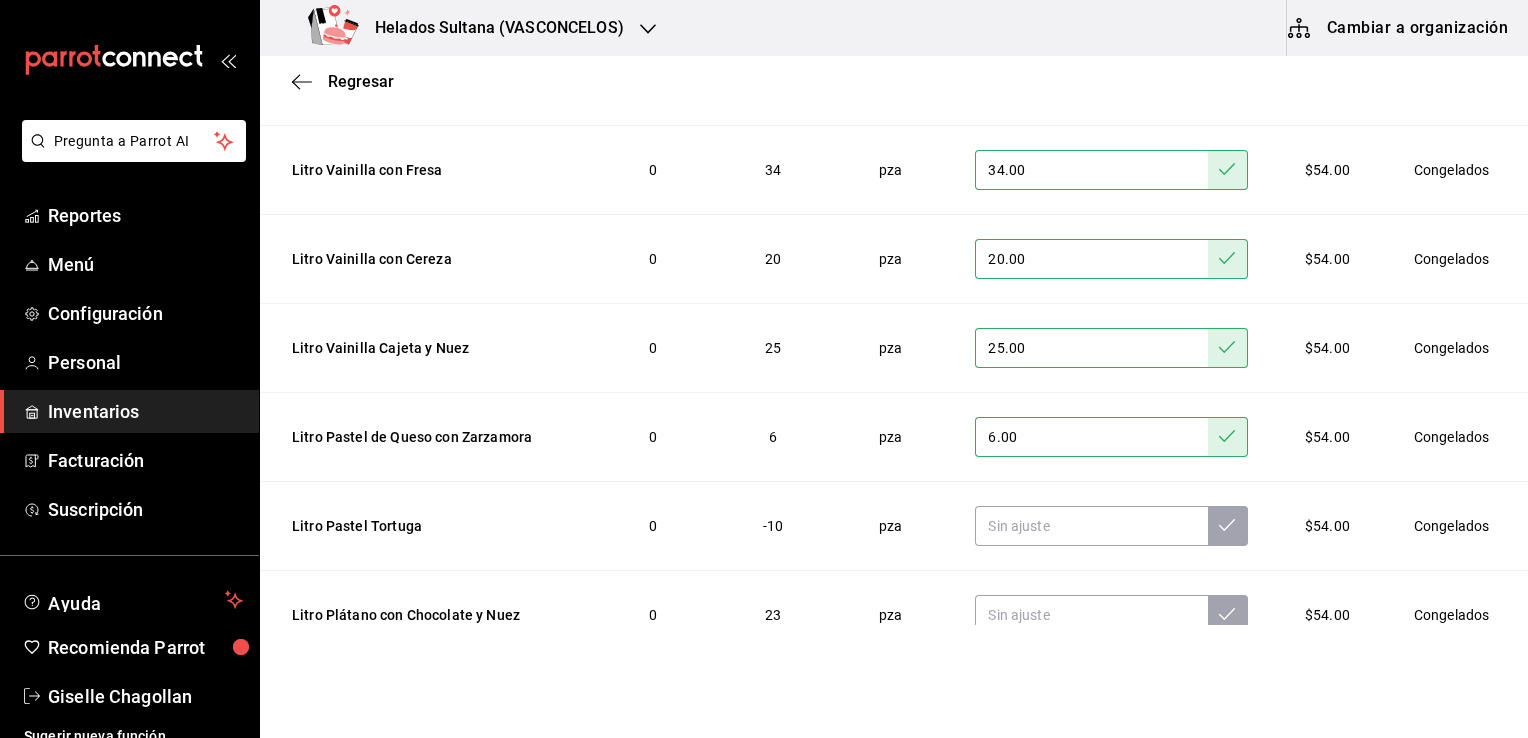 scroll, scrollTop: 931, scrollLeft: 0, axis: vertical 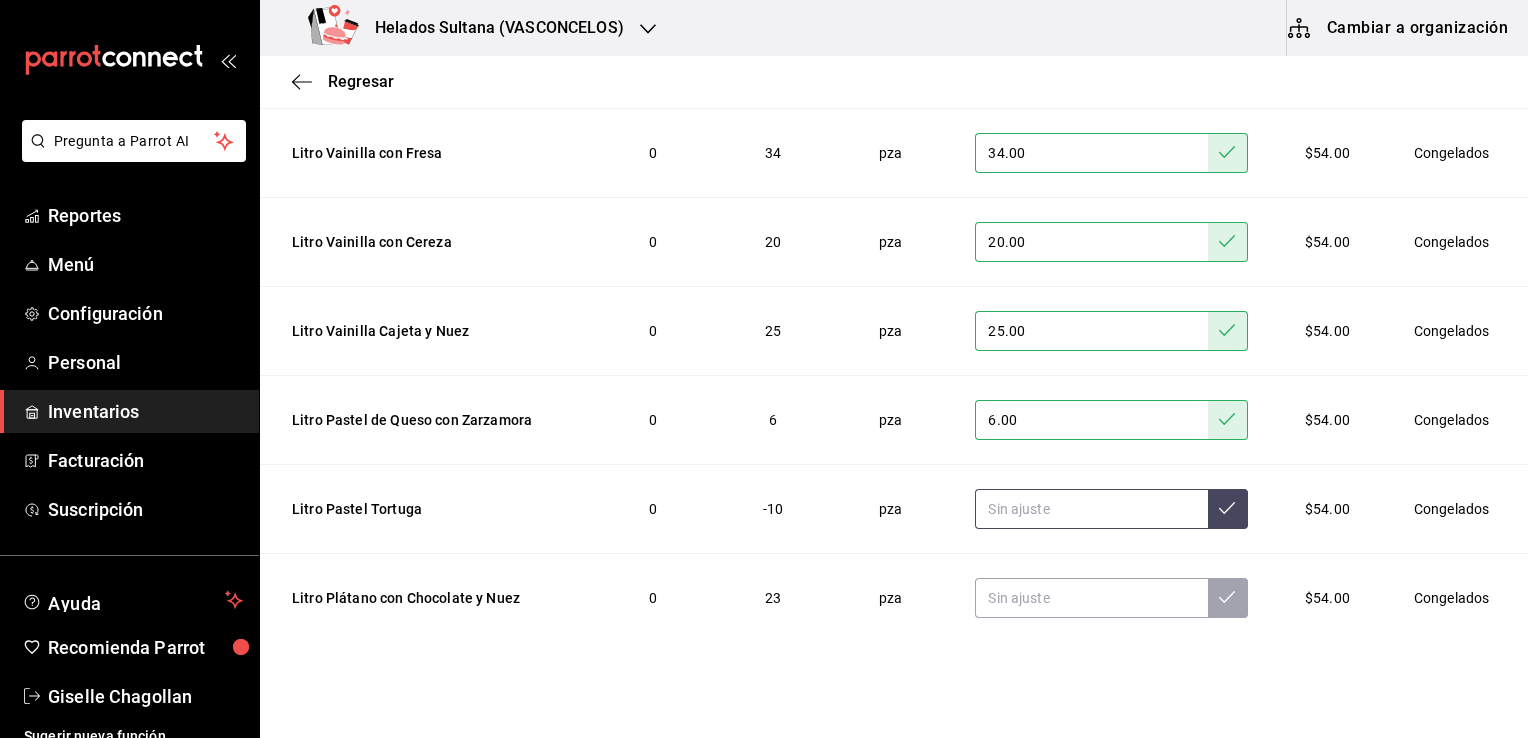 click at bounding box center (1091, 509) 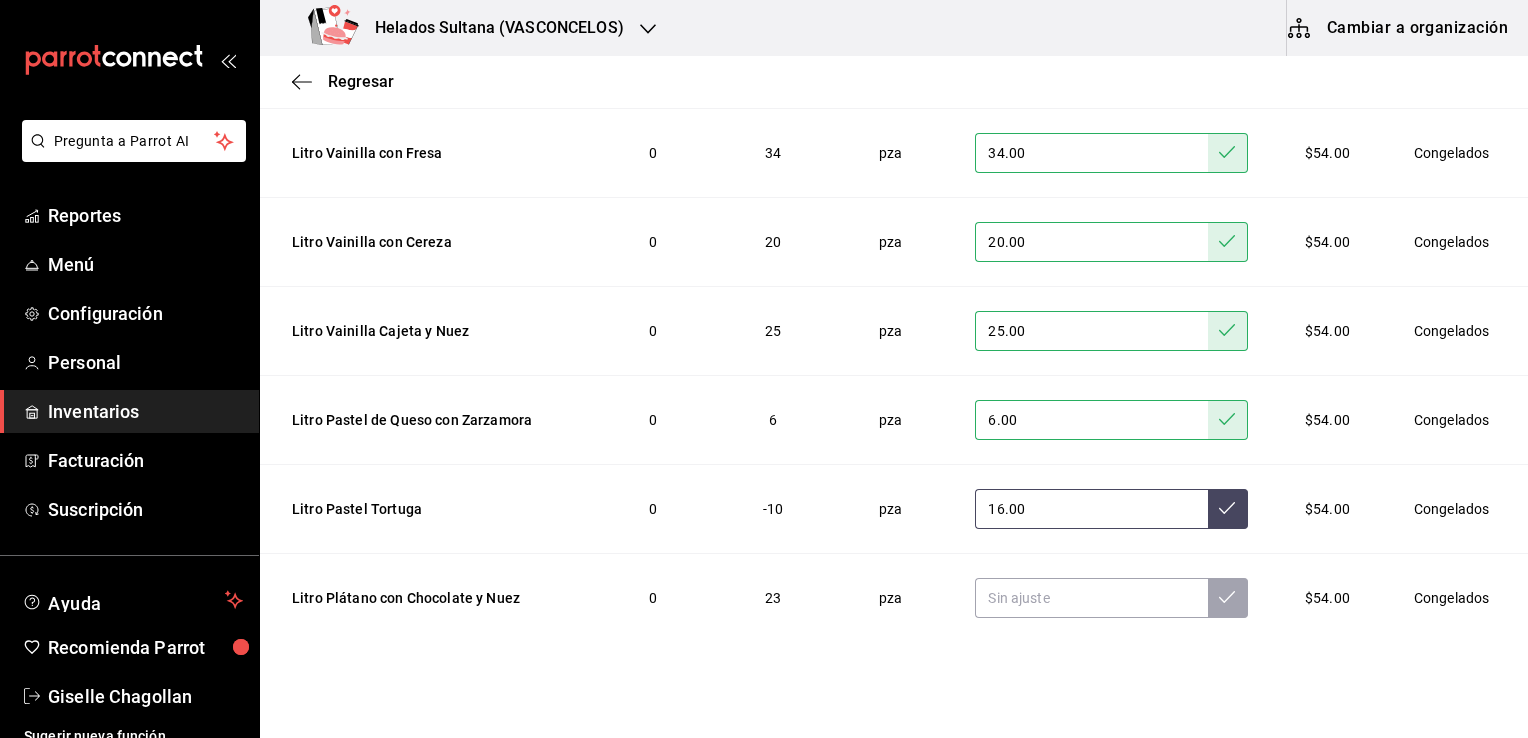 type on "16.00" 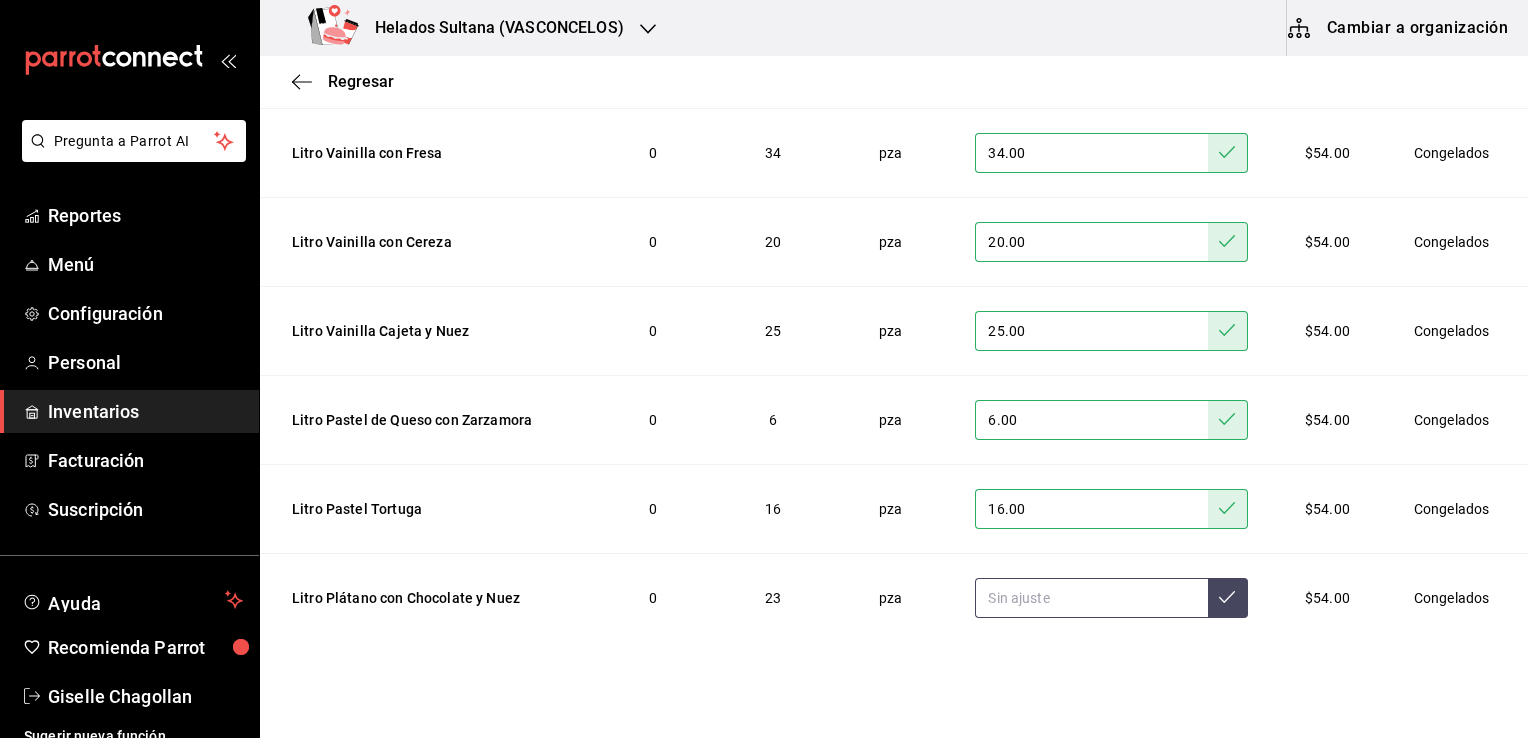 click at bounding box center (1091, 598) 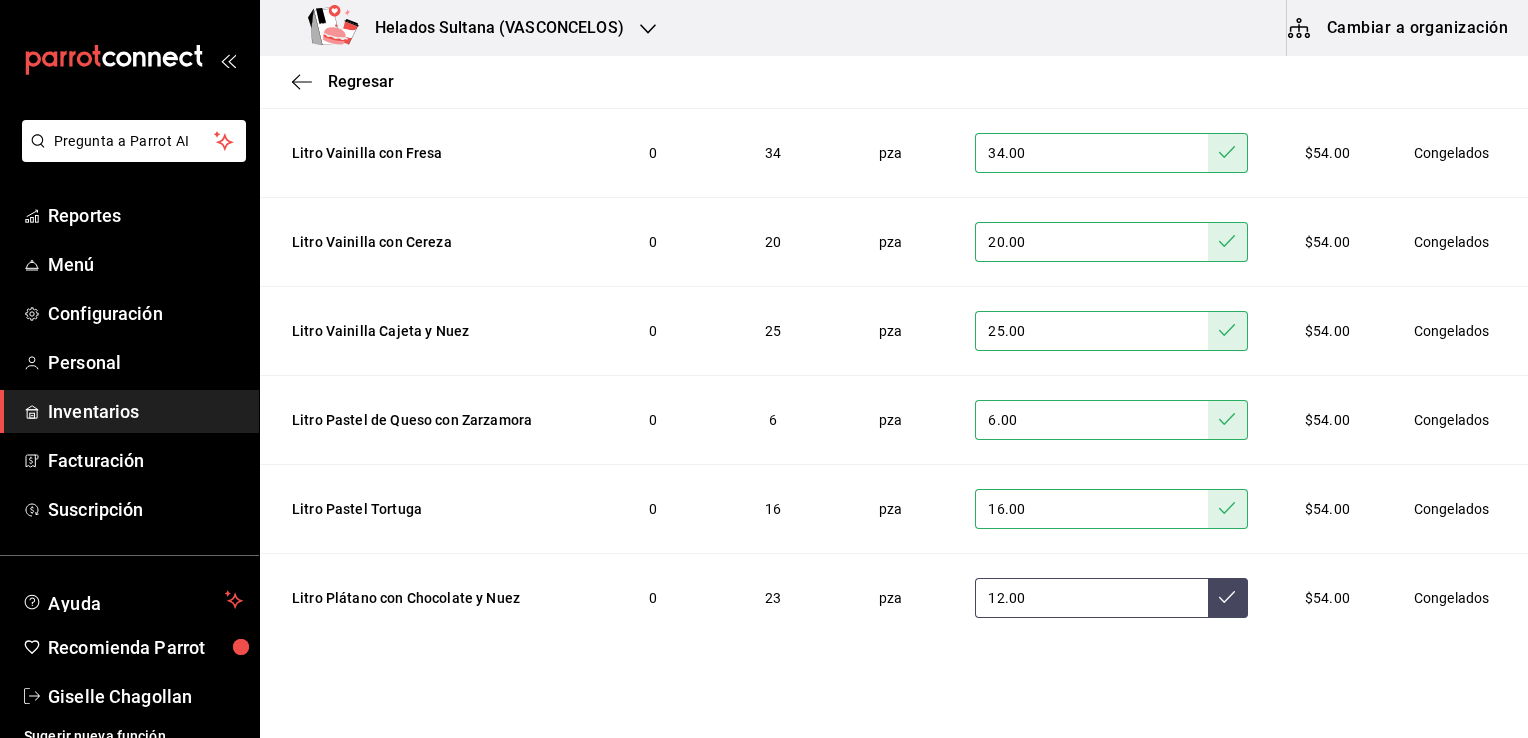 type on "12.00" 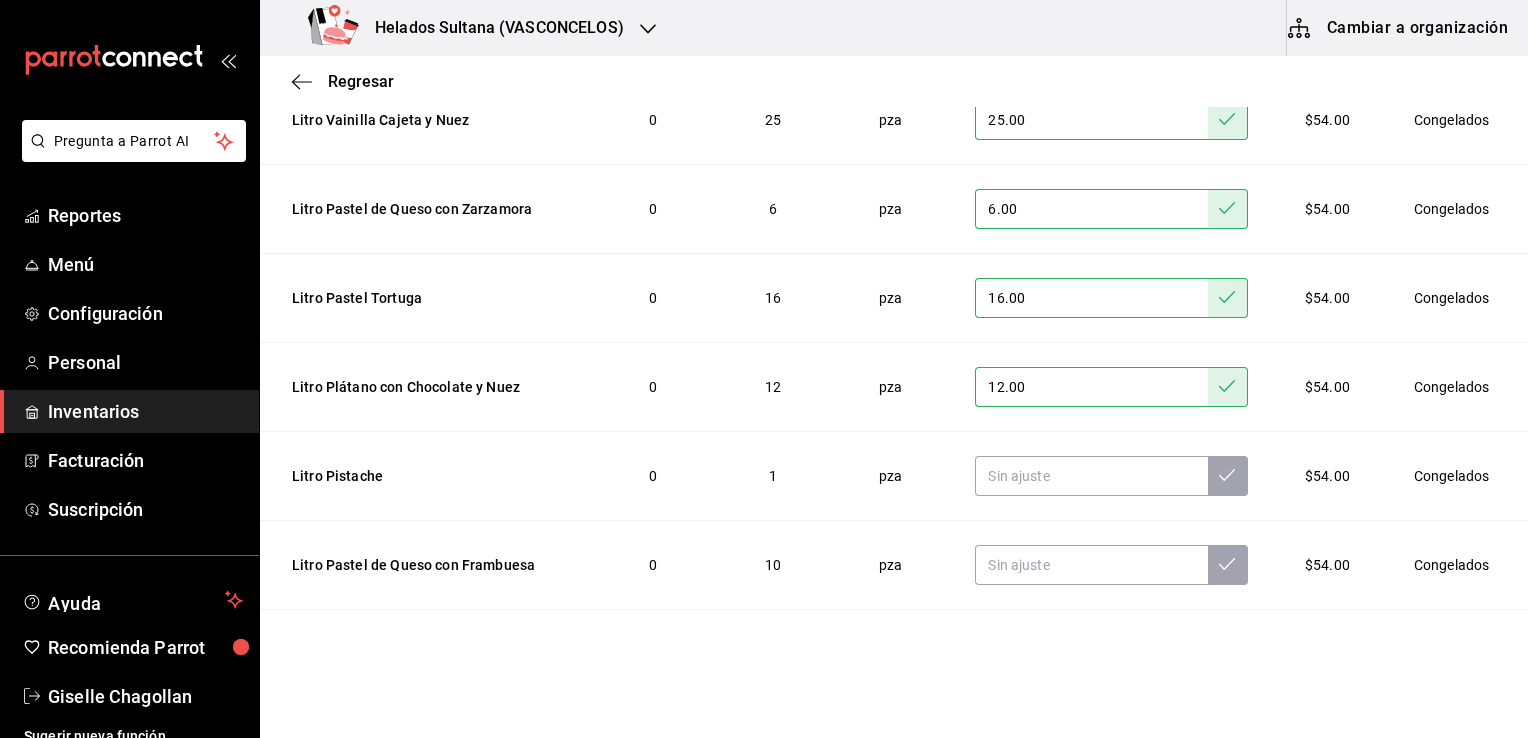 scroll, scrollTop: 1171, scrollLeft: 0, axis: vertical 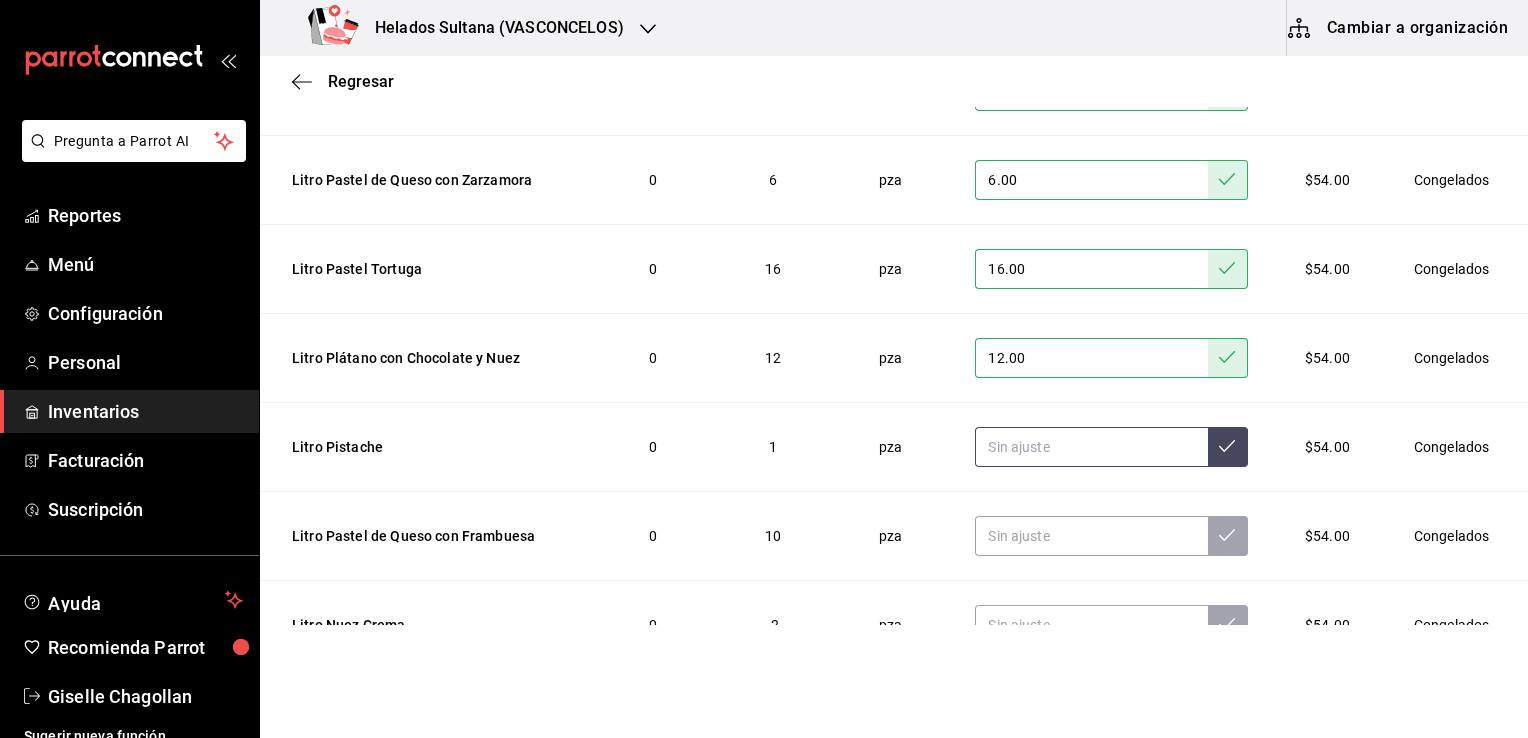 click at bounding box center [1091, 447] 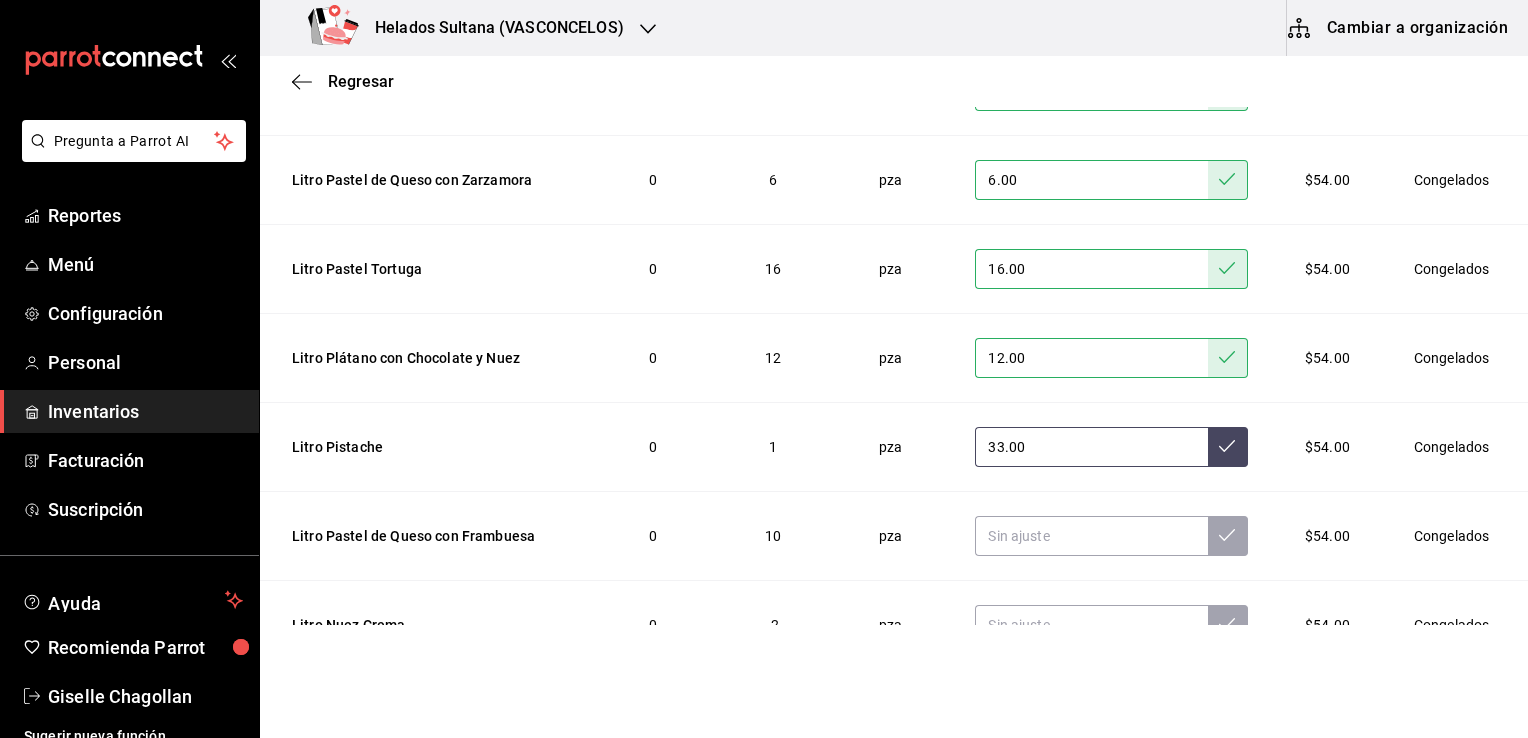 type on "33.00" 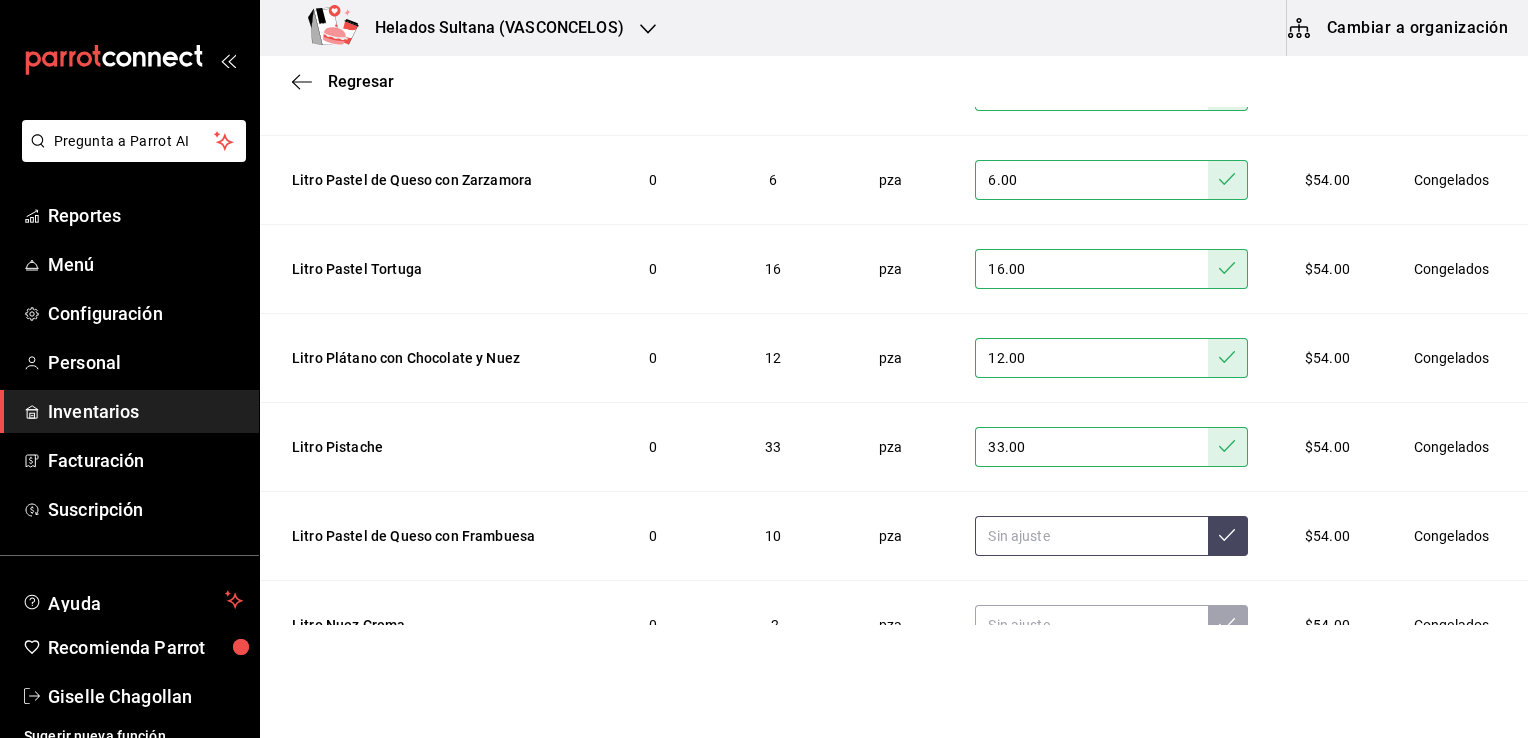 click at bounding box center (1091, 536) 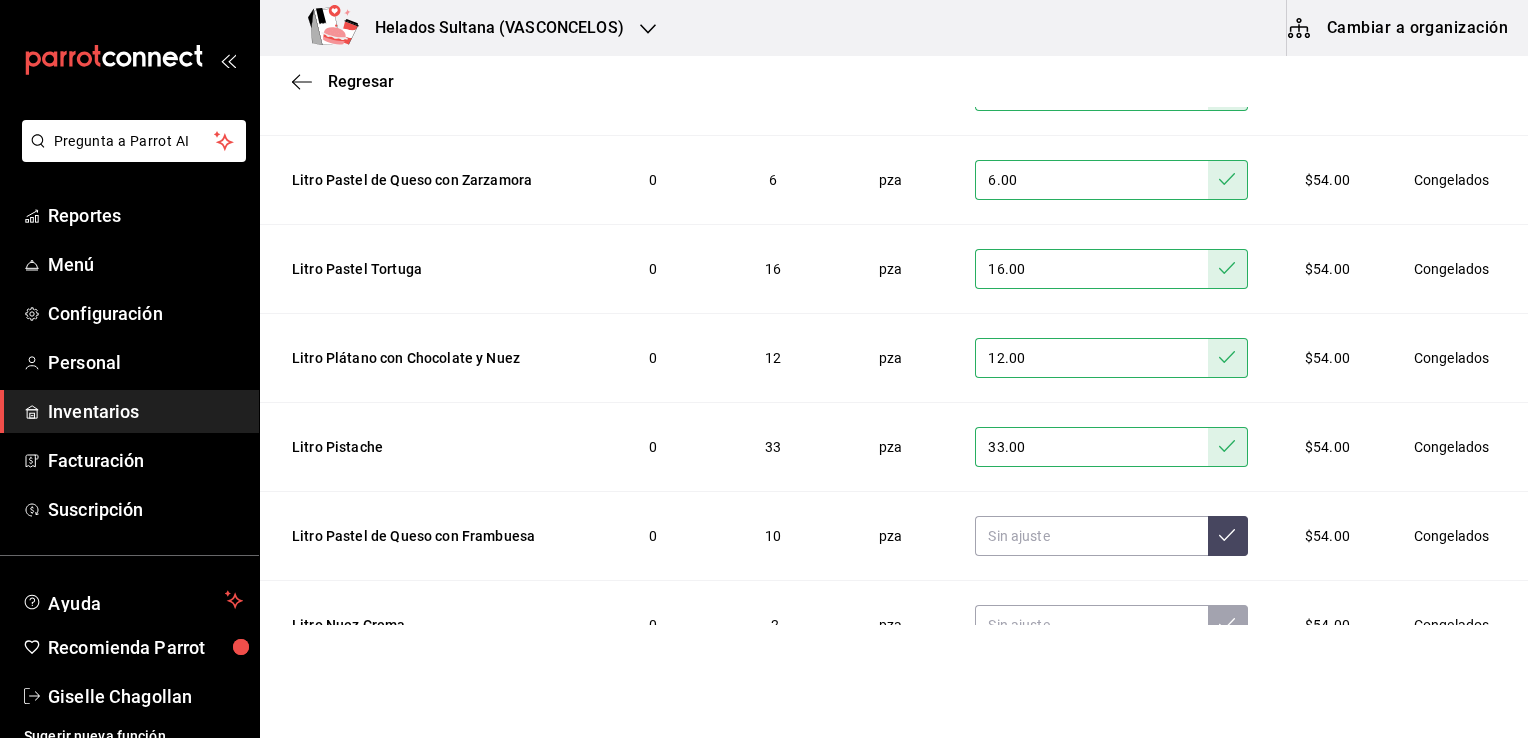 click on "6.00" at bounding box center (1091, 180) 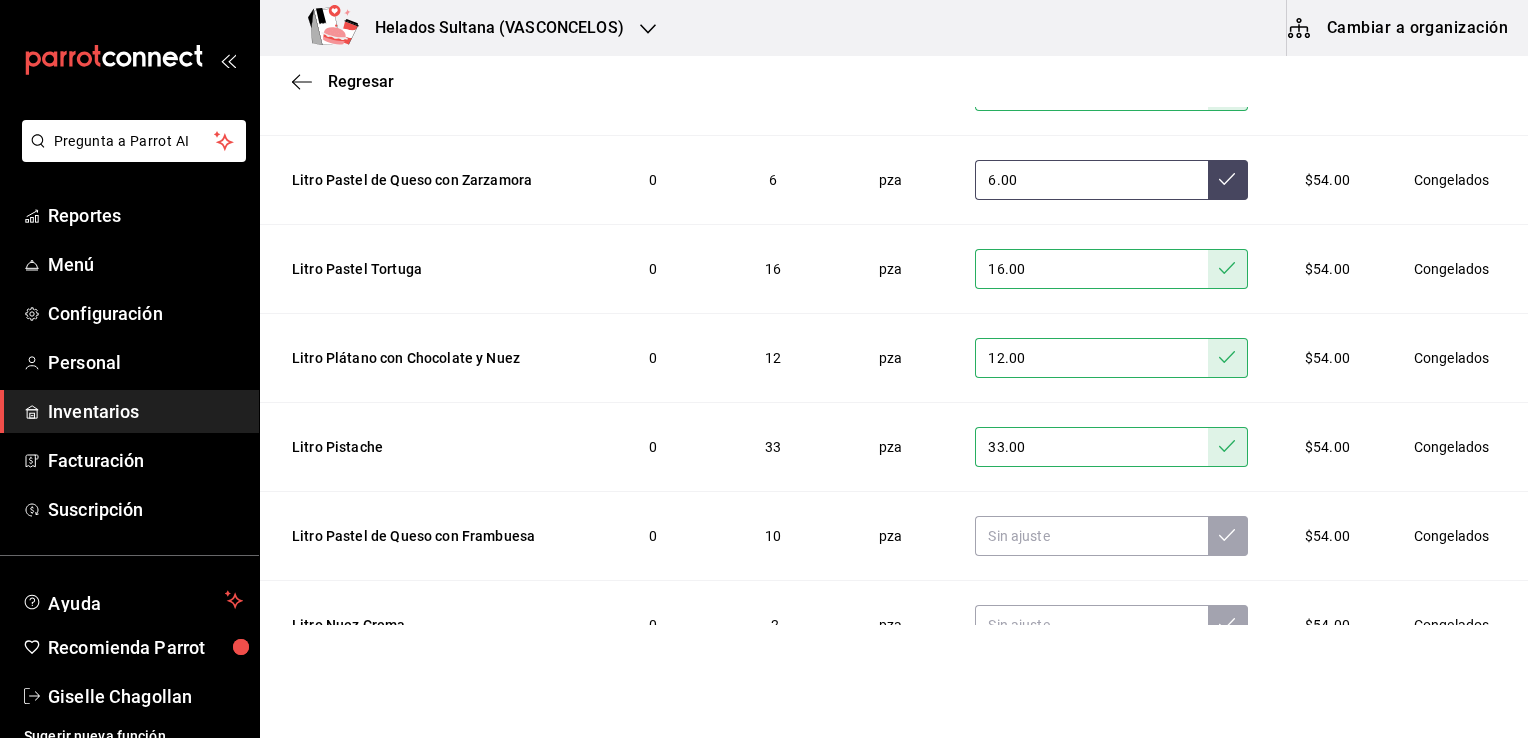 type on "6.00" 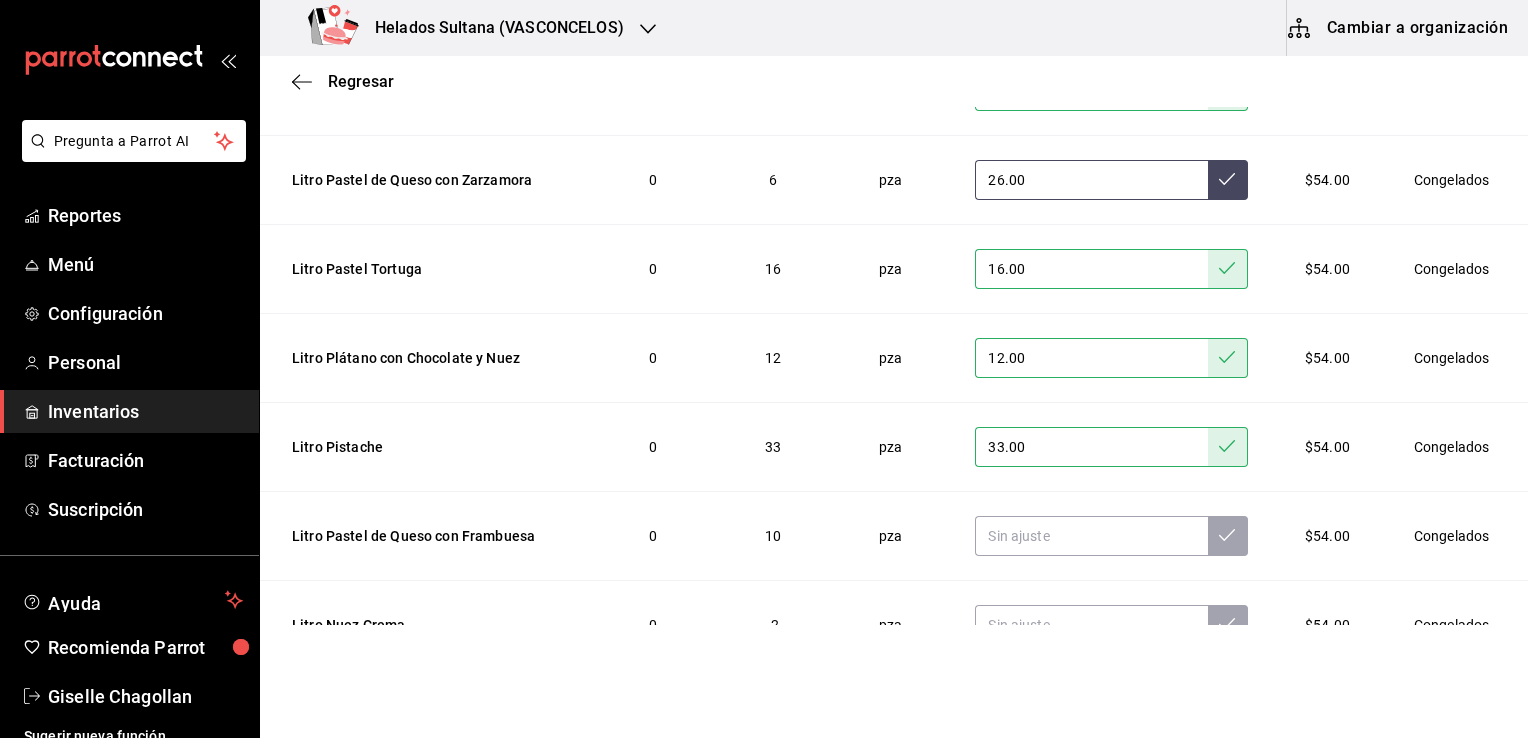type on "26.00" 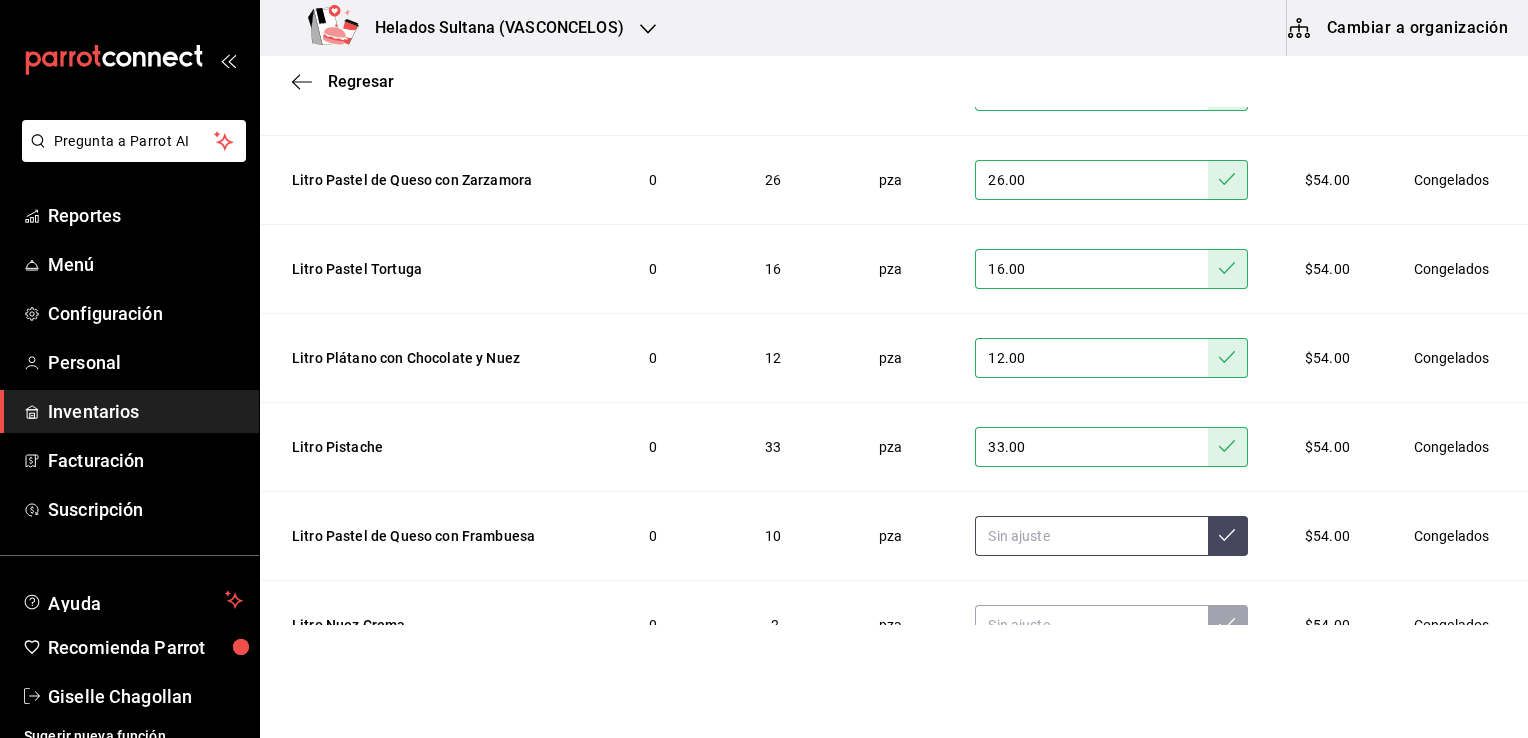 click at bounding box center (1091, 536) 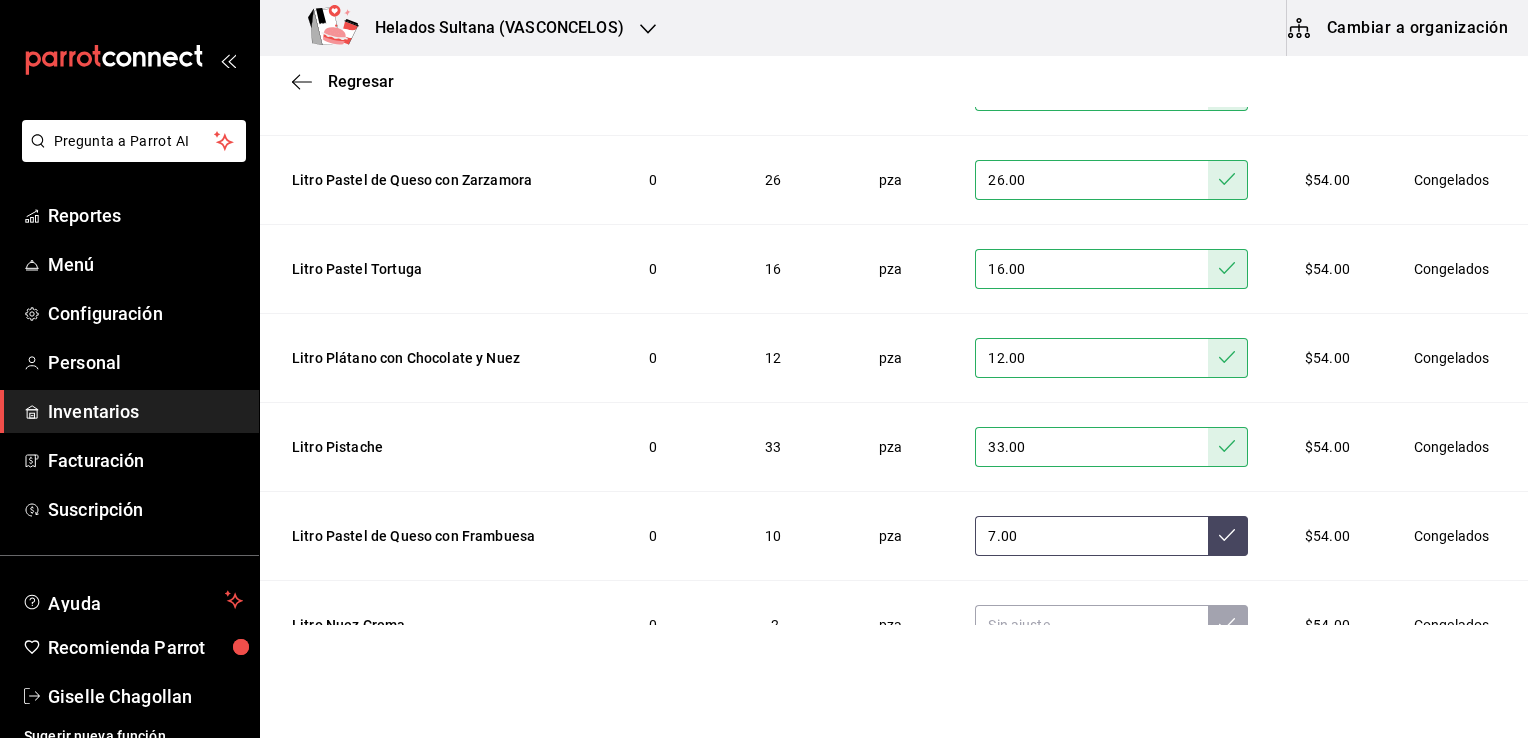 type on "7.00" 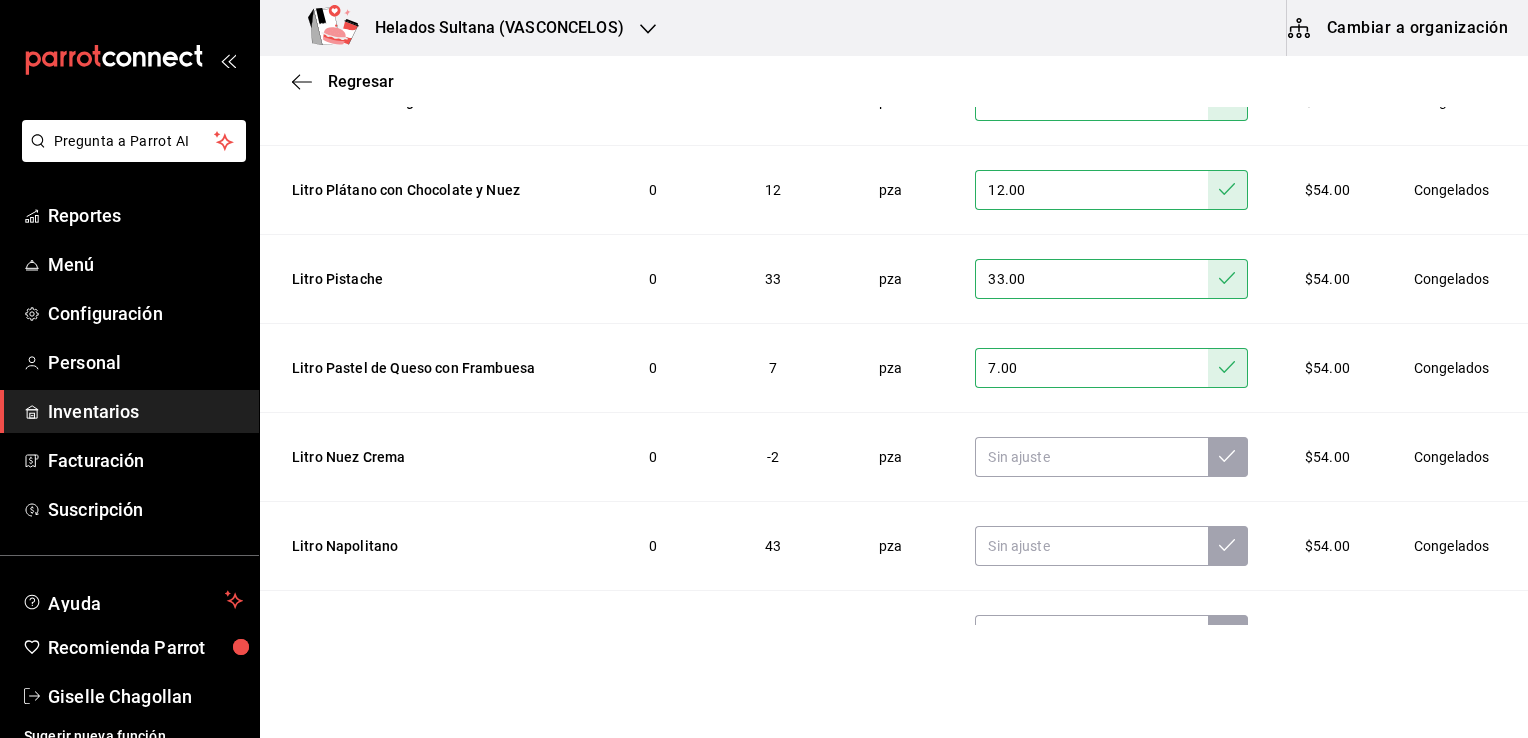 scroll, scrollTop: 1379, scrollLeft: 0, axis: vertical 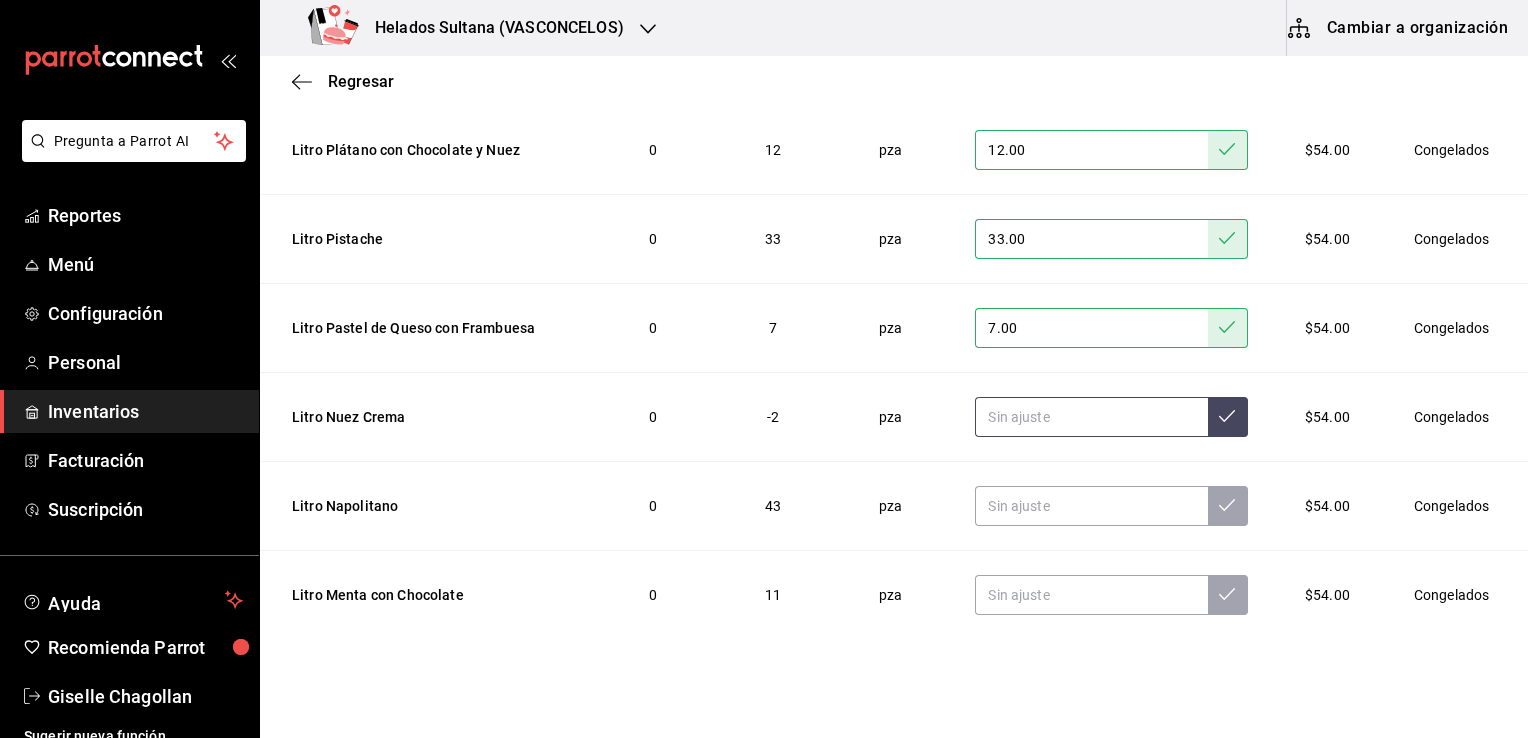 click at bounding box center [1091, 417] 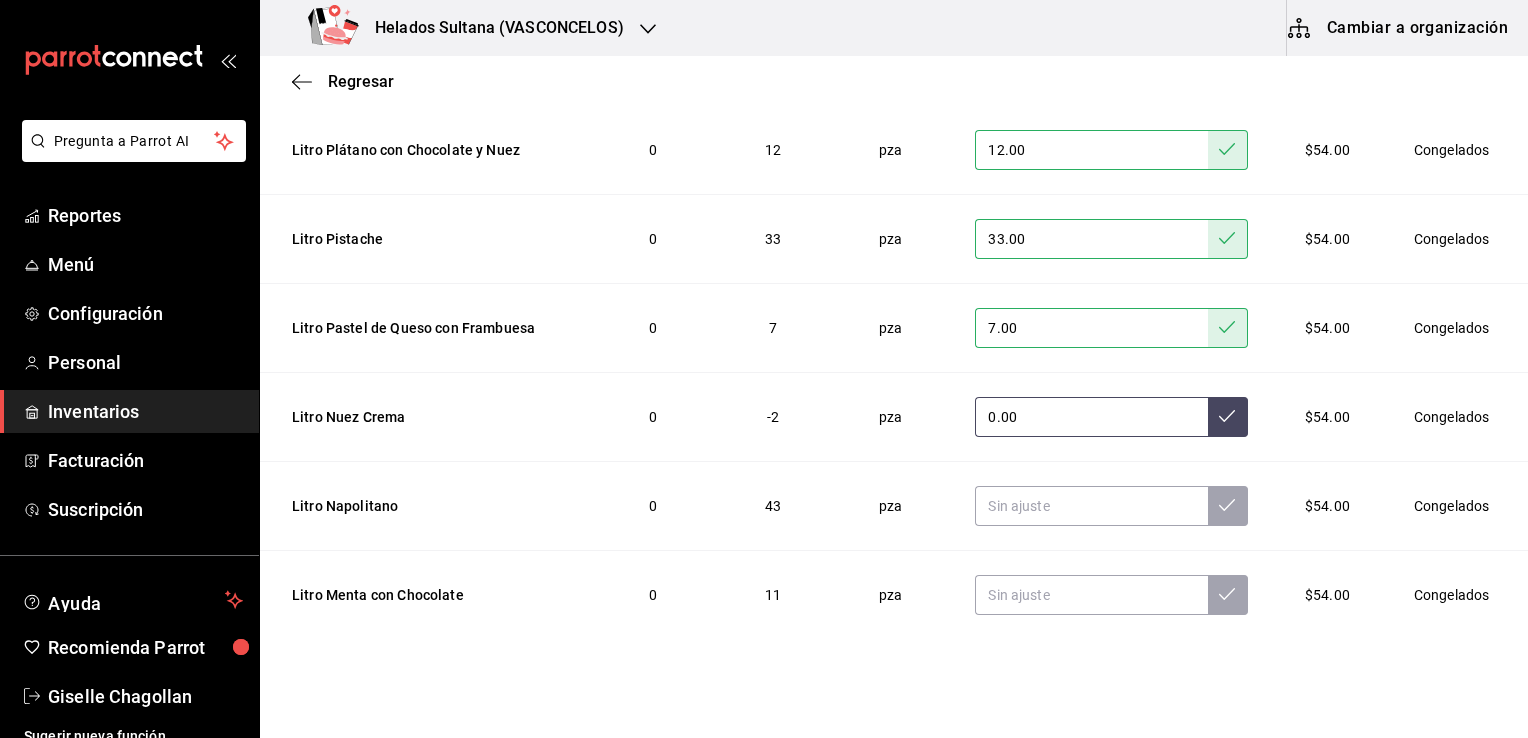 type on "0.00" 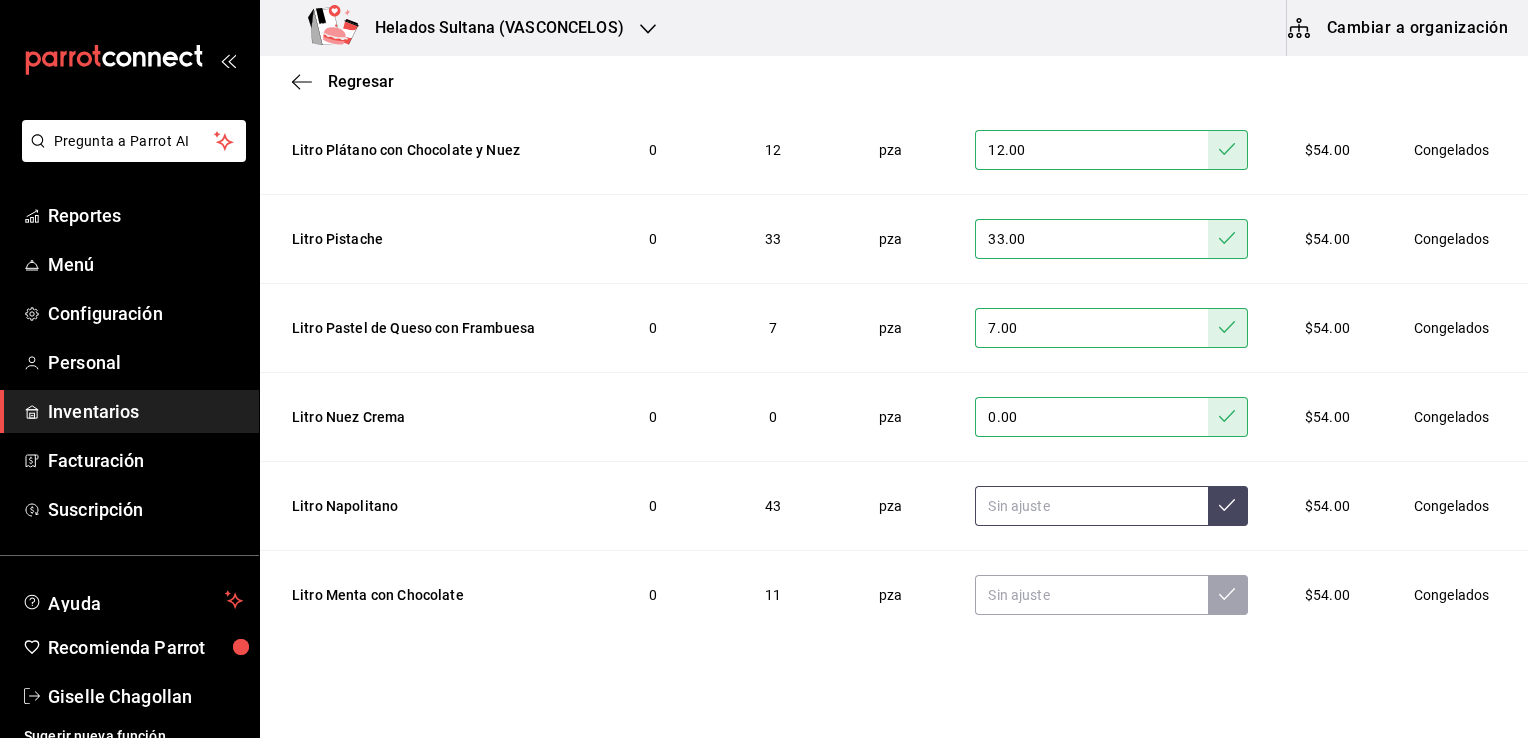 click at bounding box center (1091, 506) 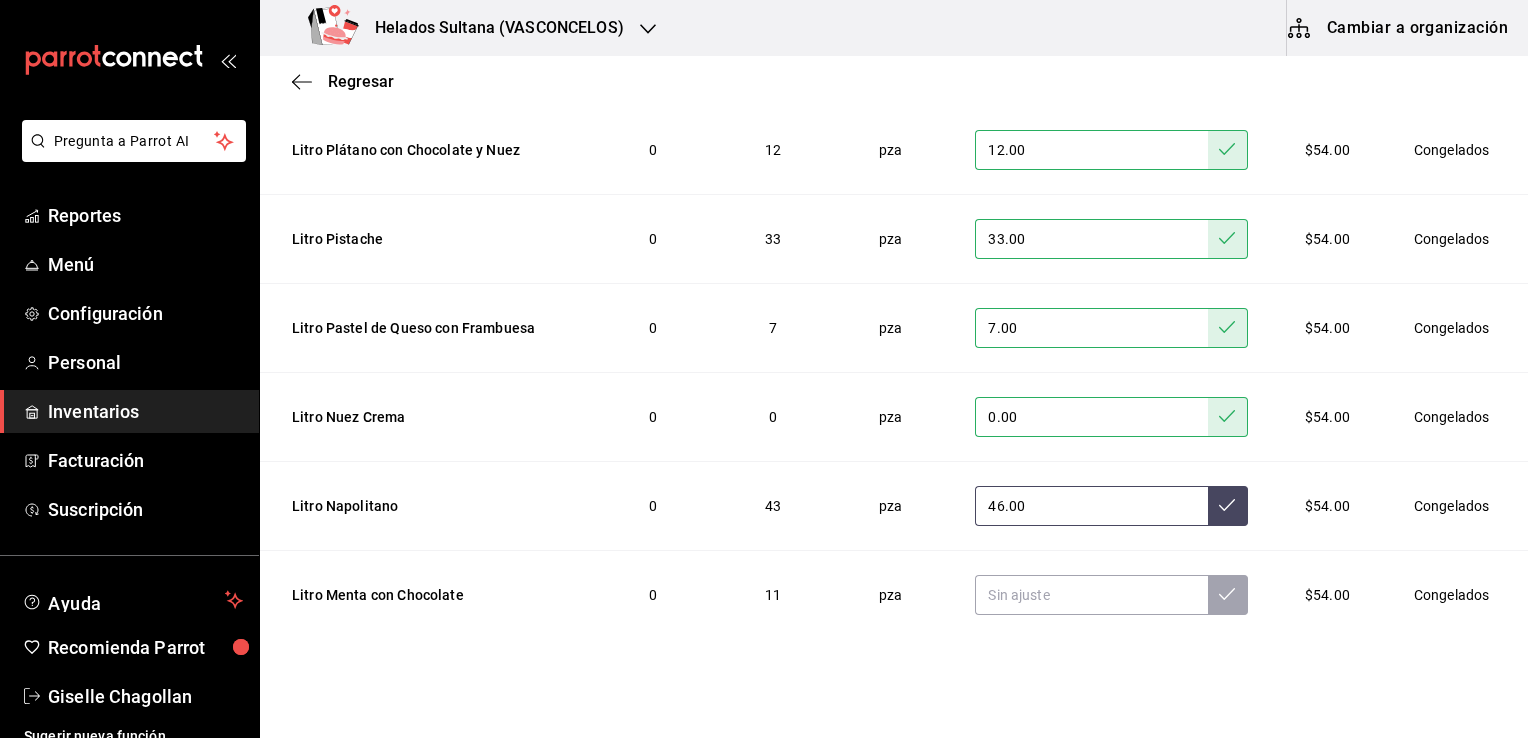 type on "46.00" 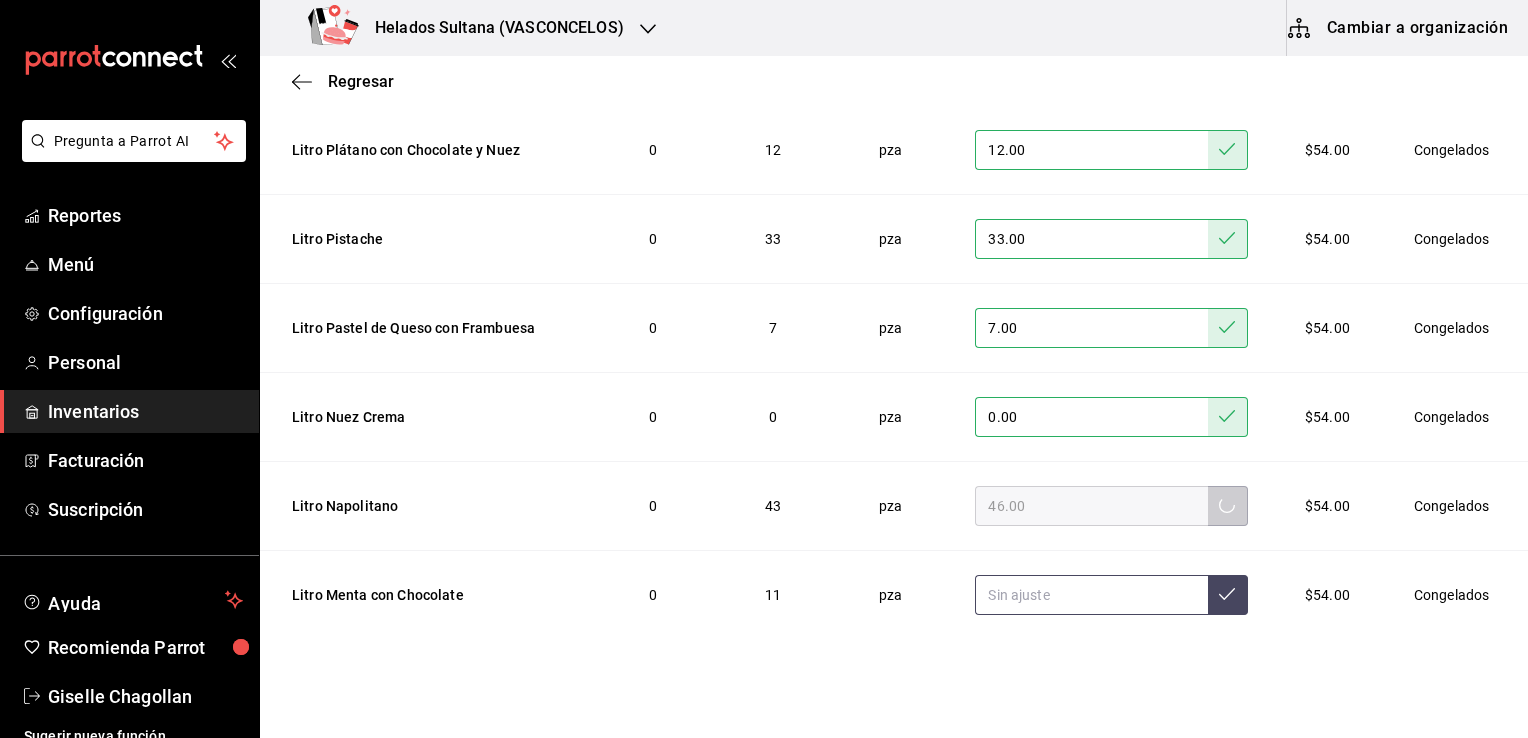 click at bounding box center (1091, 595) 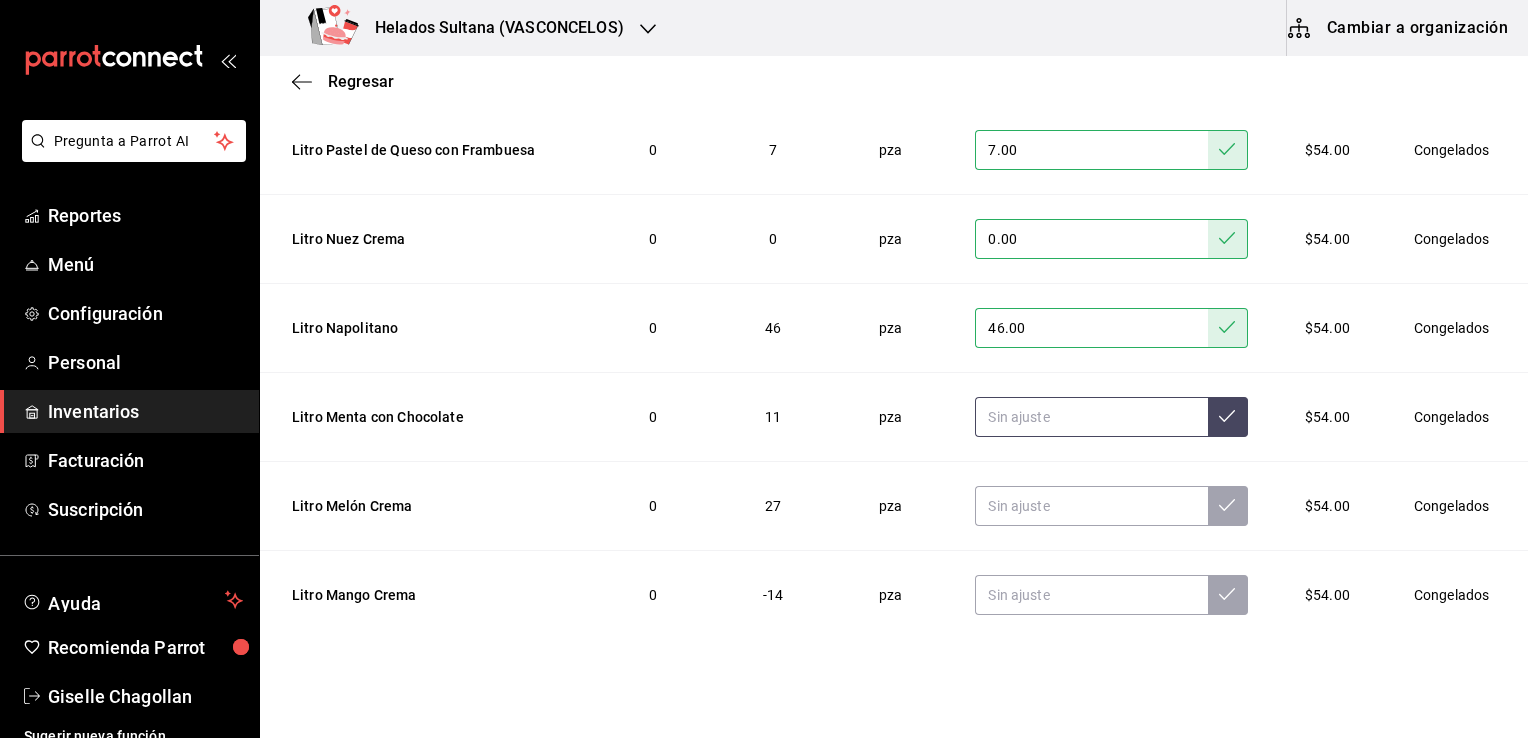 scroll, scrollTop: 1579, scrollLeft: 0, axis: vertical 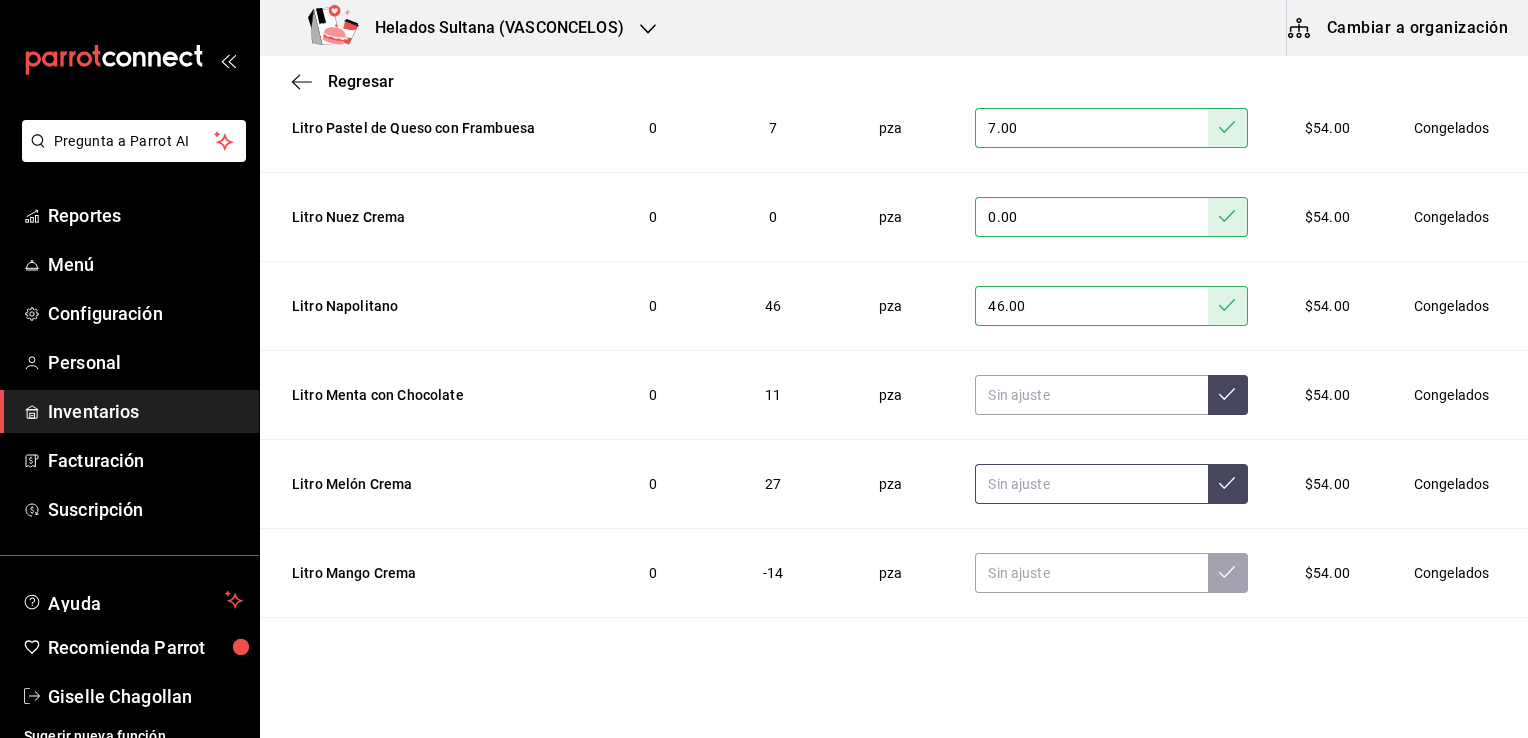 click at bounding box center [1091, 484] 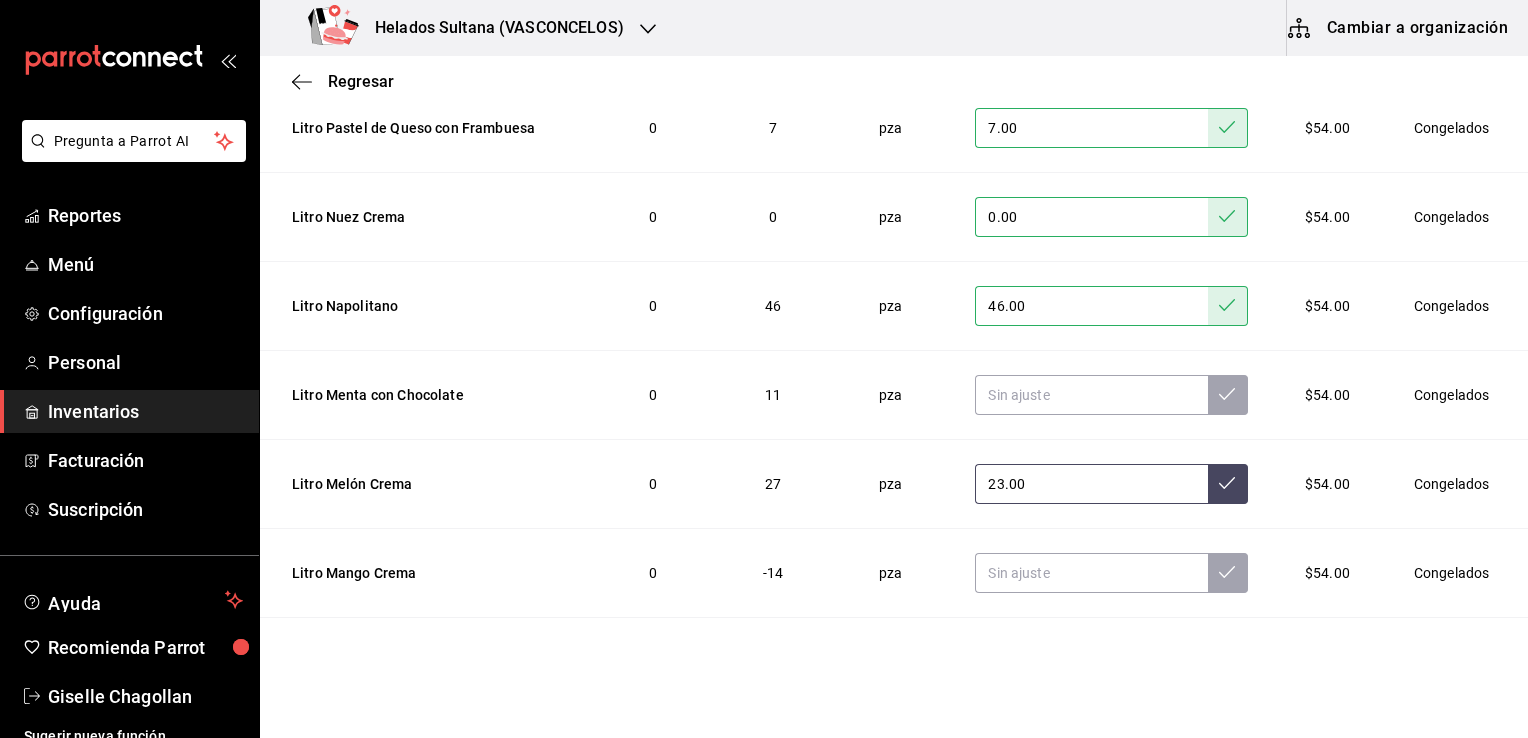 type on "23.00" 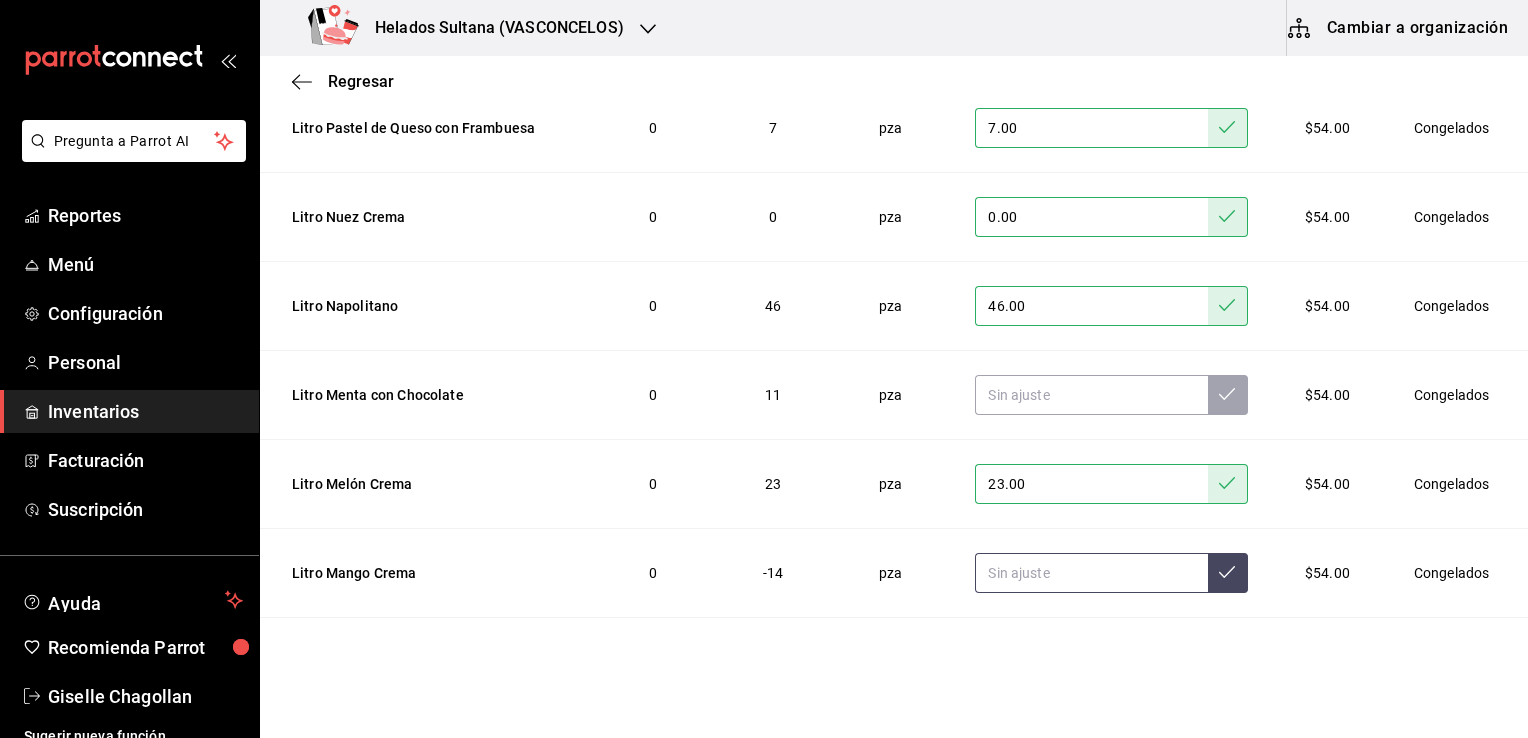 click at bounding box center (1091, 573) 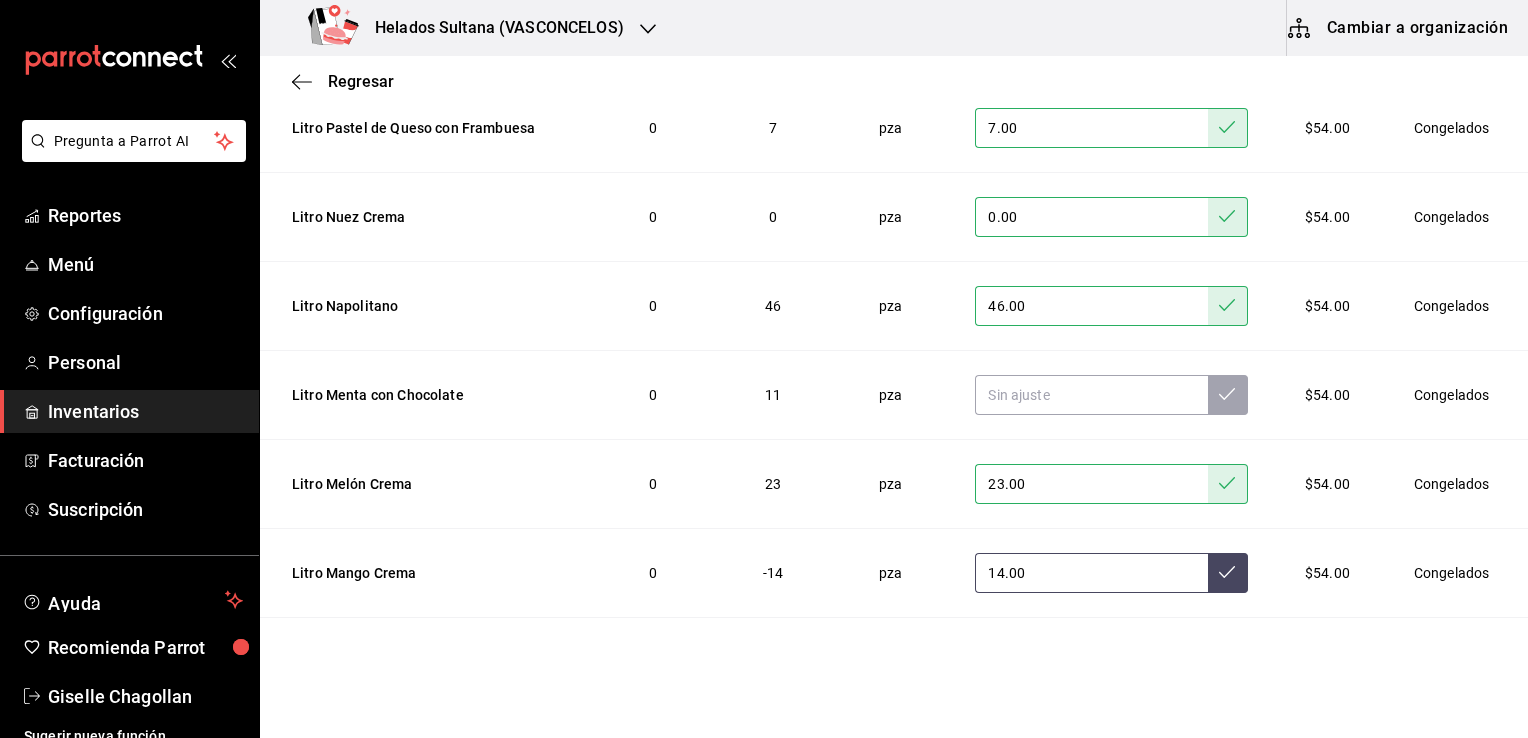 type on "14.00" 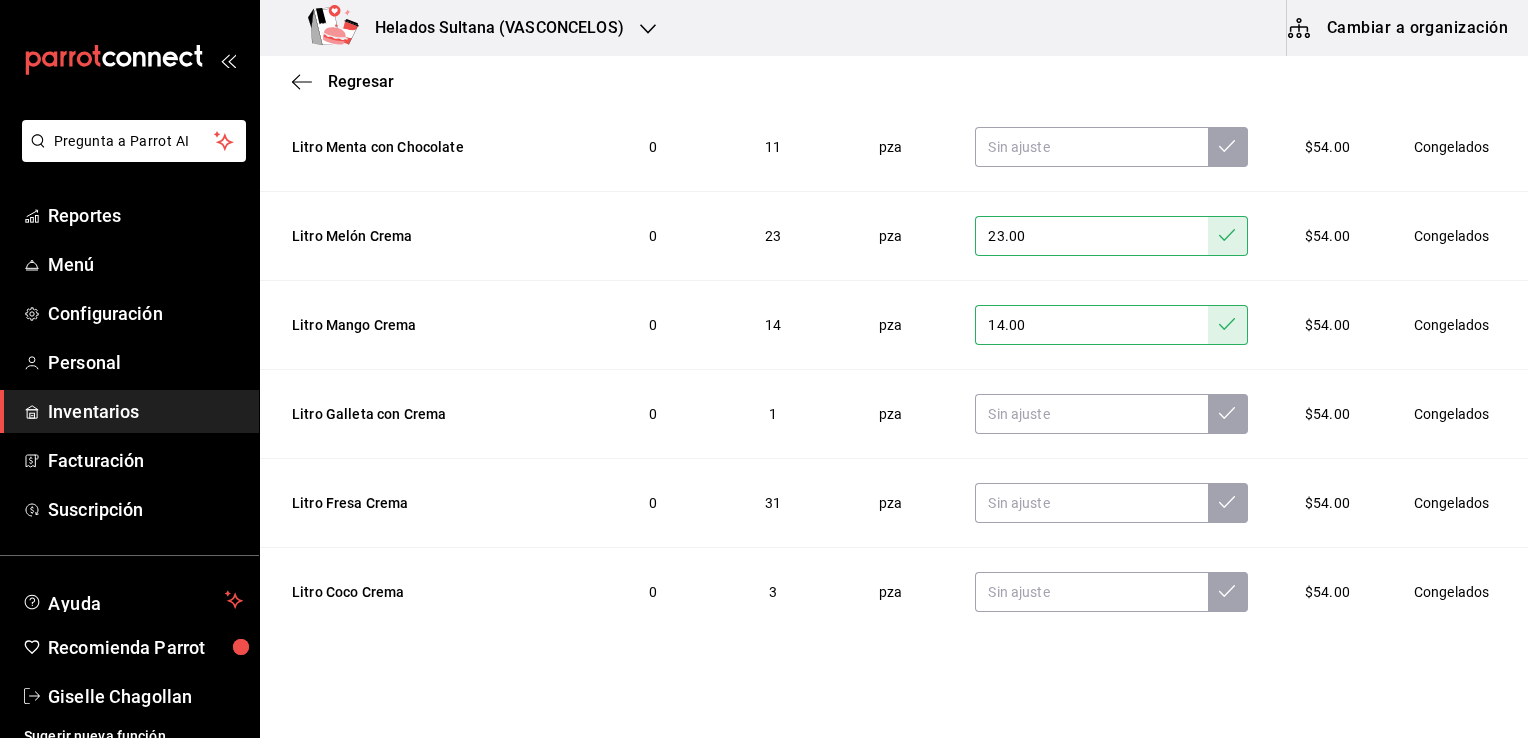 scroll, scrollTop: 1859, scrollLeft: 0, axis: vertical 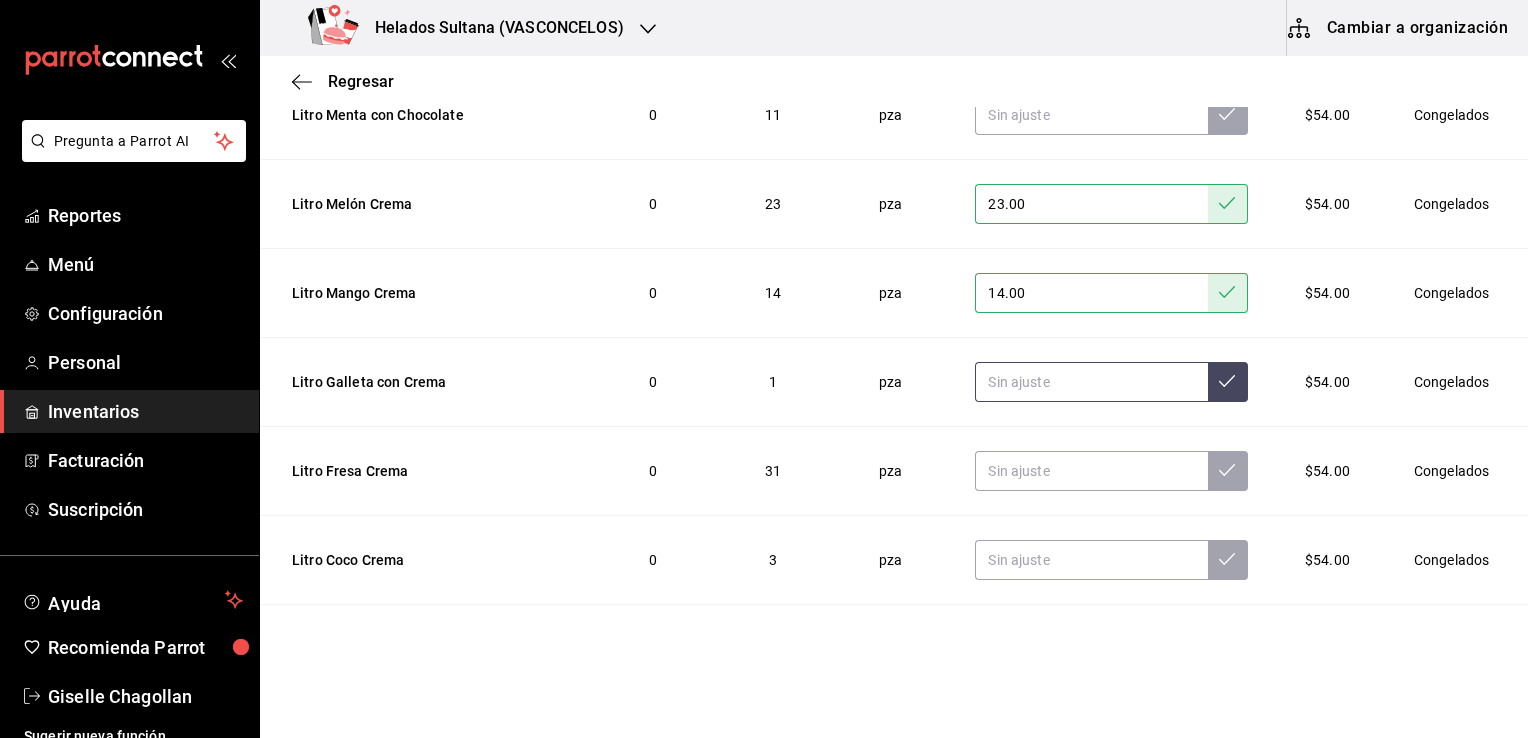 click at bounding box center [1091, 382] 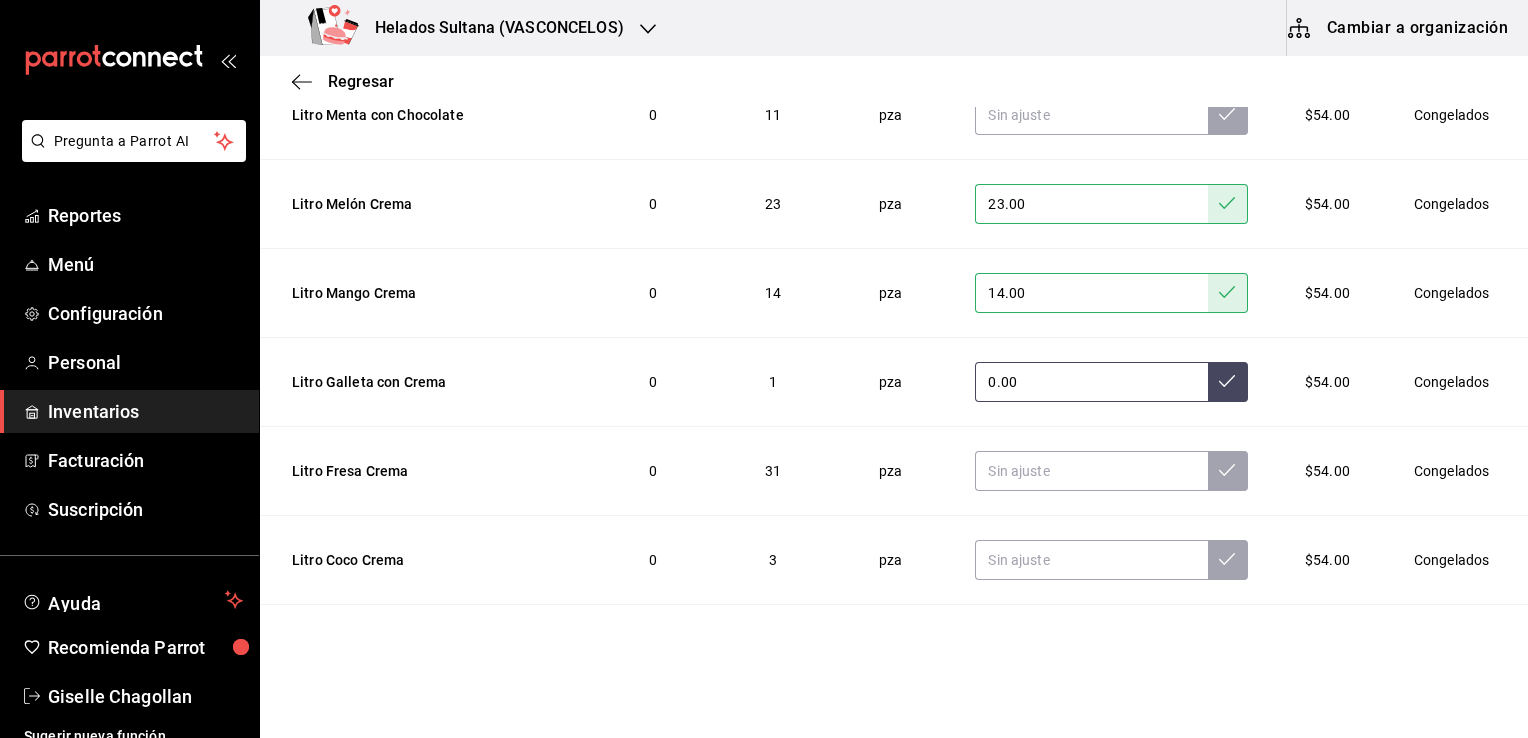 type on "0.00" 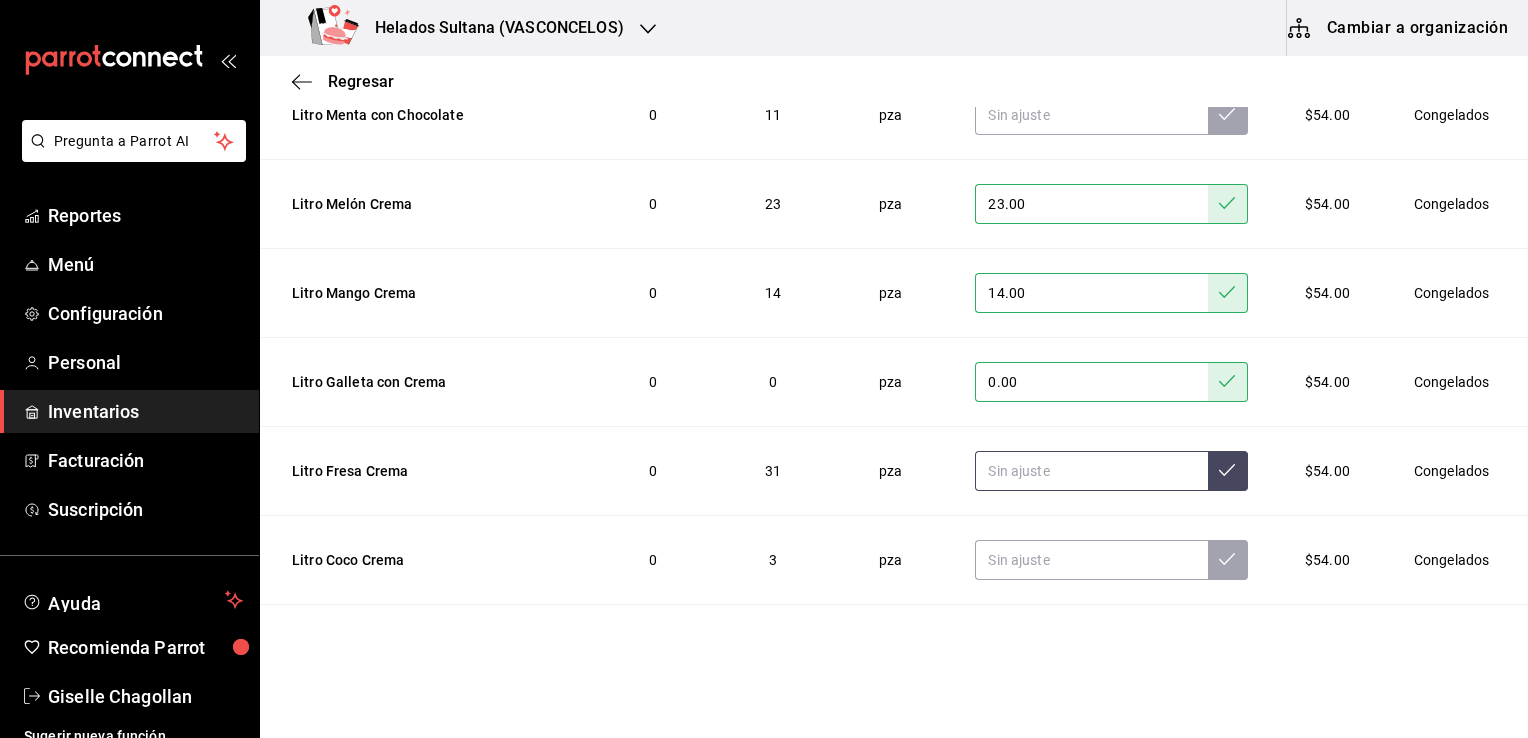 click at bounding box center [1091, 471] 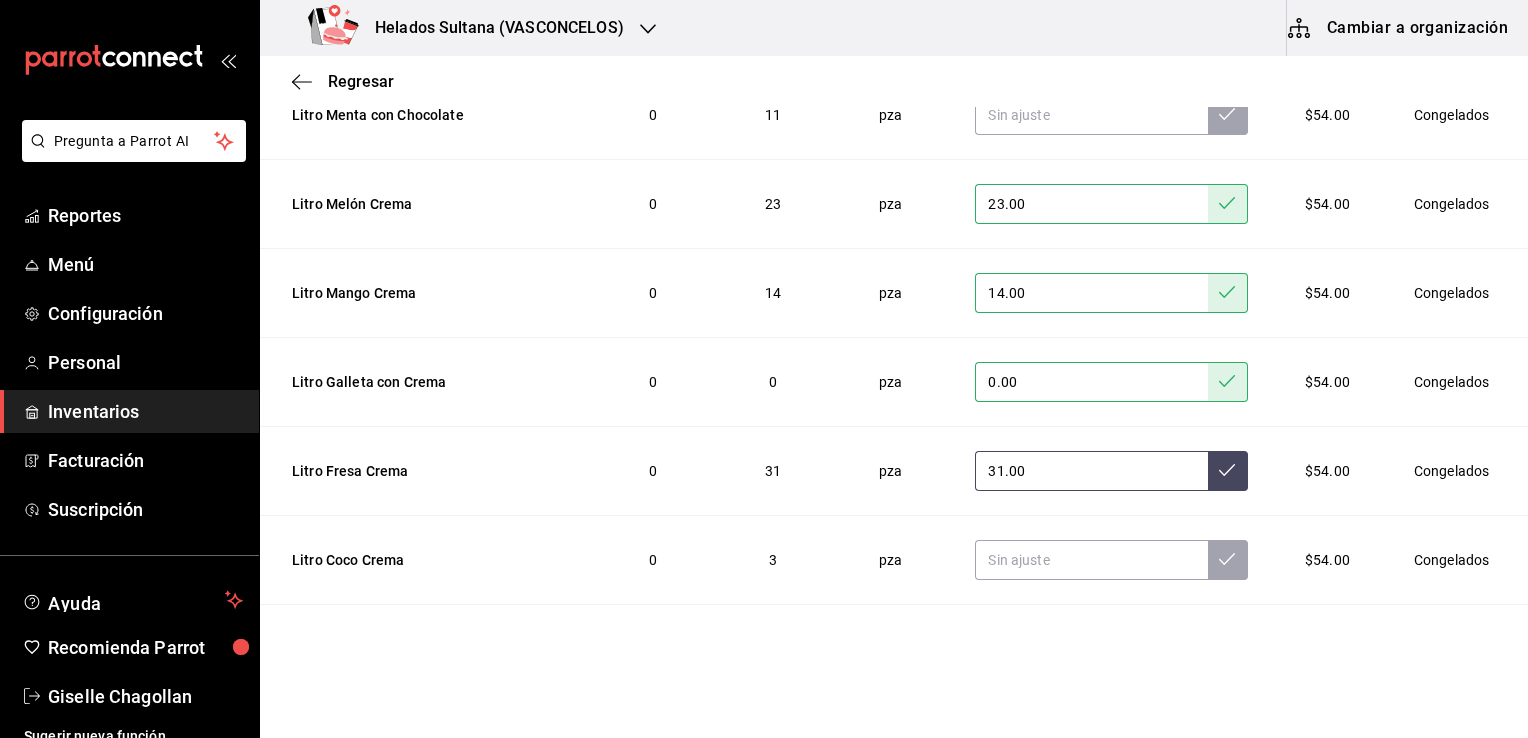 type on "31.00" 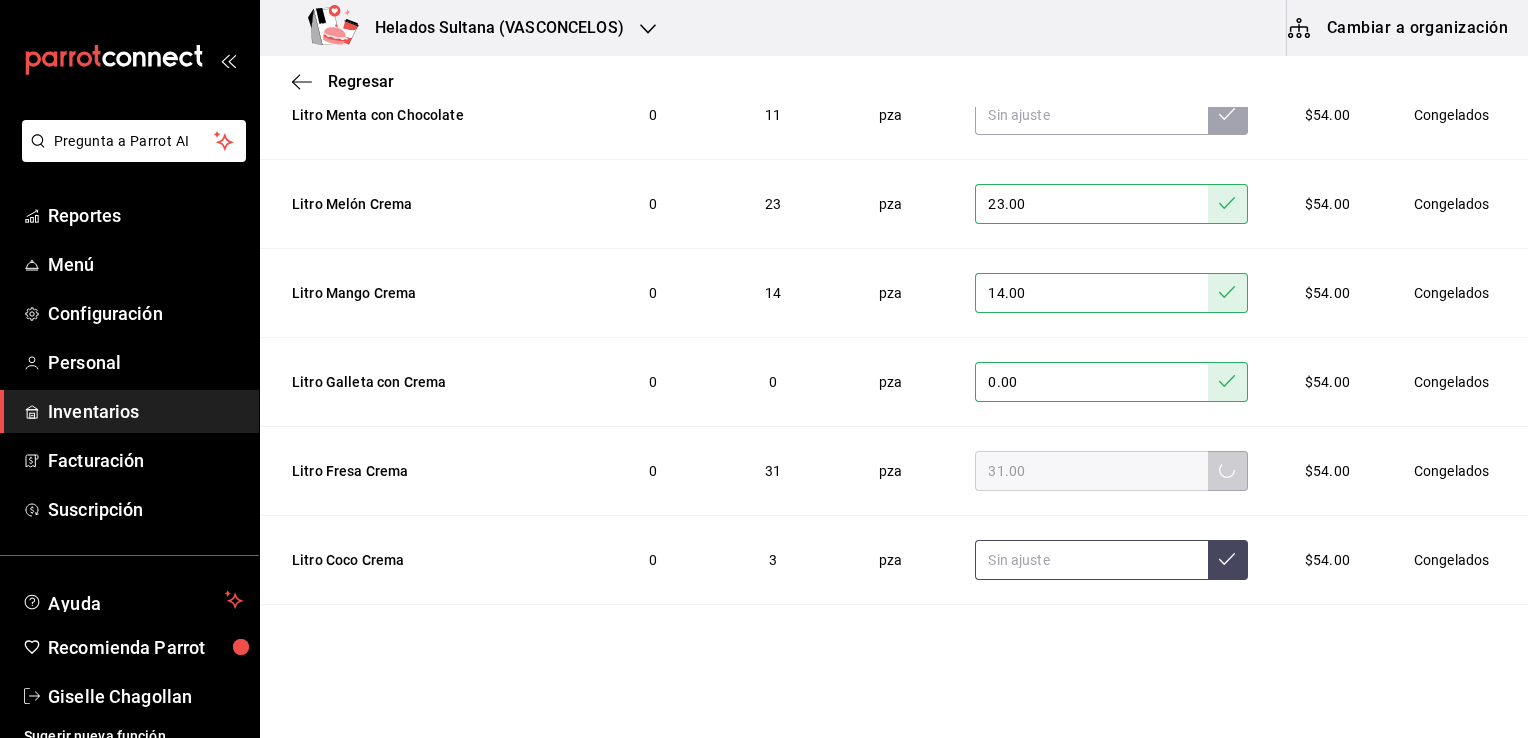 click at bounding box center (1091, 560) 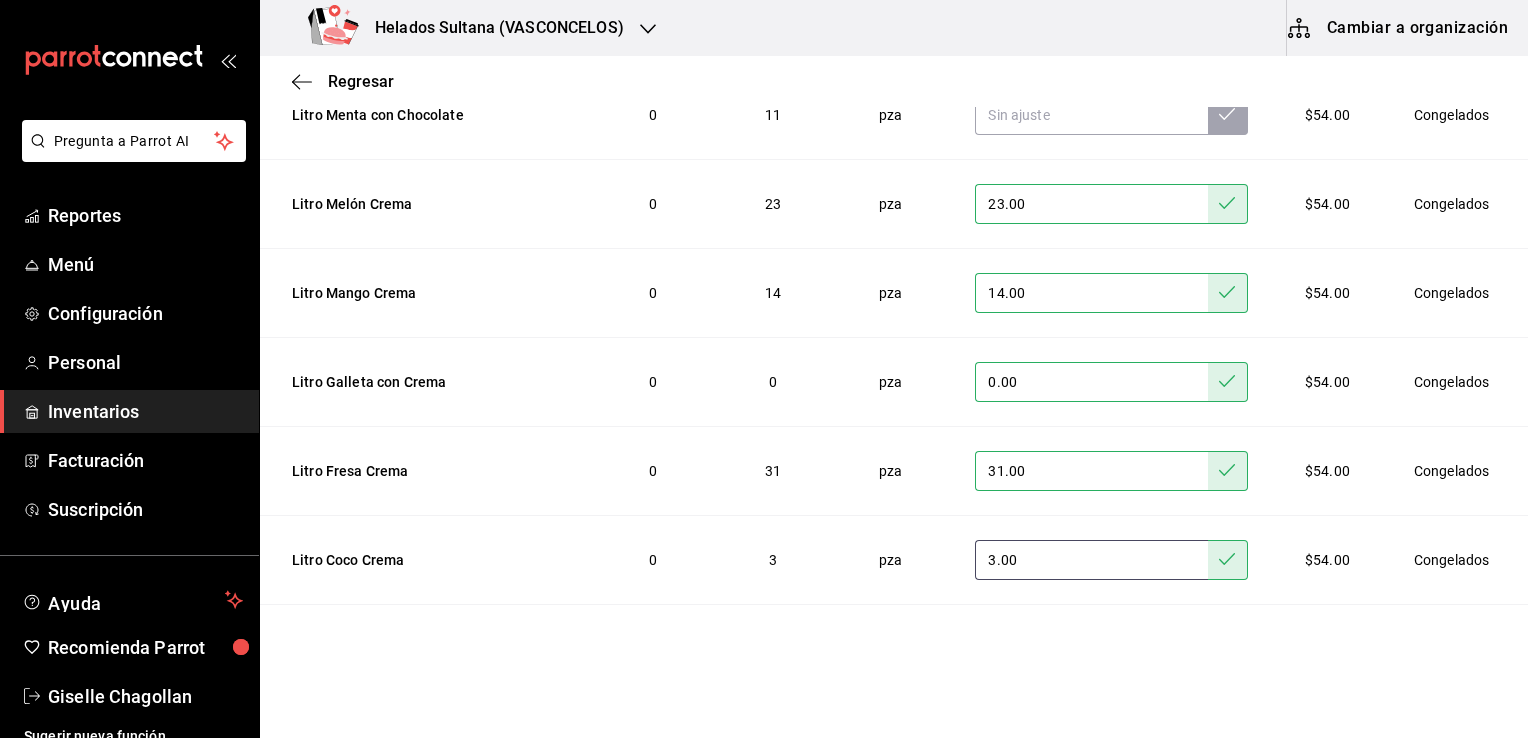 drag, startPoint x: 1087, startPoint y: 556, endPoint x: 820, endPoint y: 522, distance: 269.1561 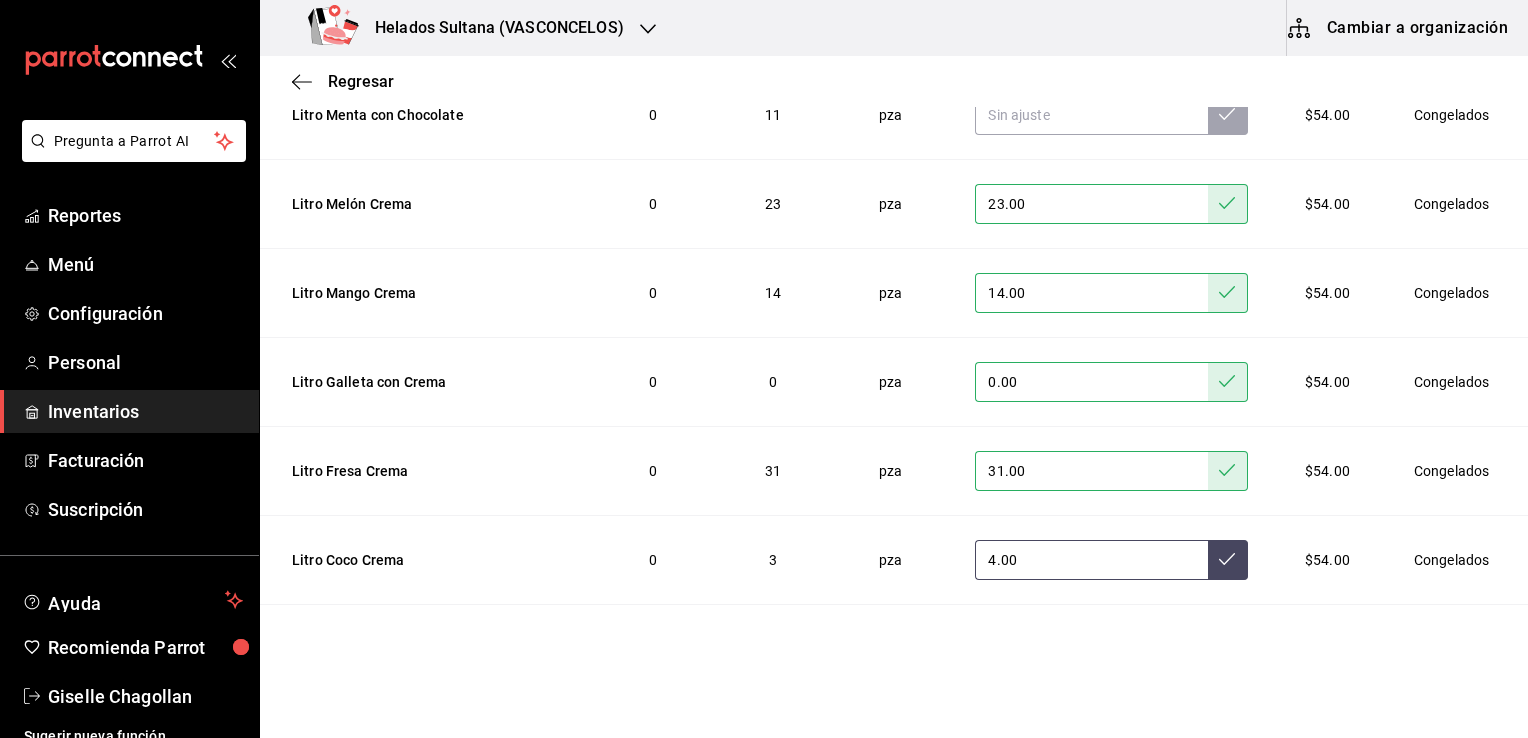 type on "4.00" 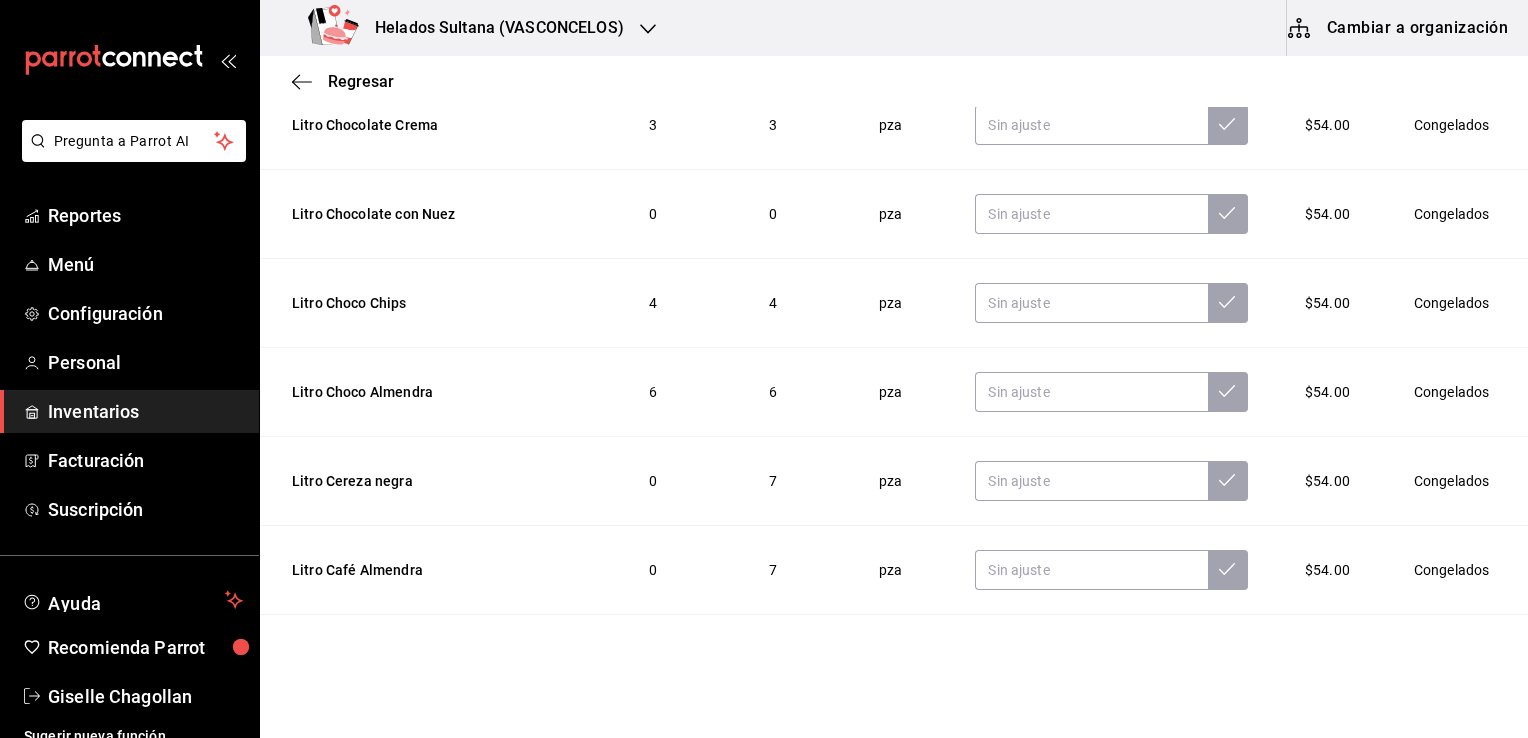 scroll, scrollTop: 2507, scrollLeft: 0, axis: vertical 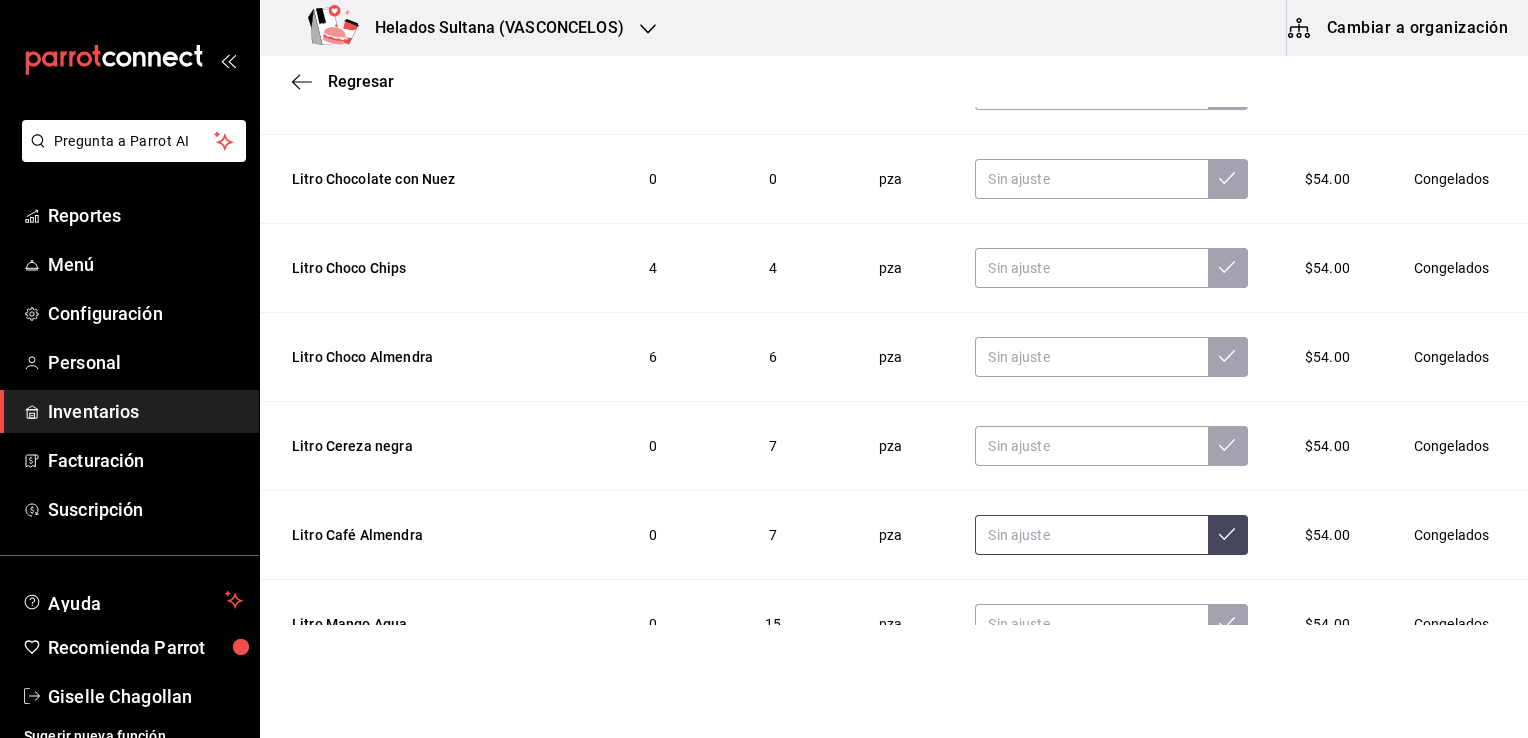 click at bounding box center (1091, 535) 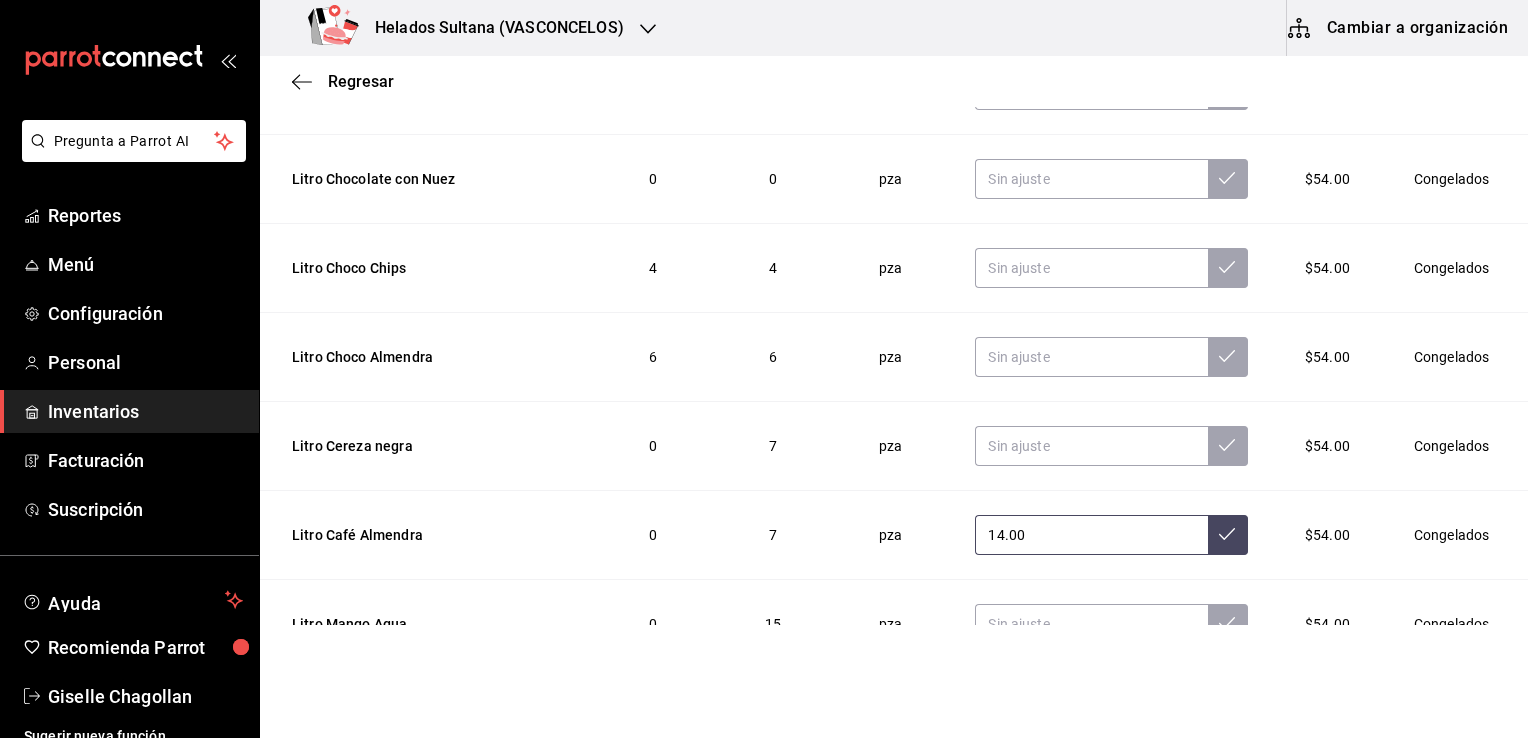 type on "14.00" 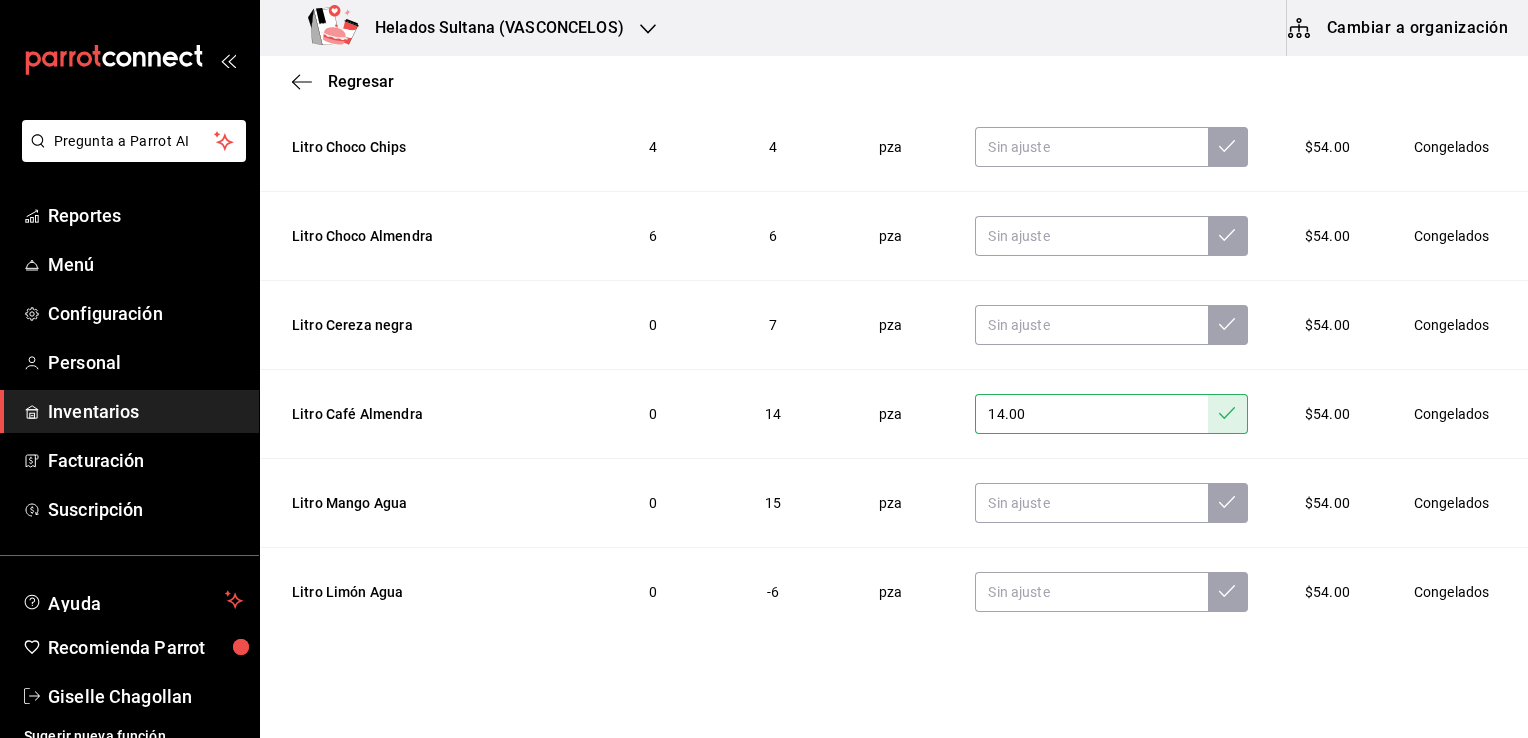 scroll, scrollTop: 2667, scrollLeft: 0, axis: vertical 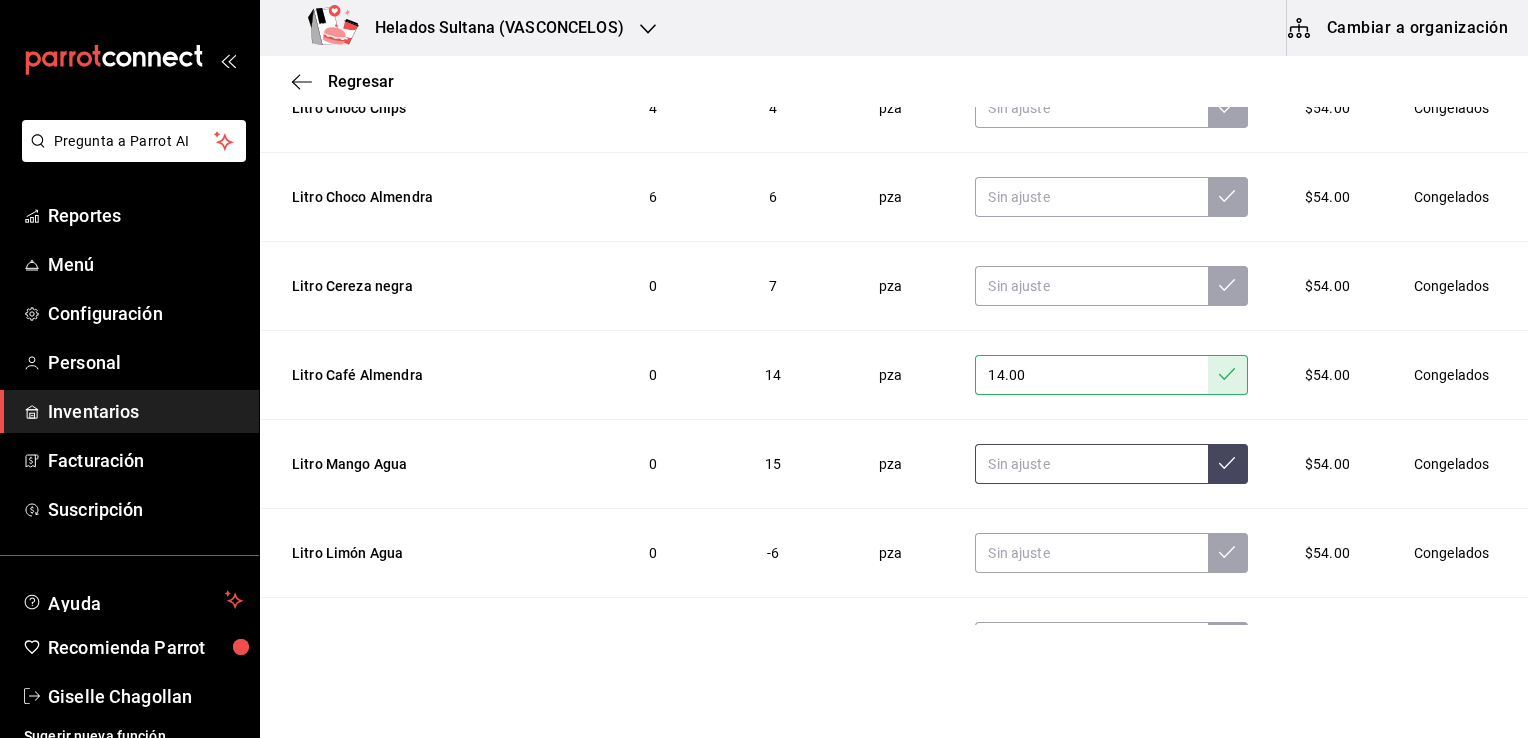click at bounding box center [1091, 464] 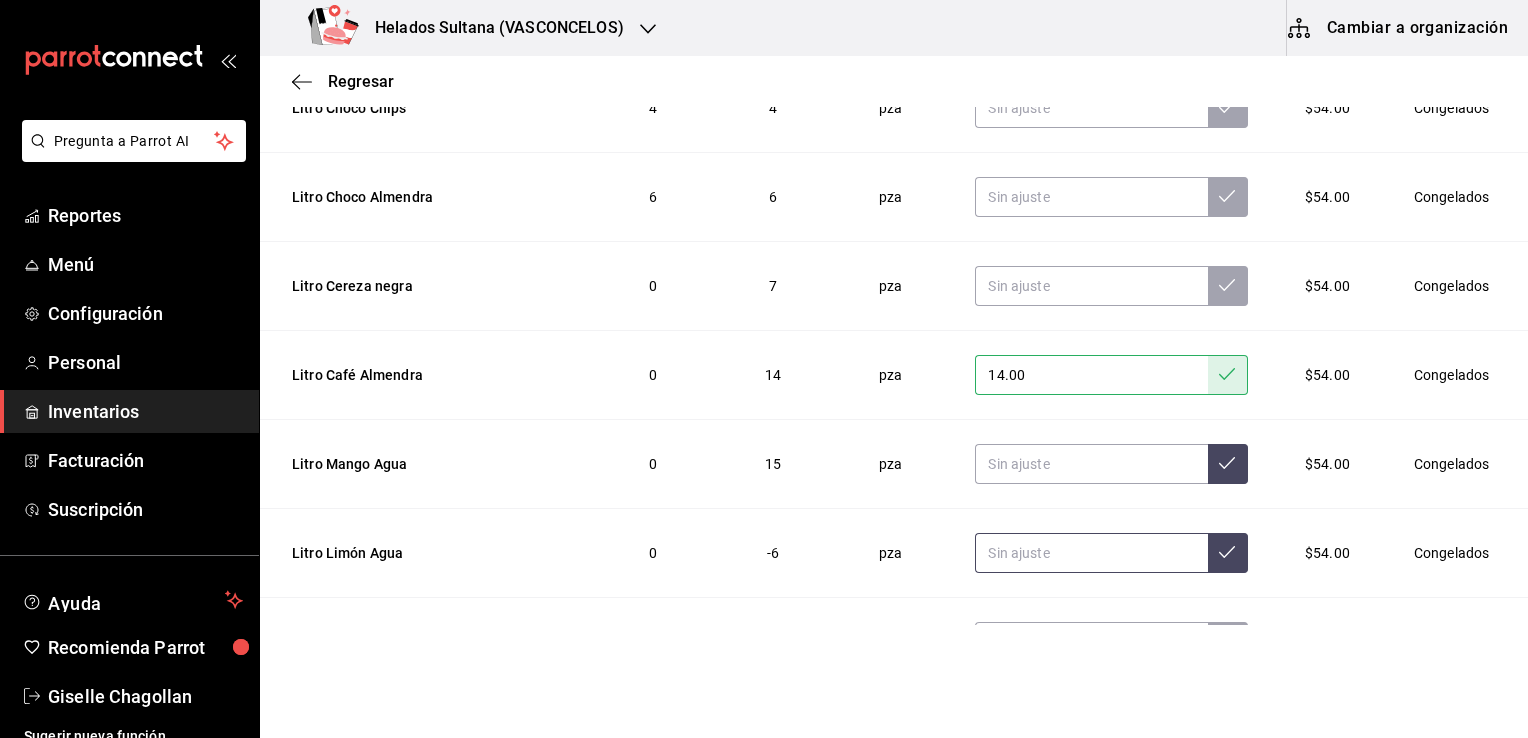 click at bounding box center (1091, 553) 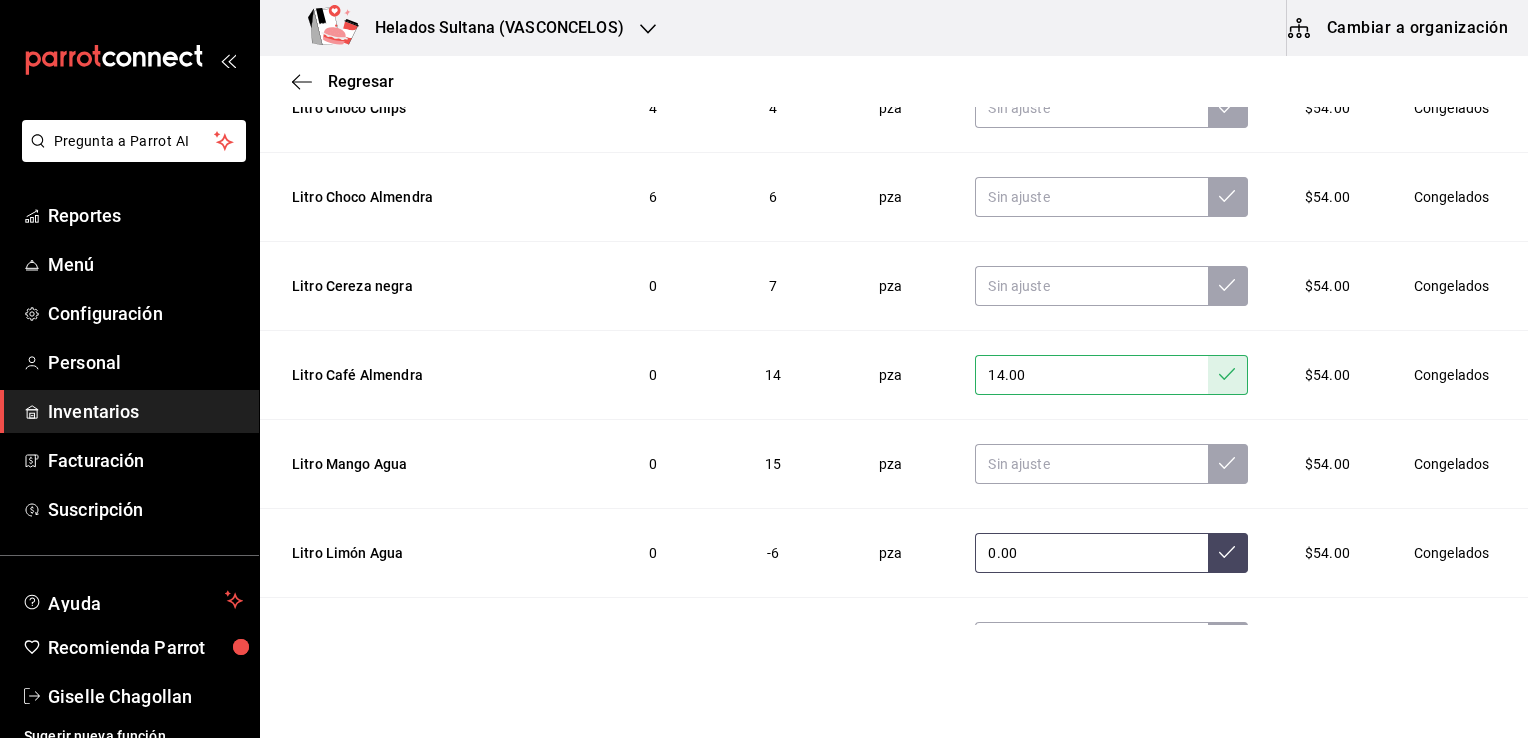 type on "0.00" 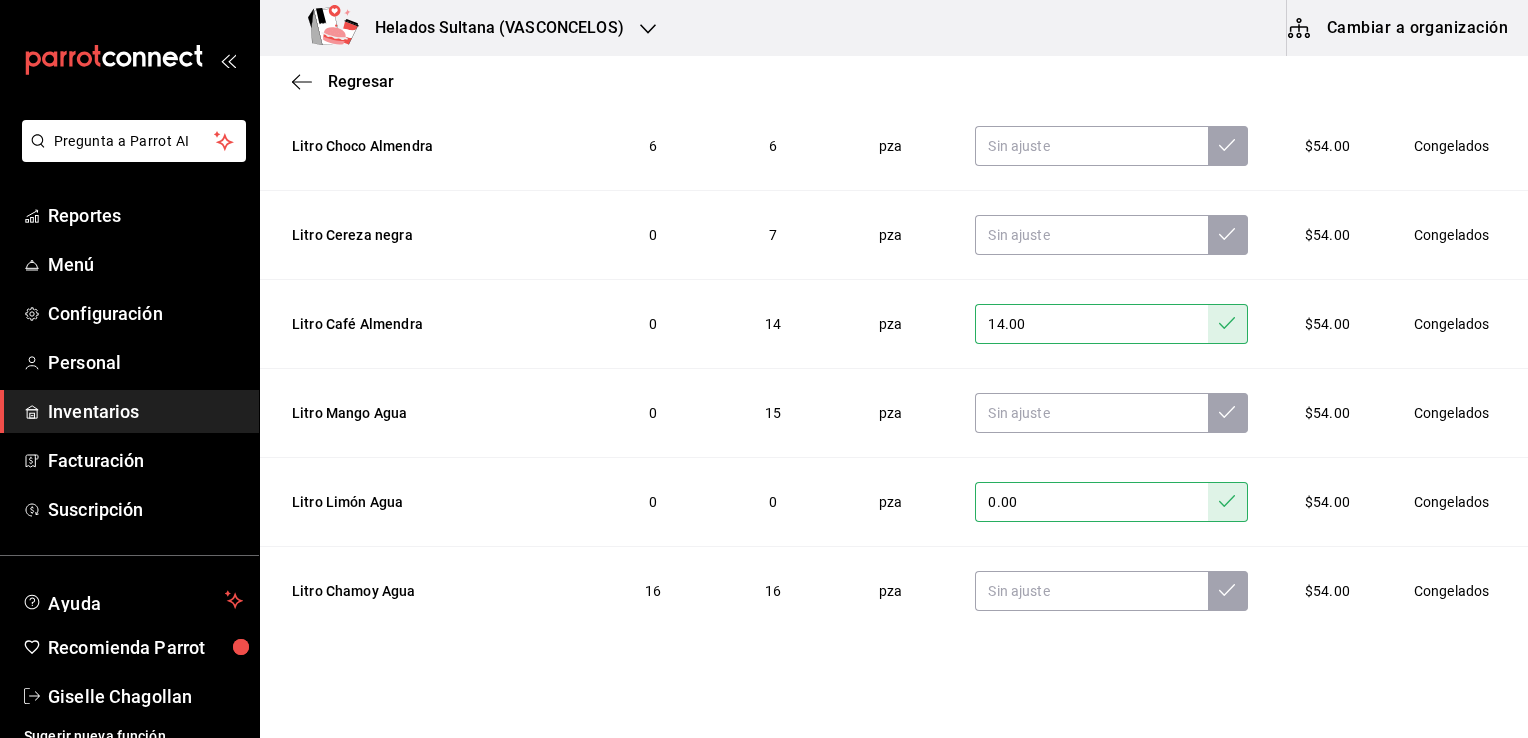 scroll, scrollTop: 2728, scrollLeft: 0, axis: vertical 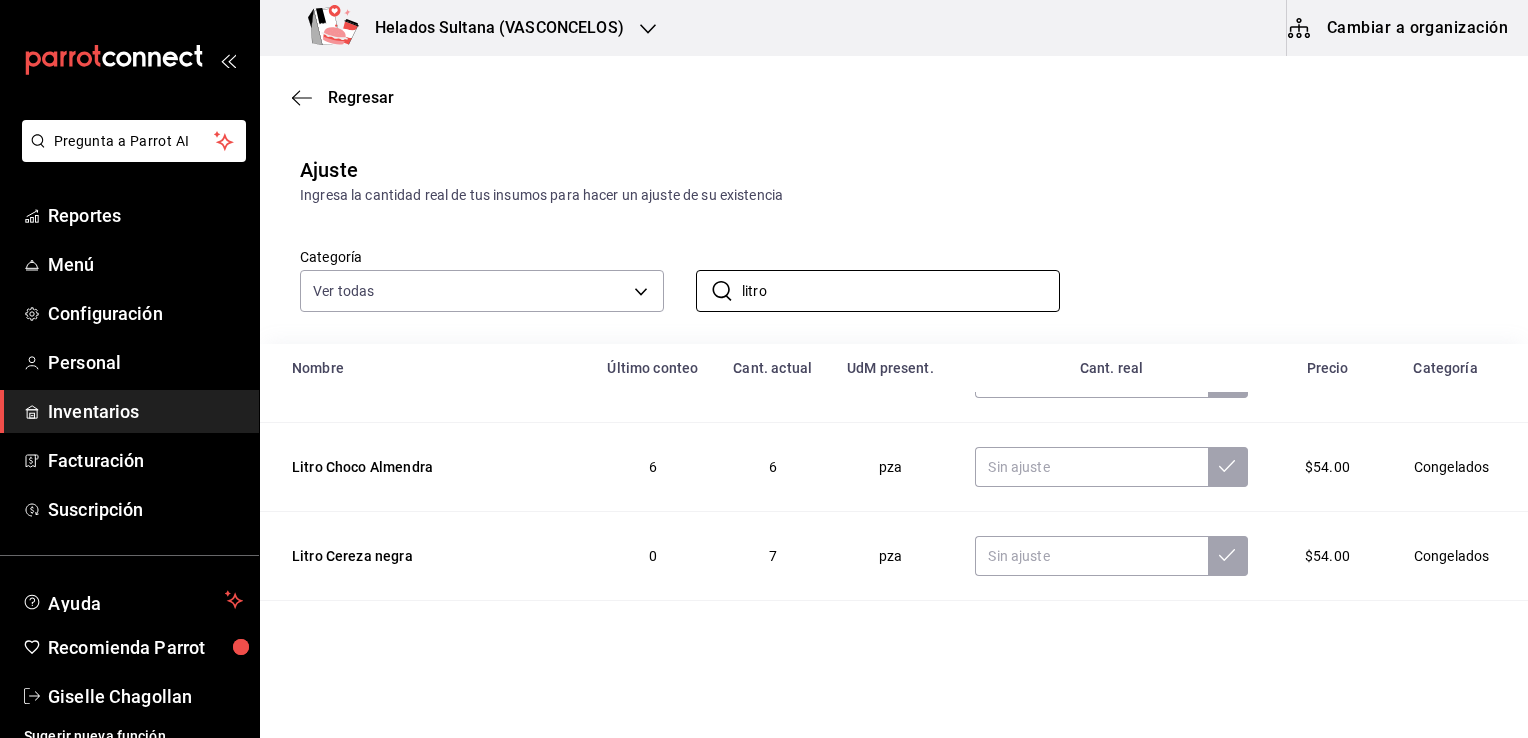 drag, startPoint x: 771, startPoint y: 282, endPoint x: 546, endPoint y: 257, distance: 226.38463 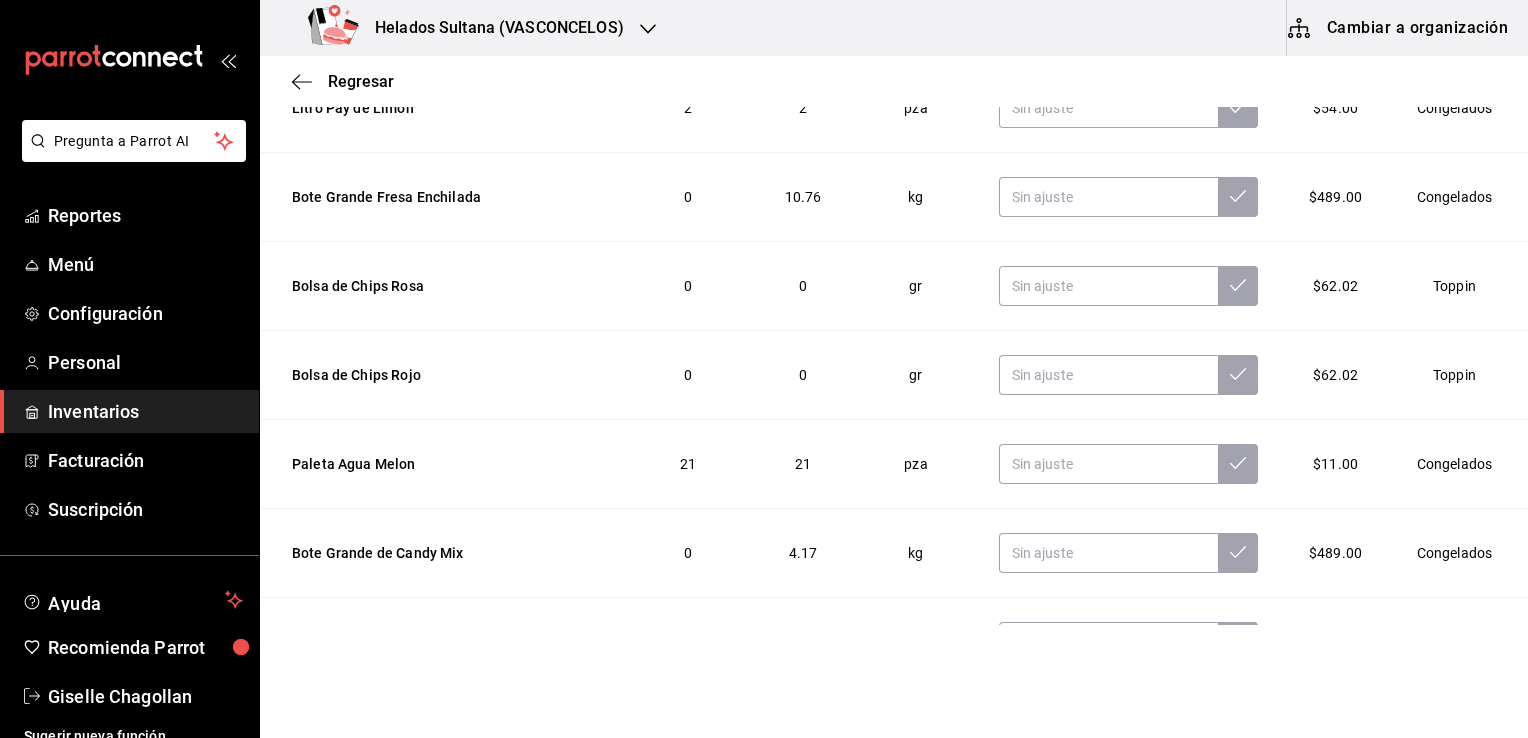 scroll, scrollTop: 331, scrollLeft: 0, axis: vertical 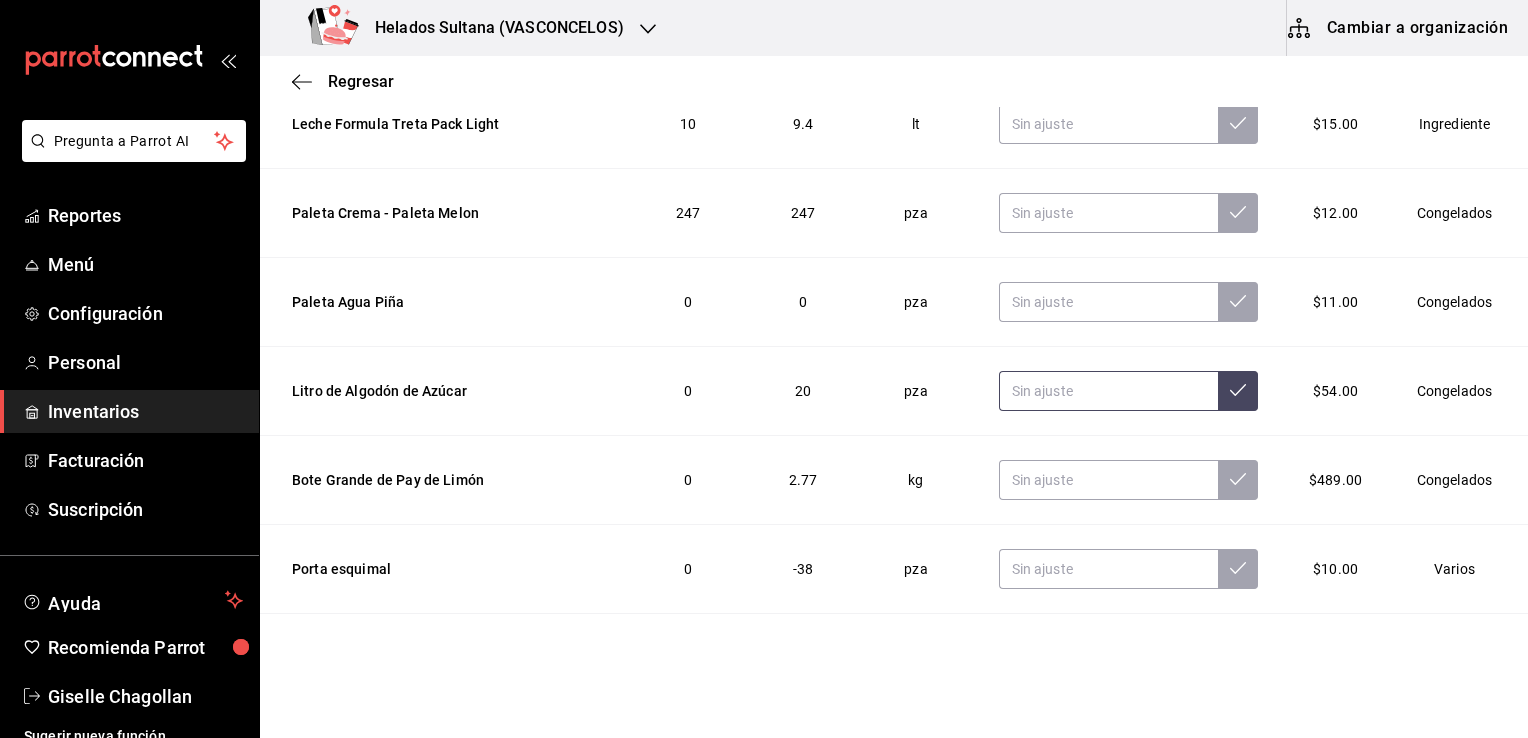 type on "coco" 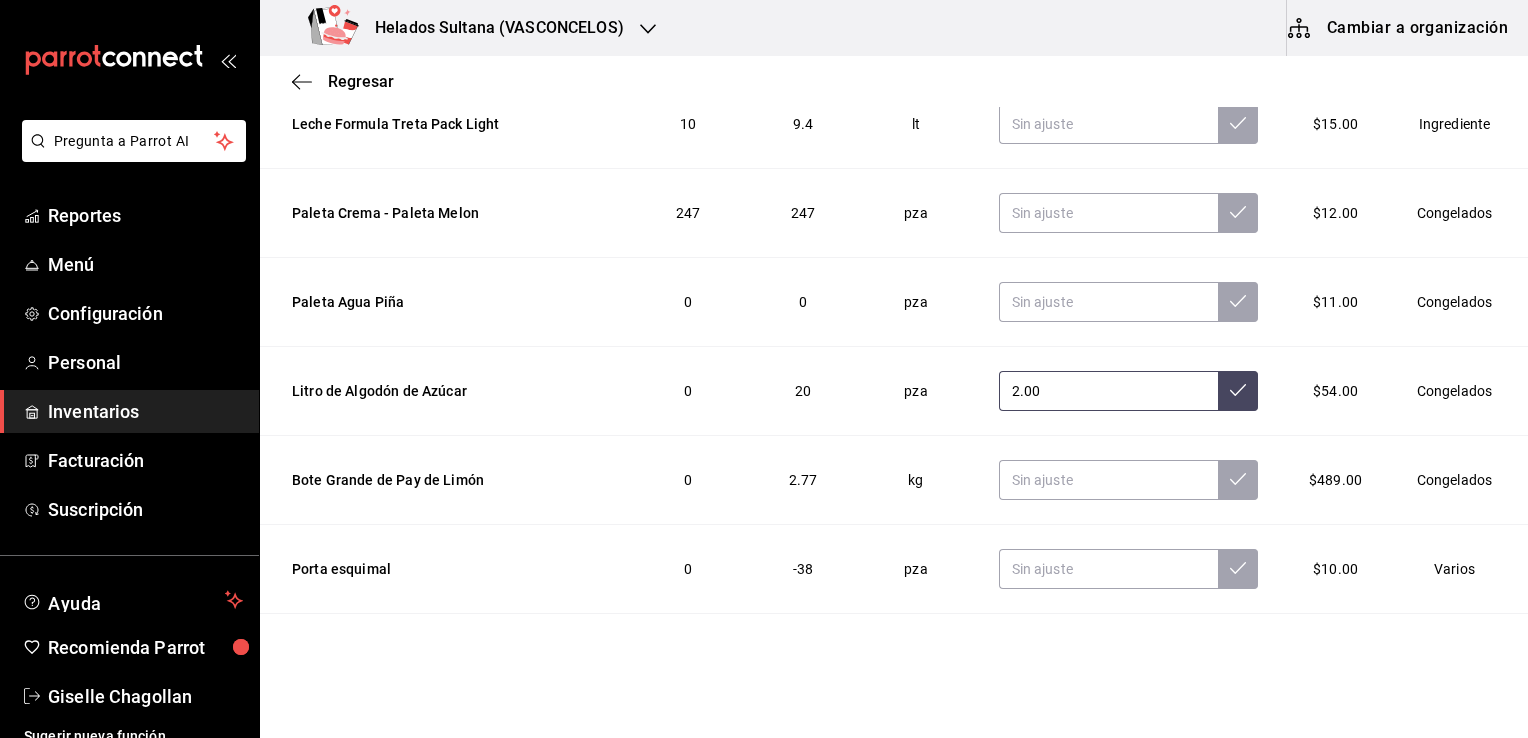 type on "2.00" 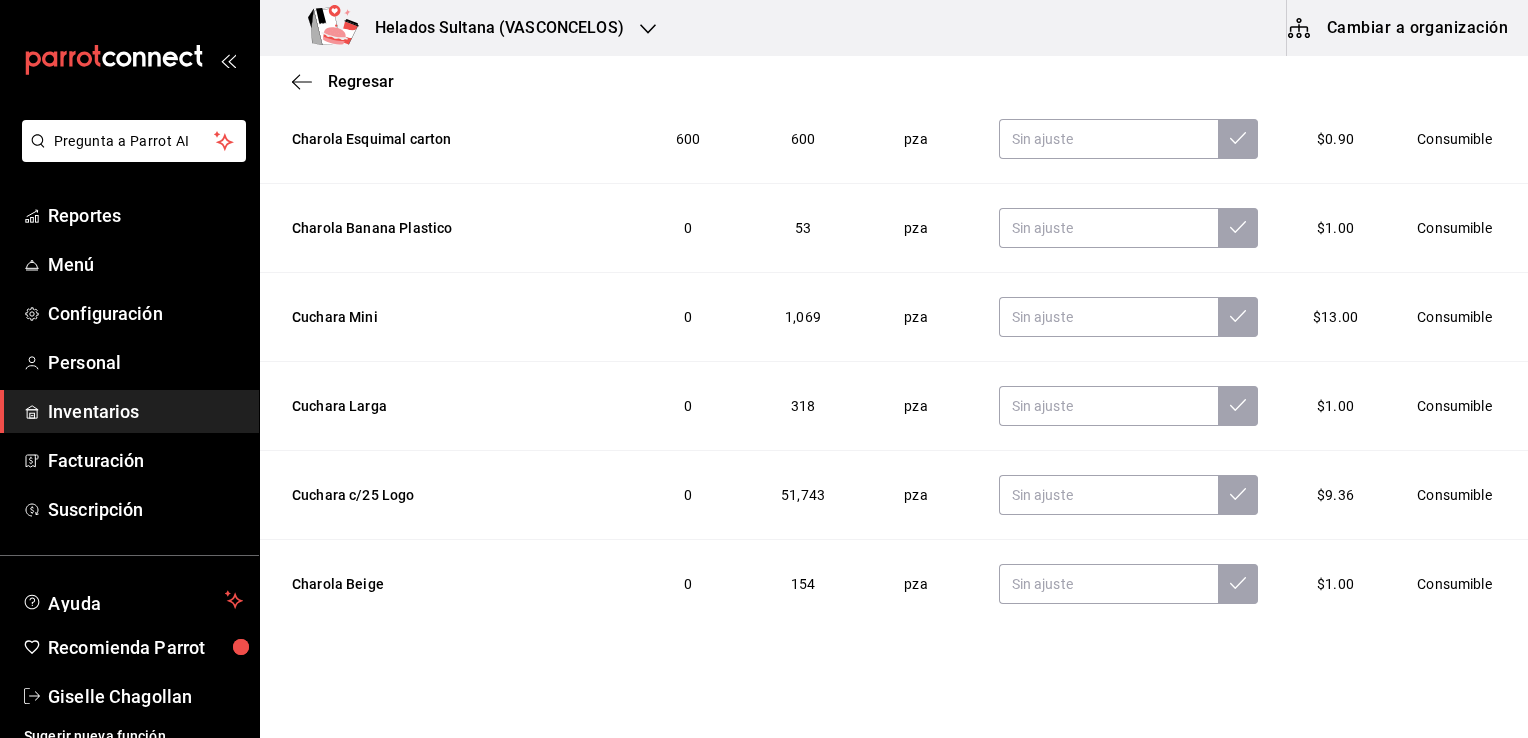 scroll, scrollTop: 2995, scrollLeft: 0, axis: vertical 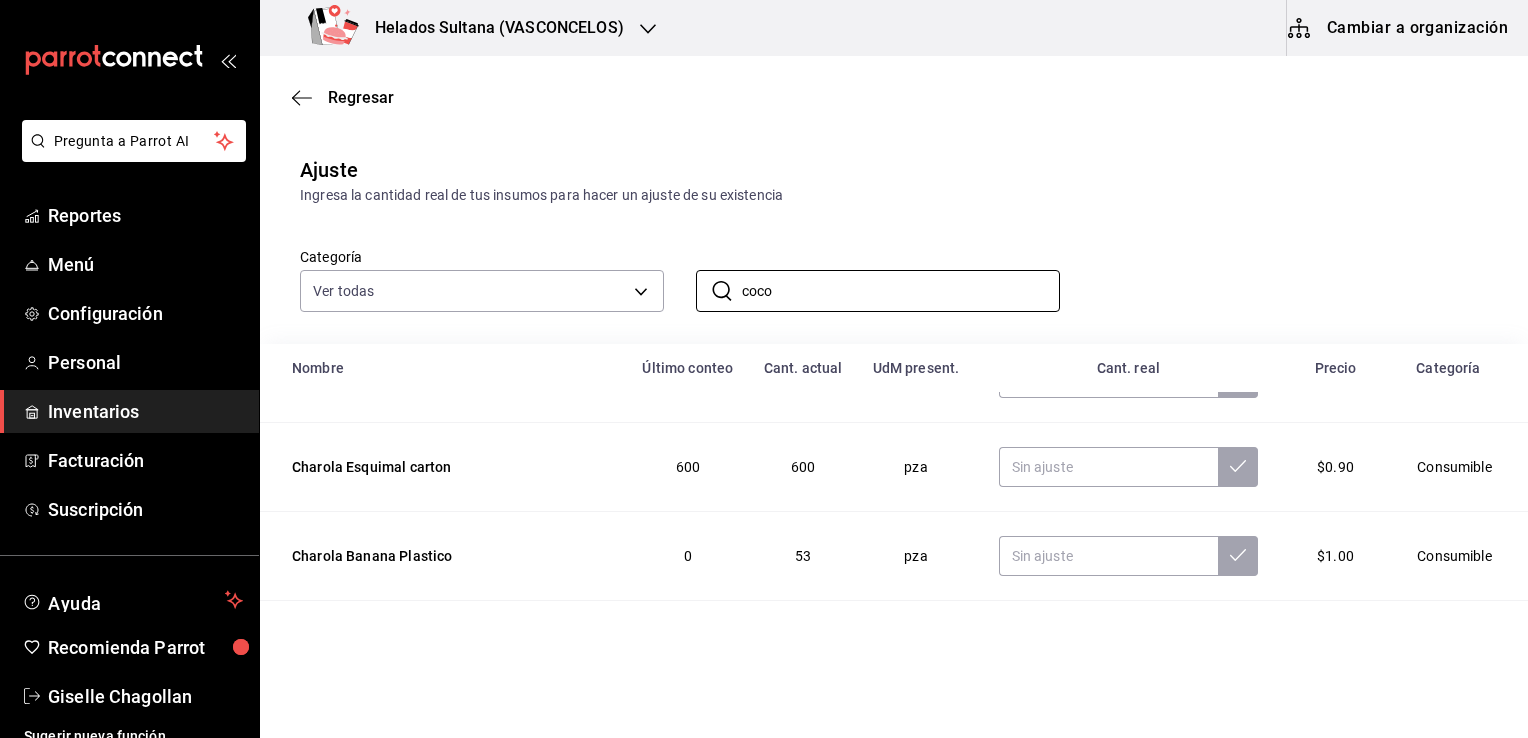 drag, startPoint x: 837, startPoint y: 282, endPoint x: 575, endPoint y: 252, distance: 263.71198 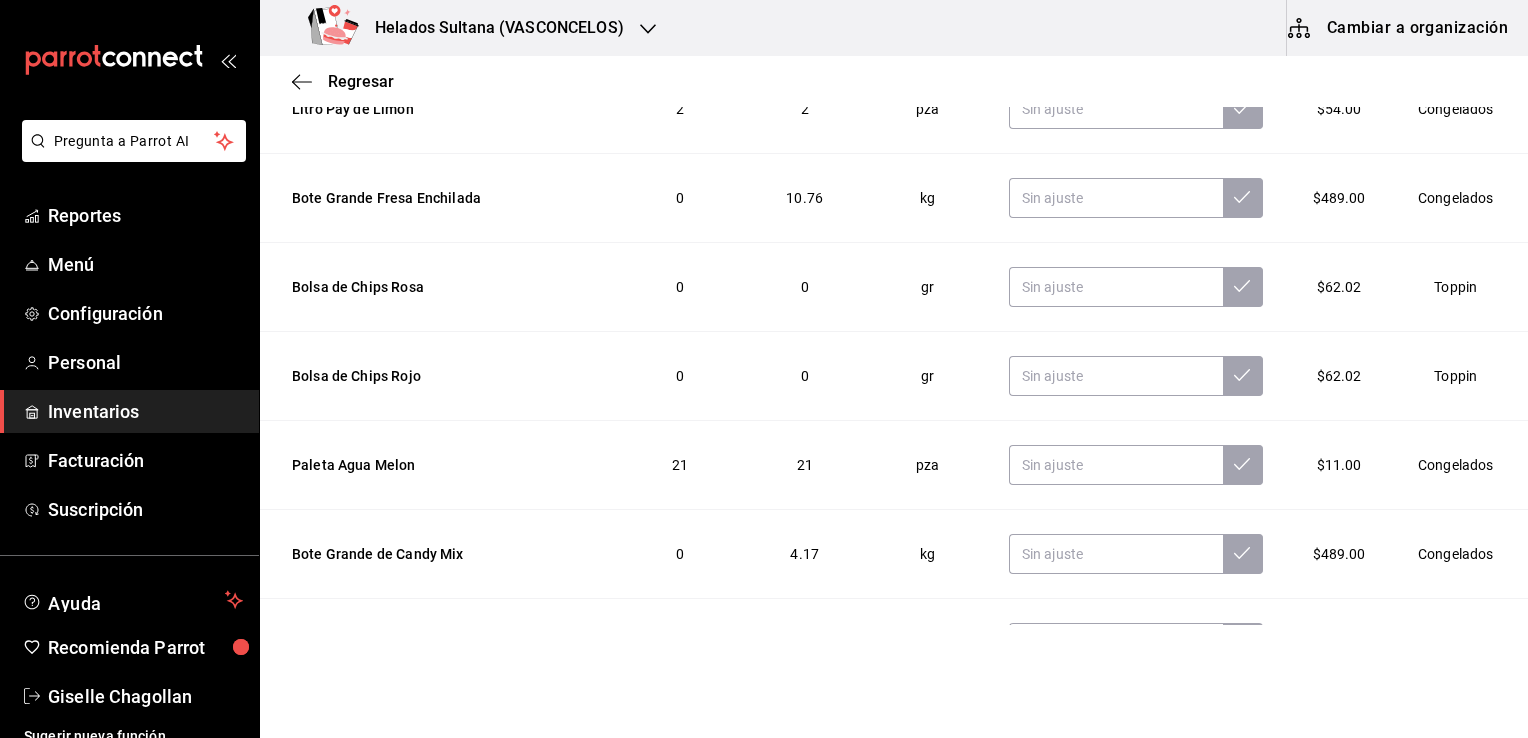 scroll, scrollTop: 331, scrollLeft: 0, axis: vertical 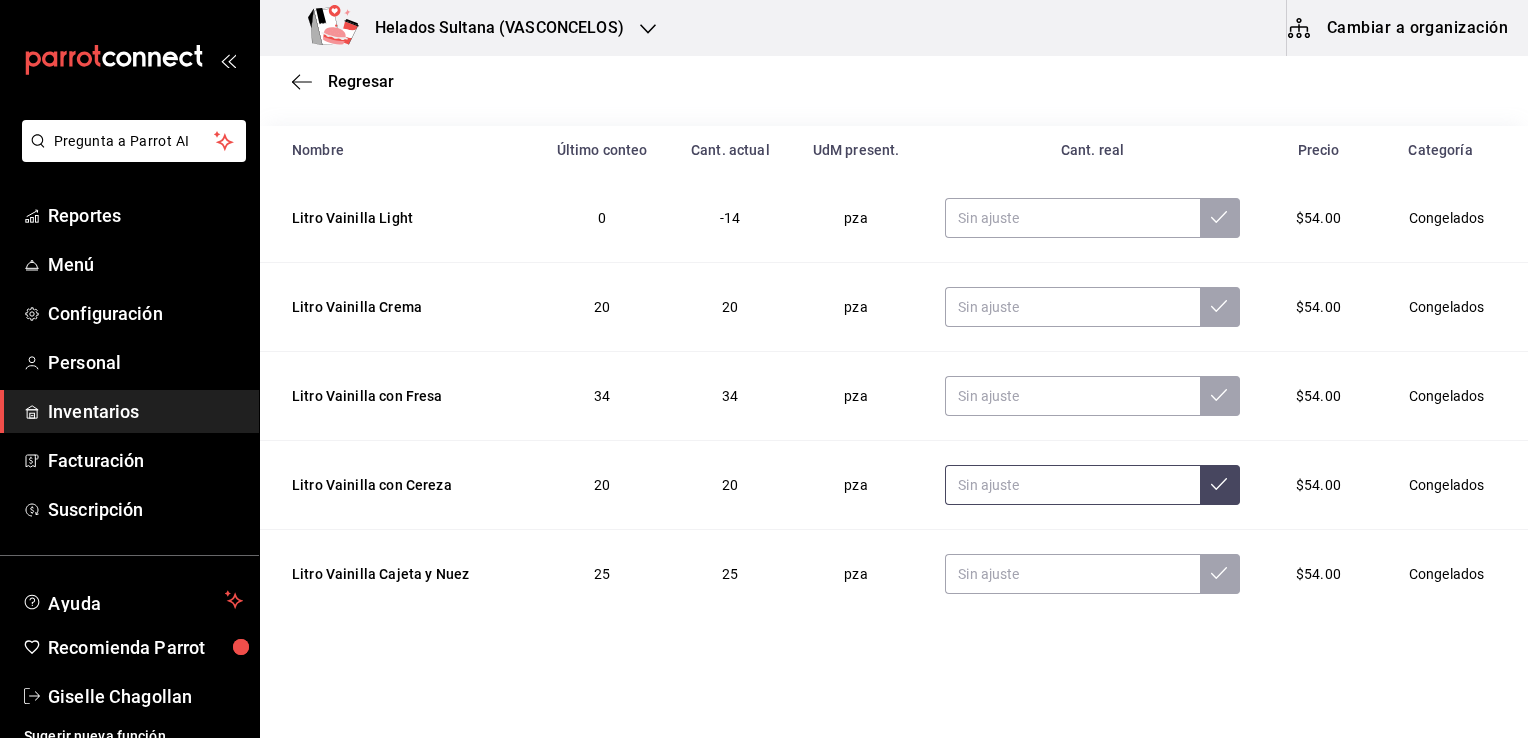 type on "litro vainilla" 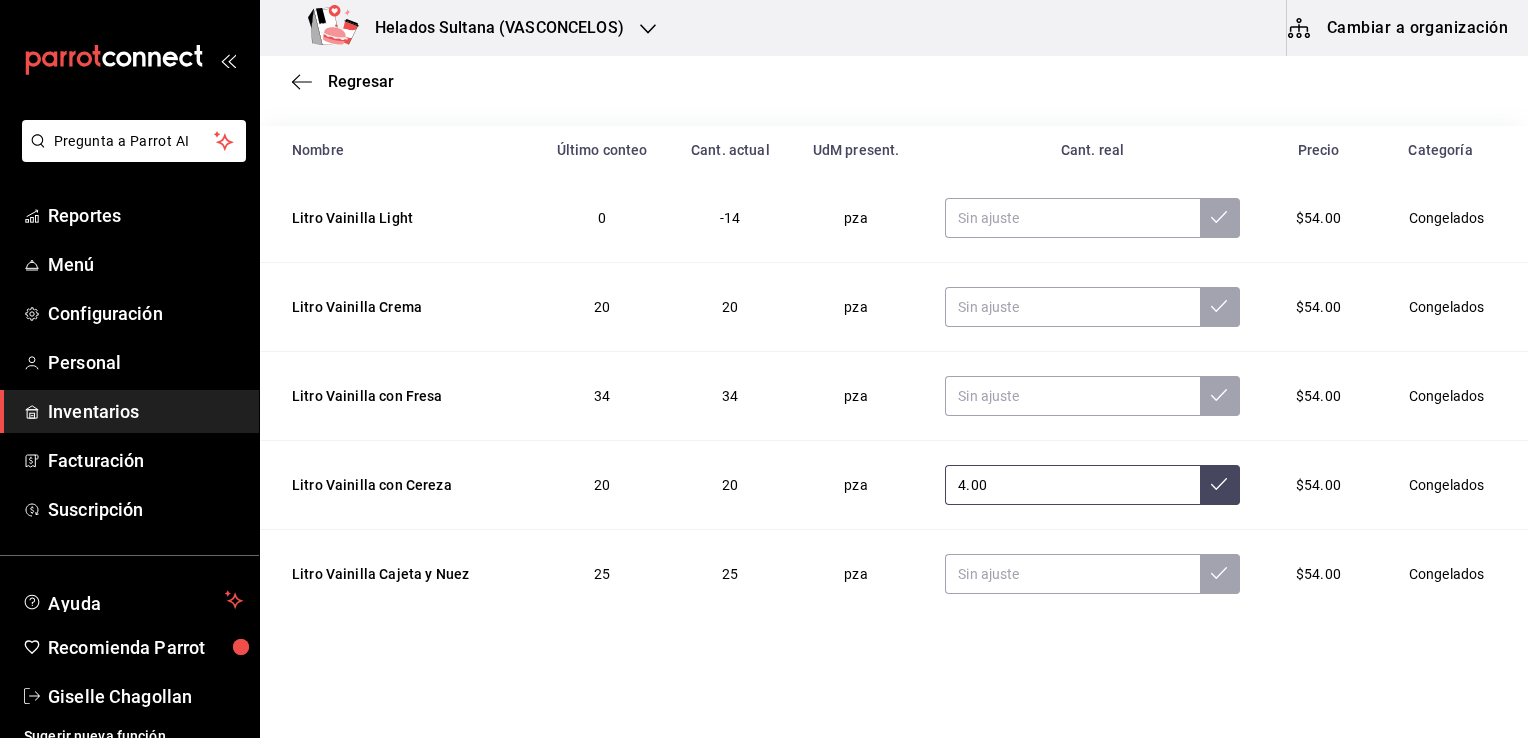 type on "4.00" 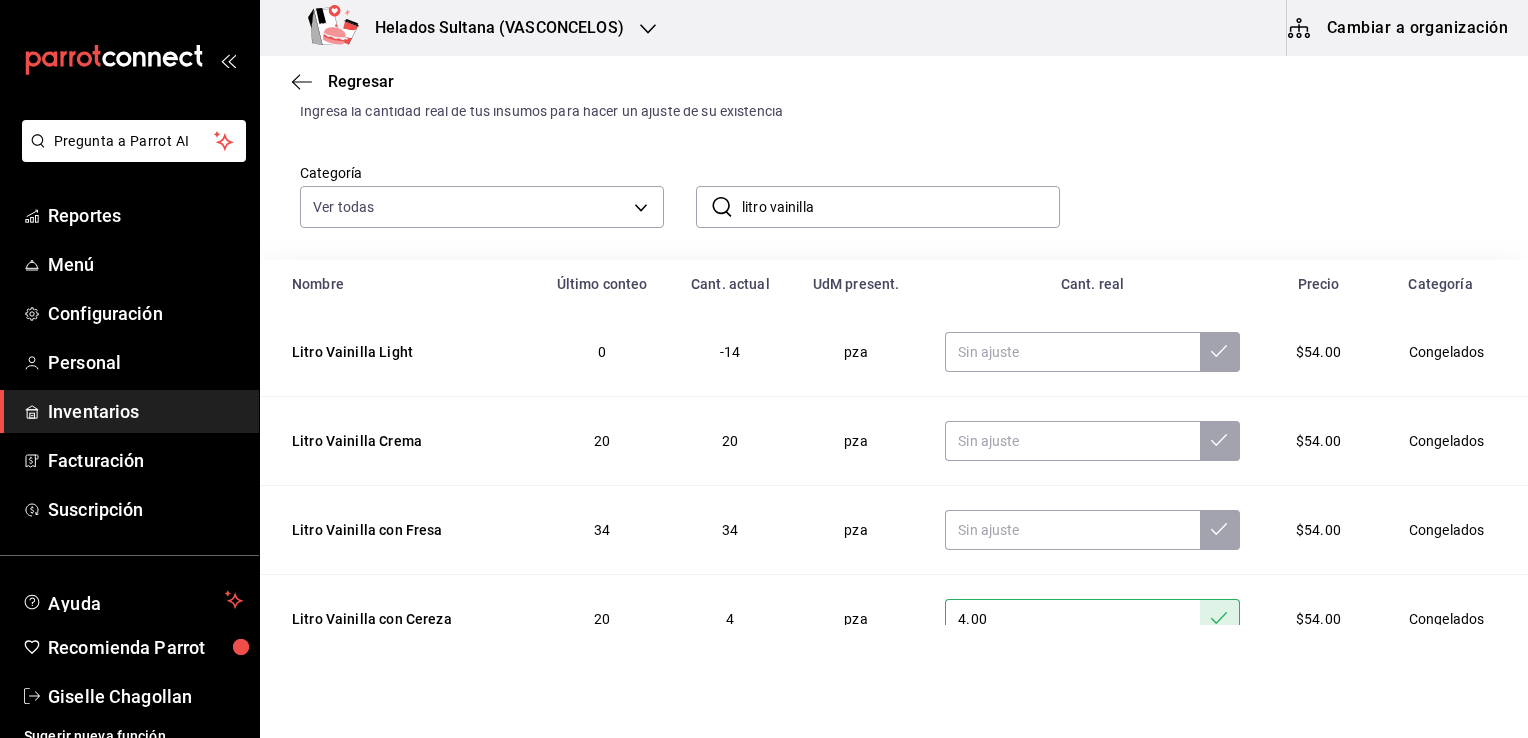 scroll, scrollTop: 0, scrollLeft: 0, axis: both 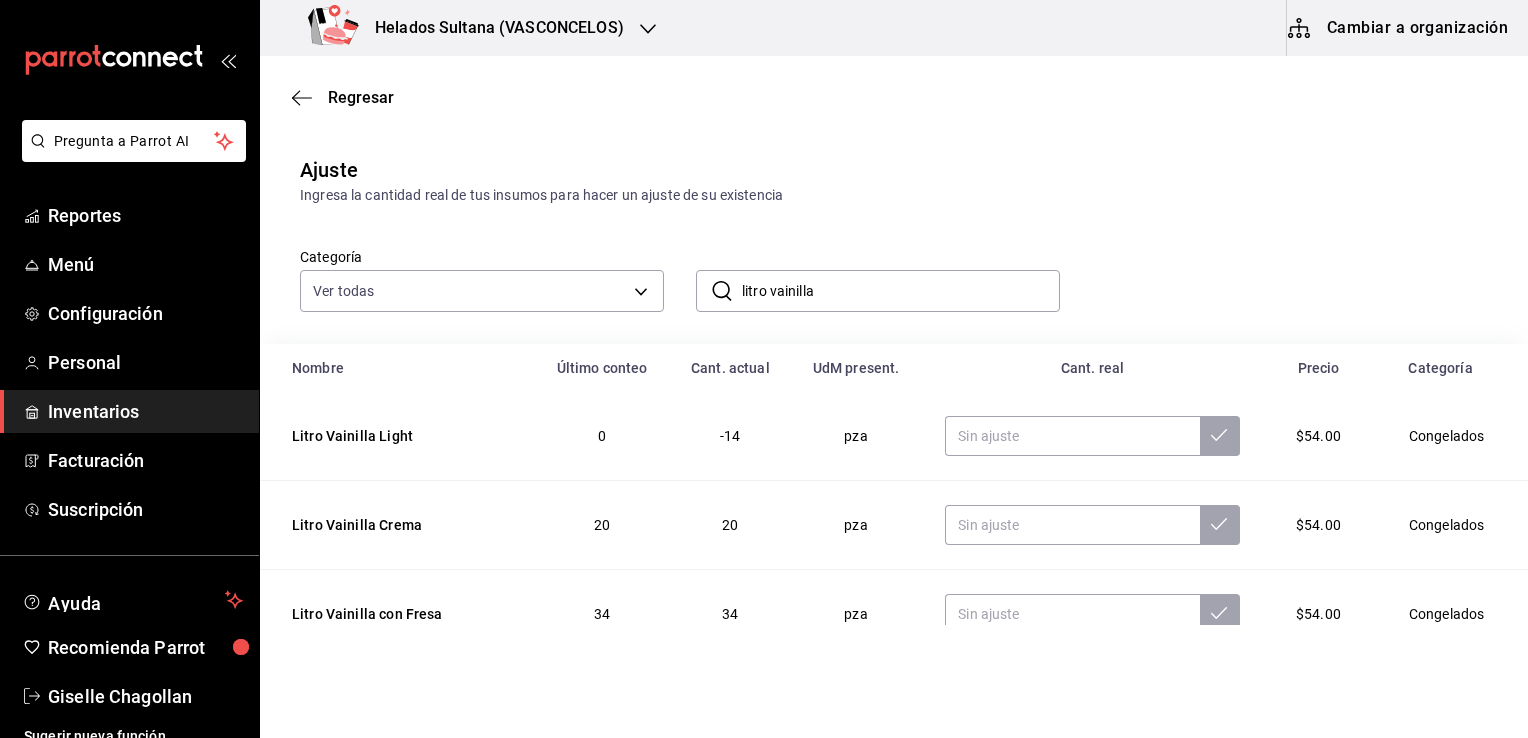 click on "litro vainilla" at bounding box center (901, 291) 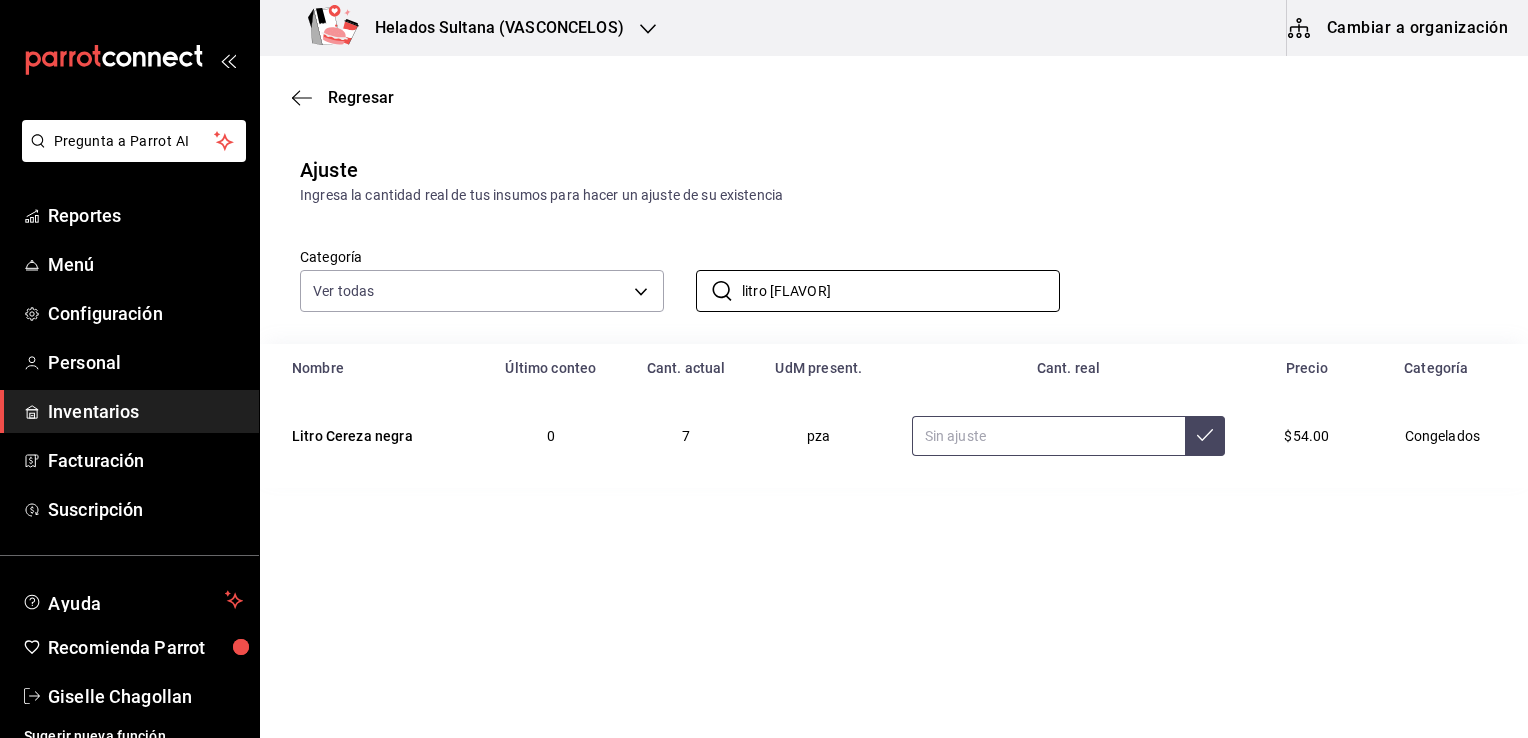 type on "litro [FLAVOR]" 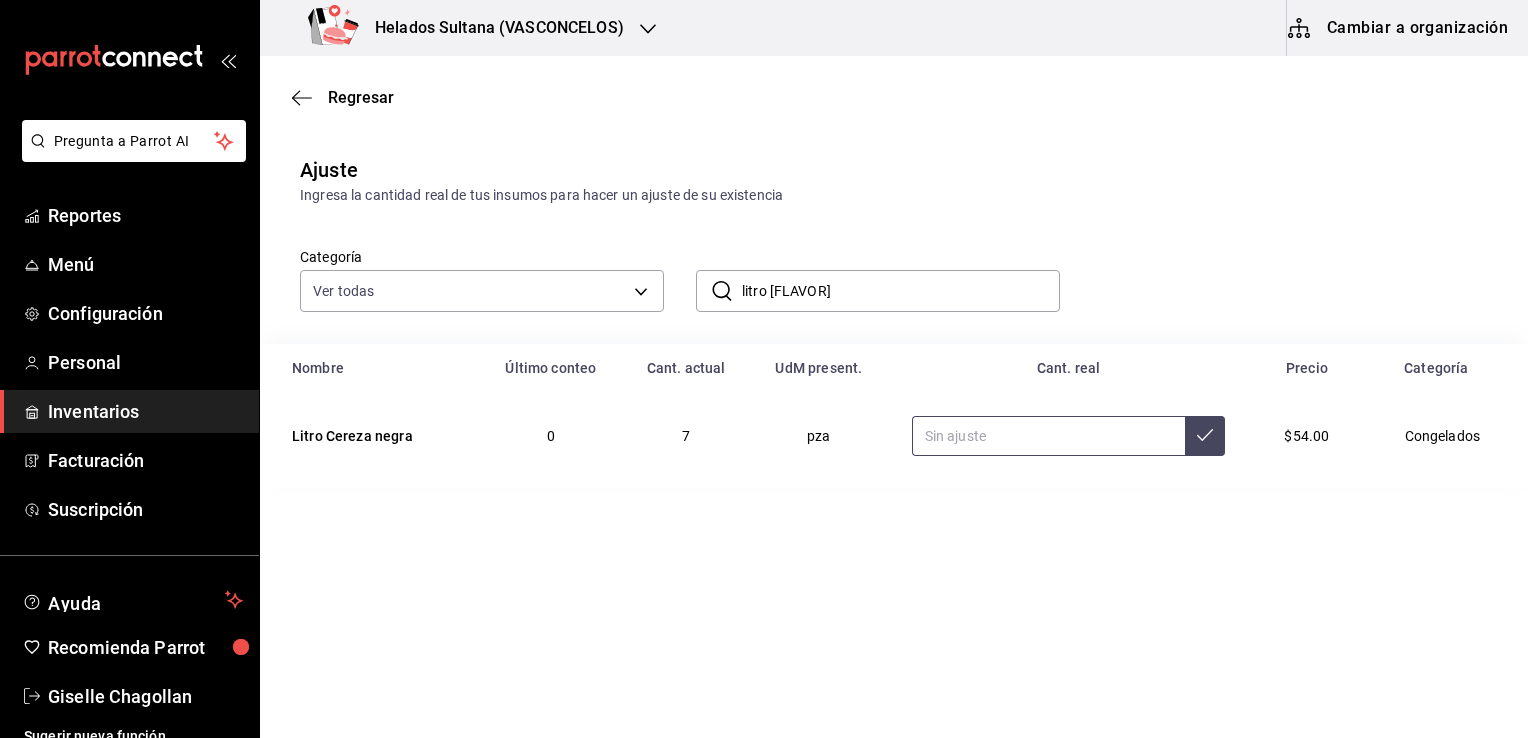 click at bounding box center [1049, 436] 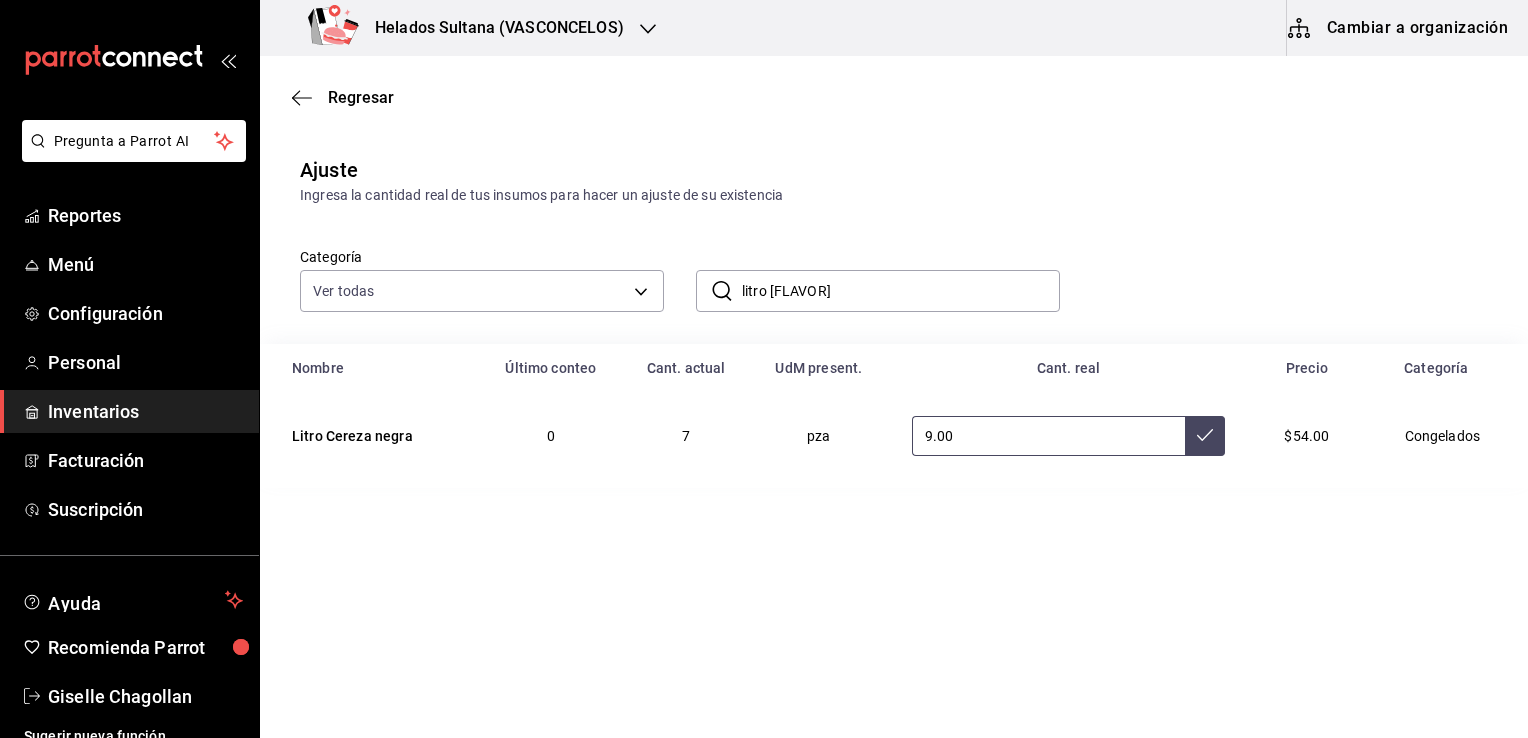 type on "9.00" 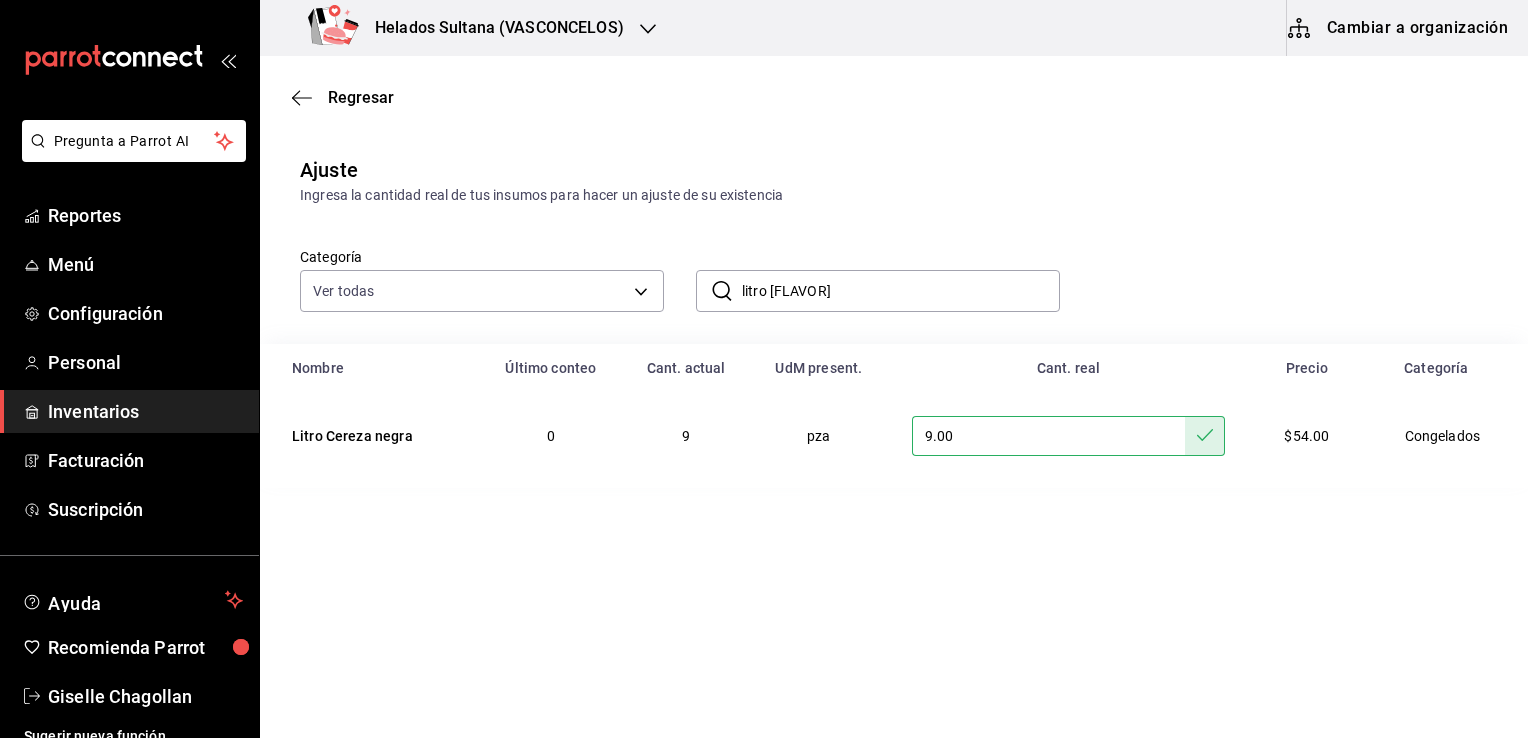 drag, startPoint x: 829, startPoint y: 288, endPoint x: 770, endPoint y: 286, distance: 59.03389 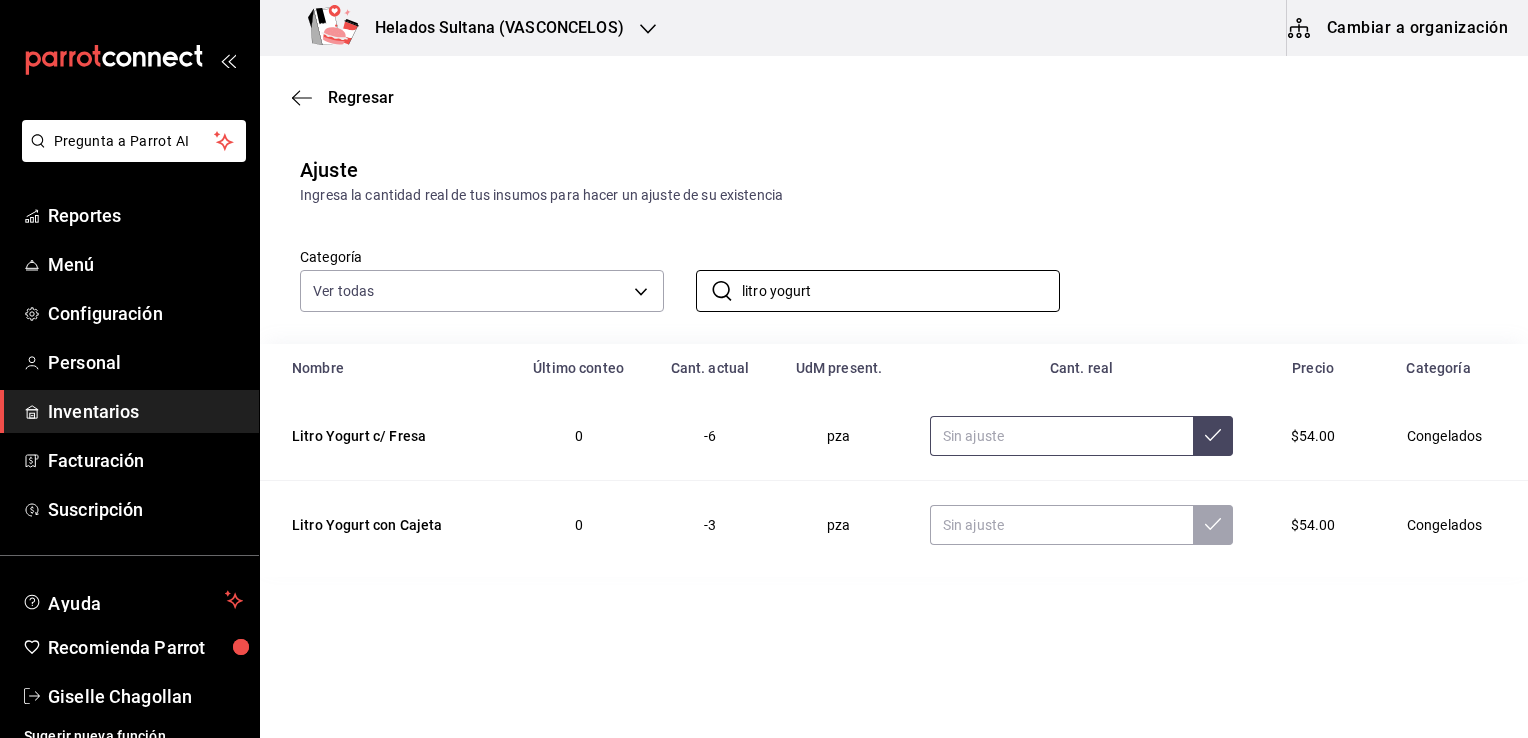 type on "litro yogurt" 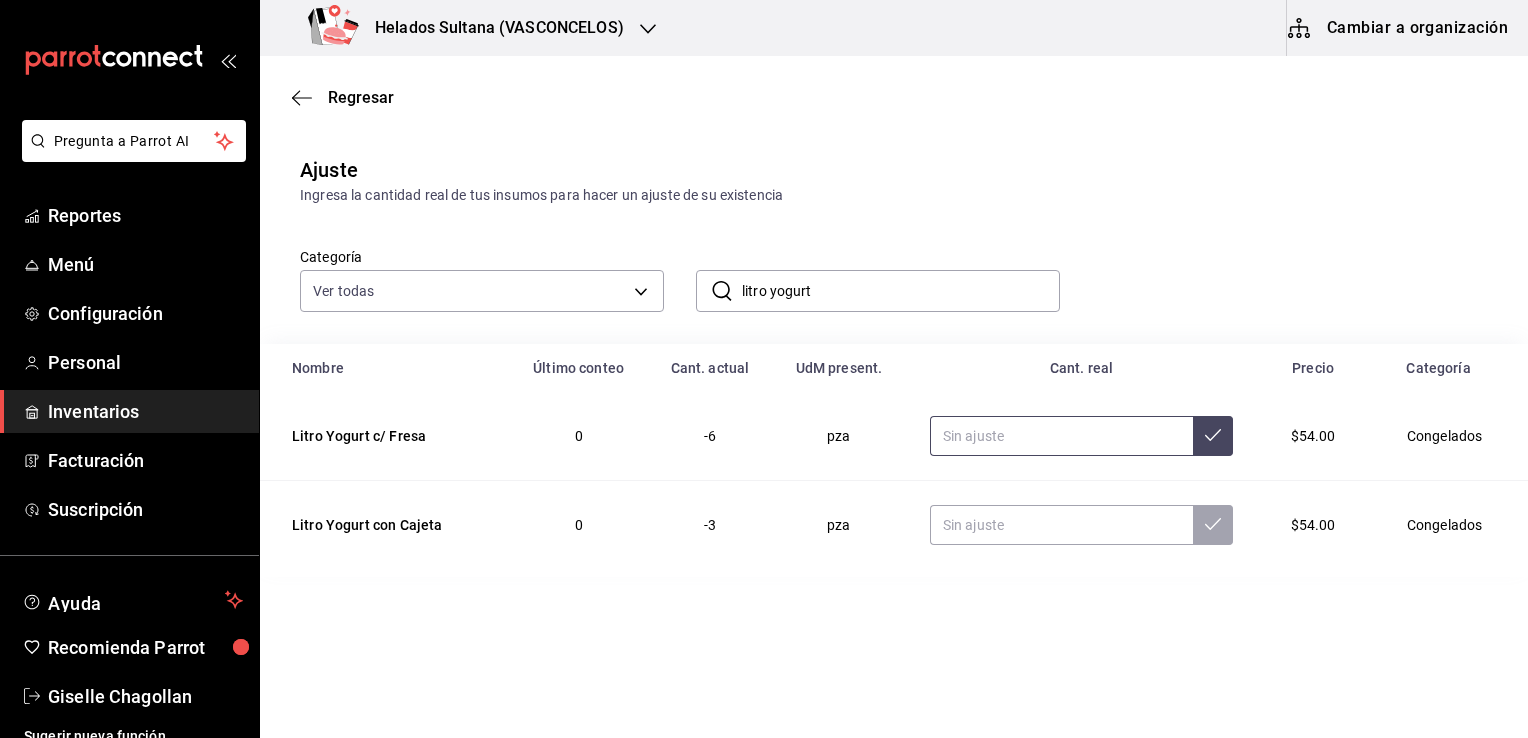 click at bounding box center (1061, 436) 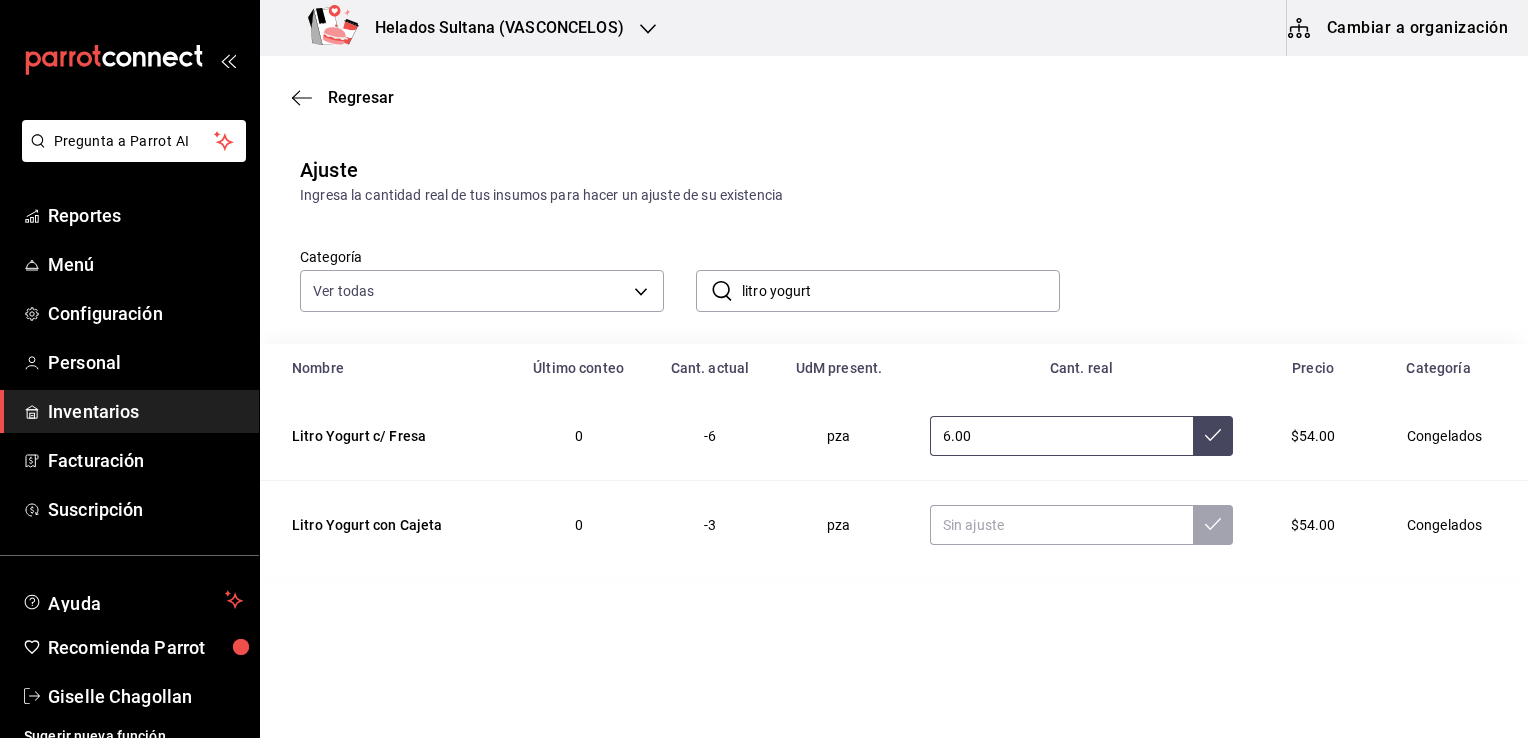 type on "6.00" 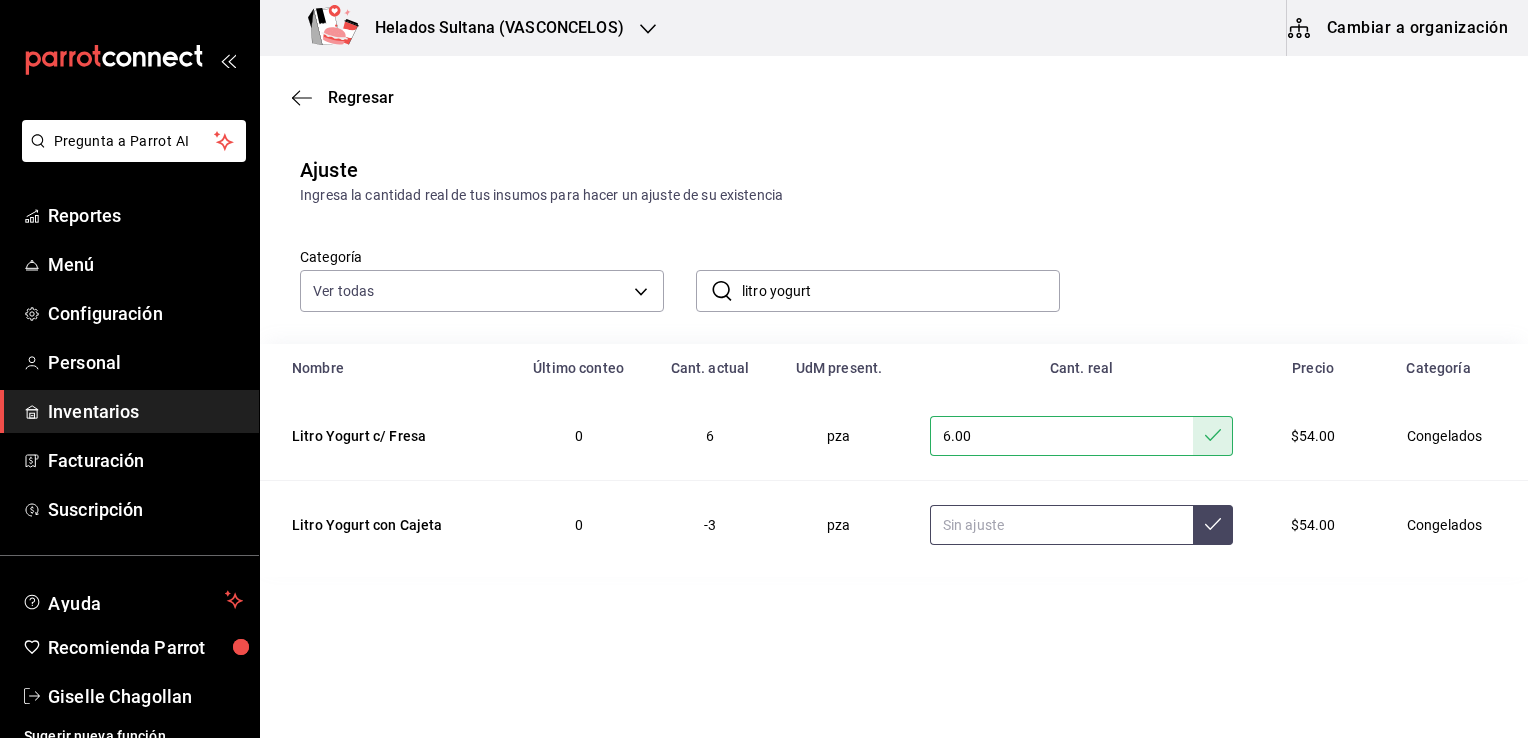 click at bounding box center [1061, 525] 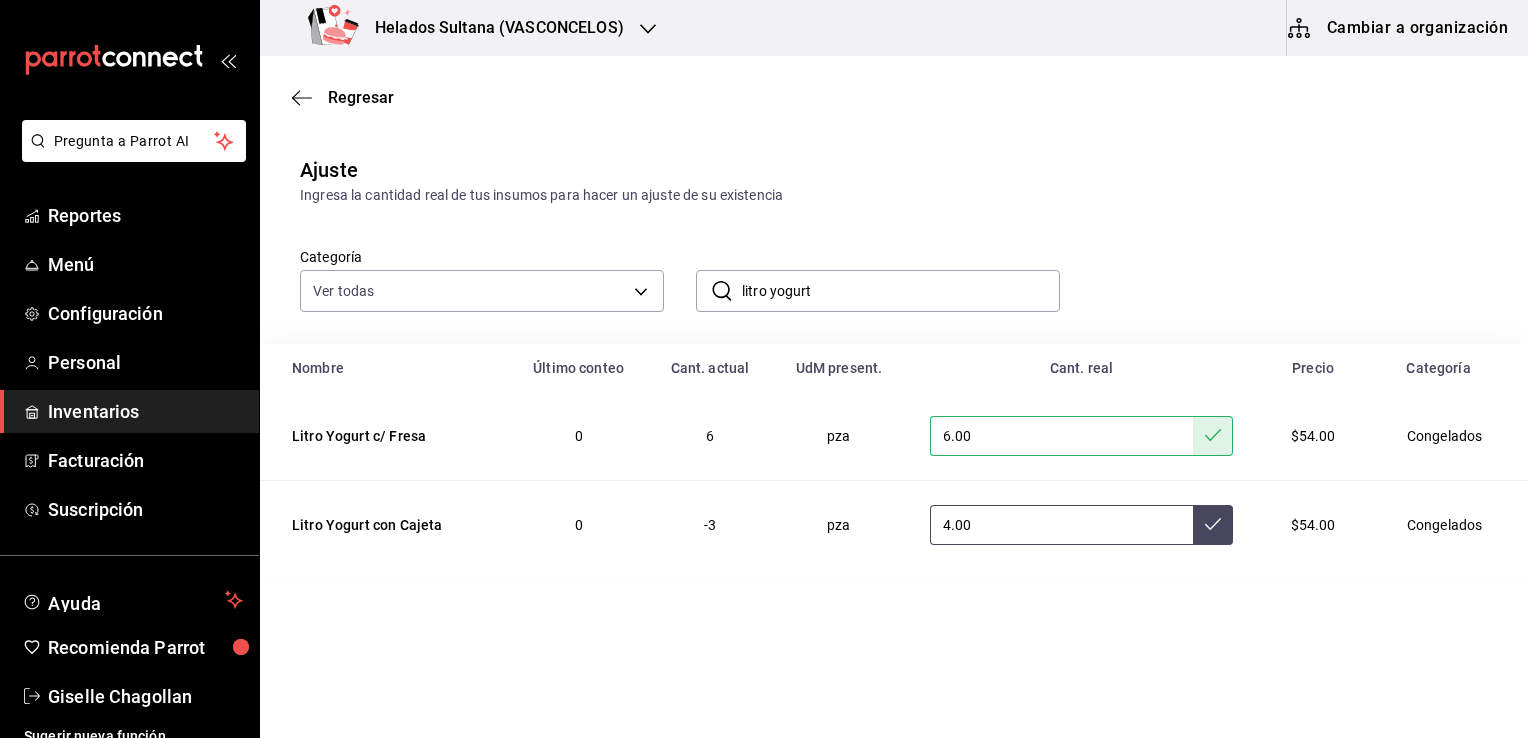 type on "4.00" 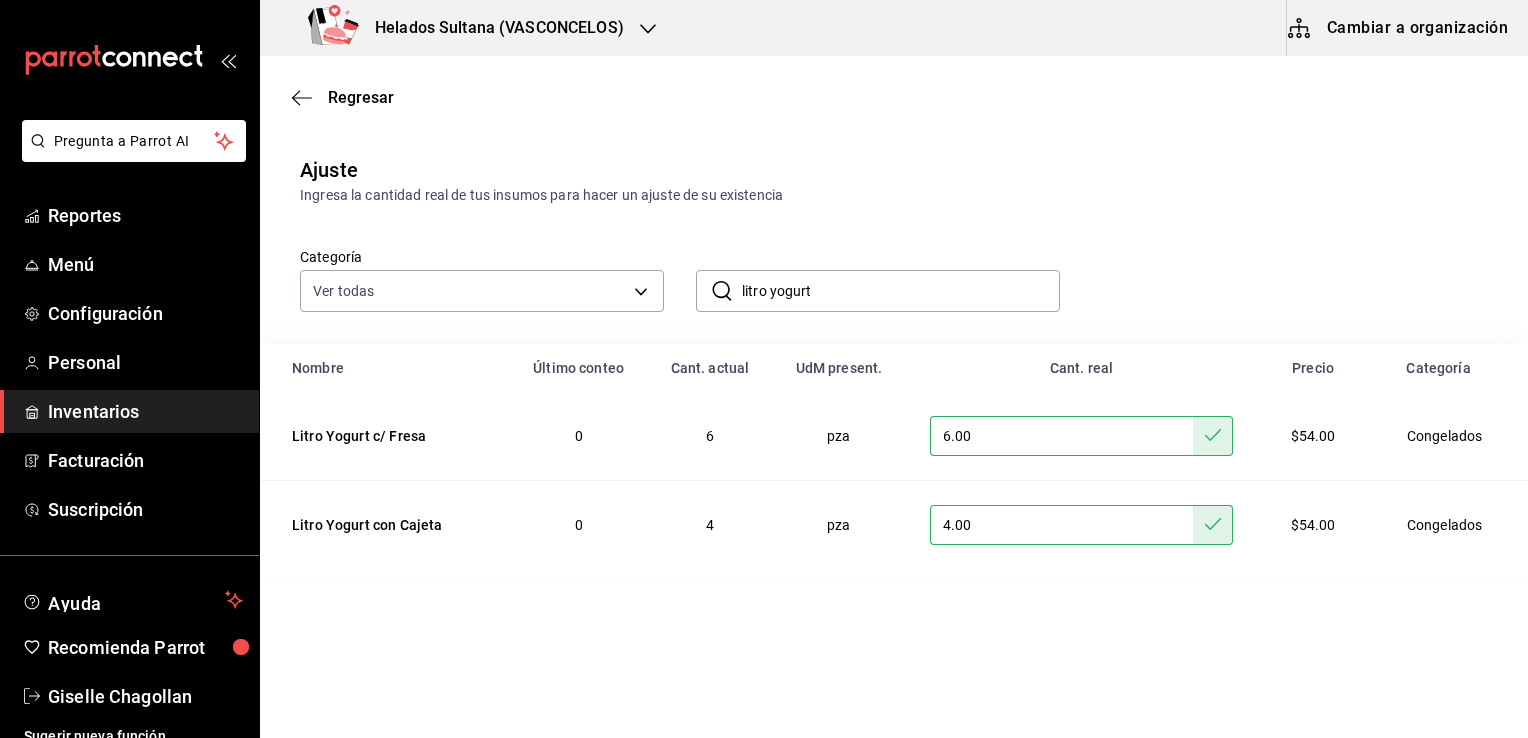 click on "litro yogurt" at bounding box center [901, 291] 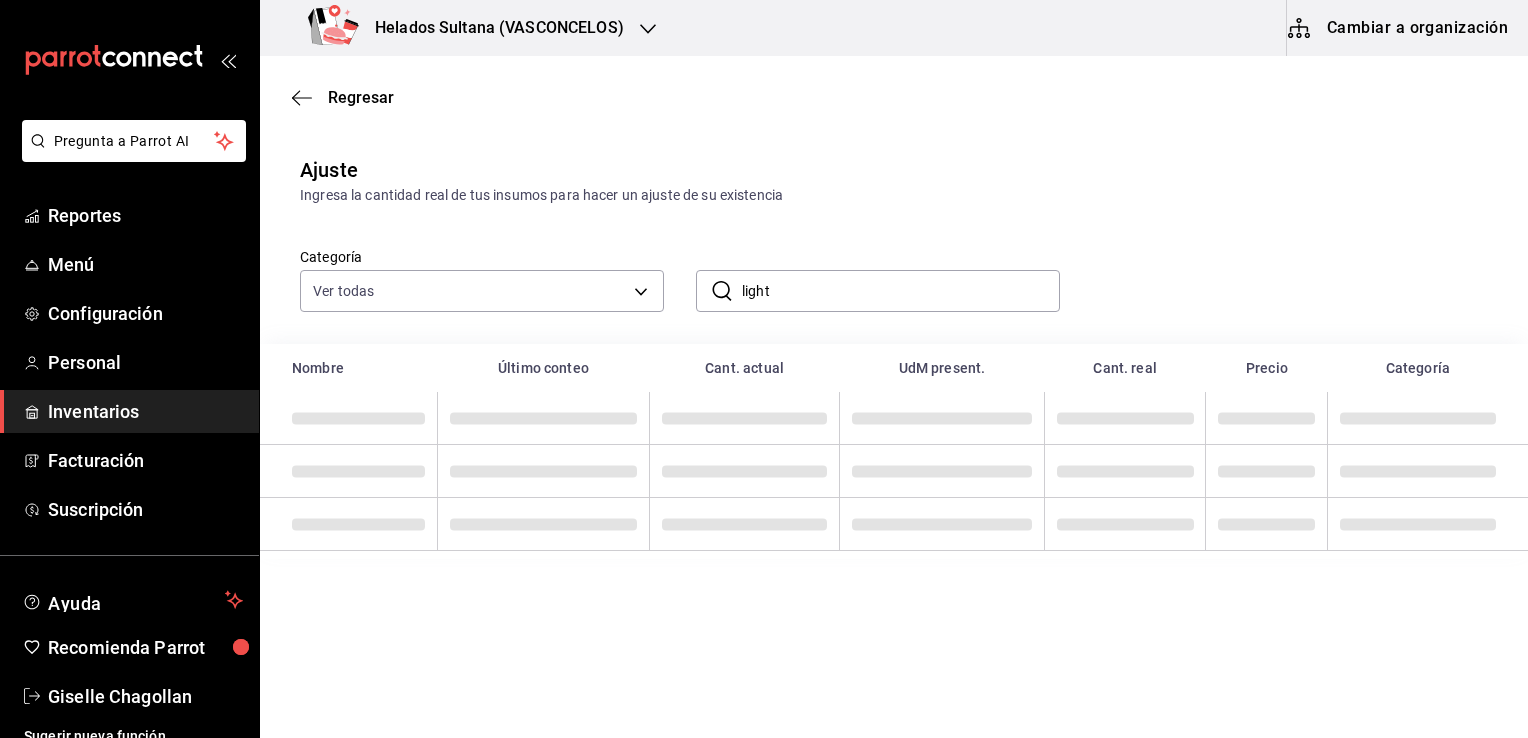 click on "Categoría Ver todas 9d7c0833-9408-45a5-a882-93b31da9ea45,47676bda-ffc7-450b-a11c-eba97d588f5c,c2b53399-e04f-40df-98f3-94b8daf2fe8f,7ad8fc3f-77cc-4159-b27c-b30a73574e2d,1cc4c2ea-1b41-490d-997b-ec8d043e3a29,1e1cffeb-e780-4f78-a3b6-cf61c2c21262 ​ light ​" at bounding box center [862, 259] 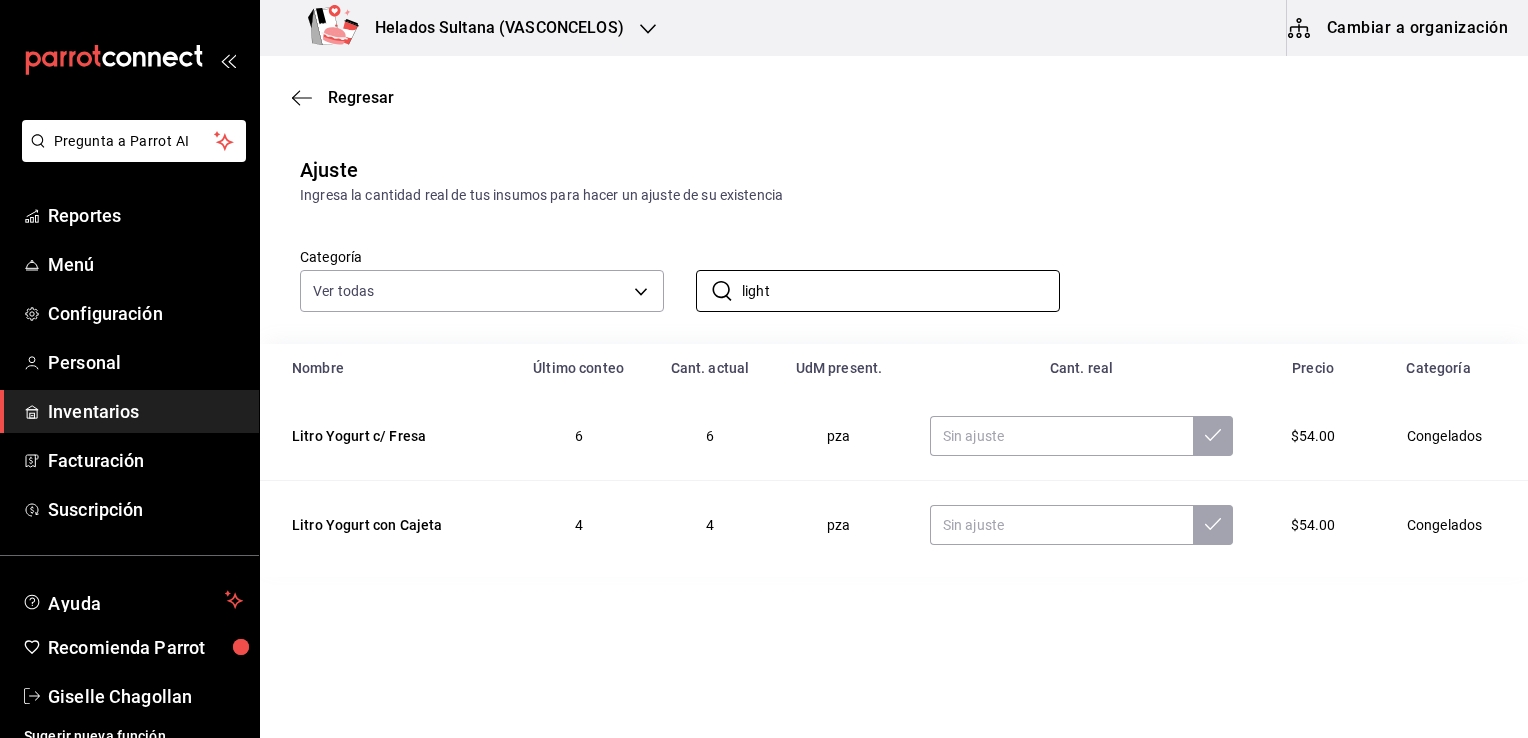 drag, startPoint x: 818, startPoint y: 301, endPoint x: 675, endPoint y: 285, distance: 143.89232 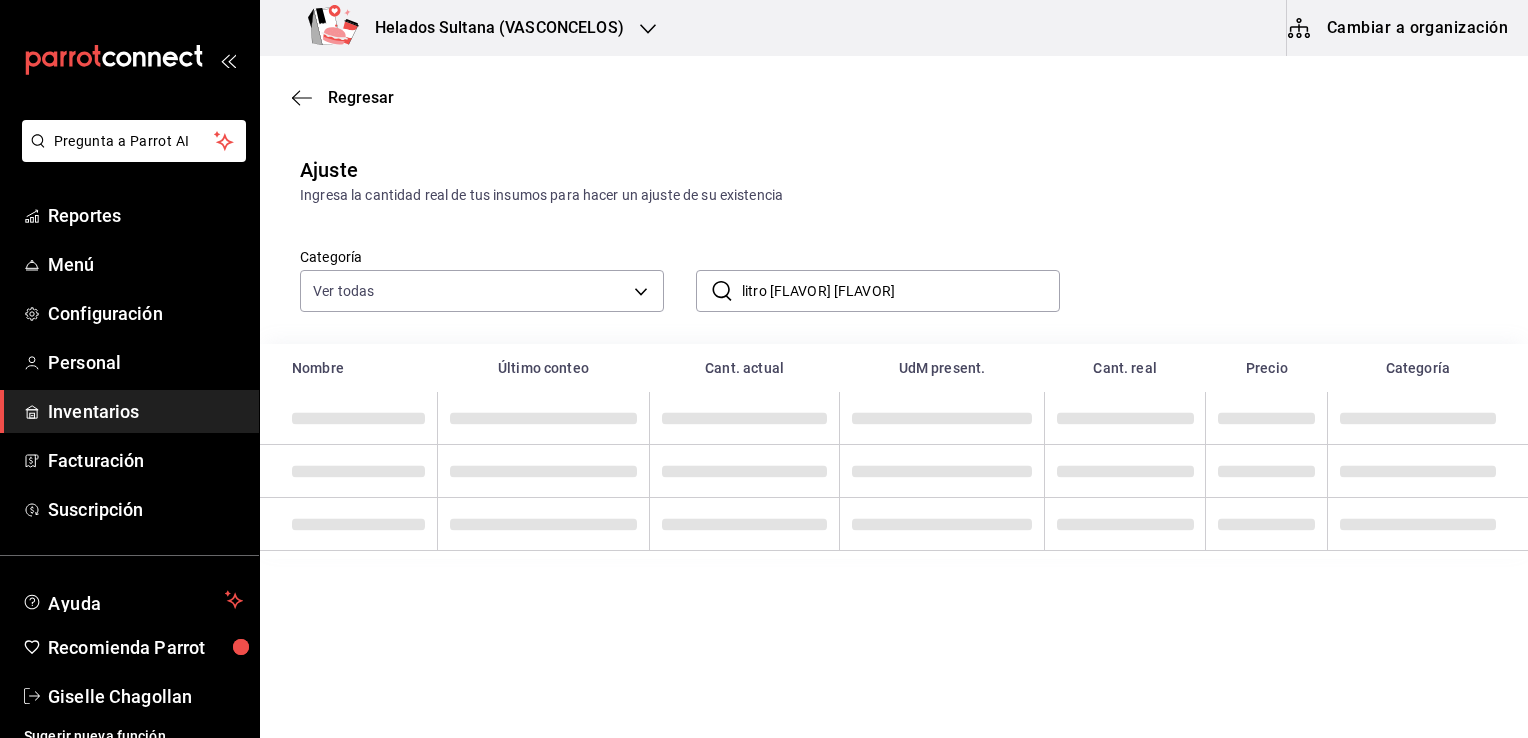 click on "Ingresa la cantidad real de tus insumos para hacer un ajuste de su existencia" at bounding box center (894, 195) 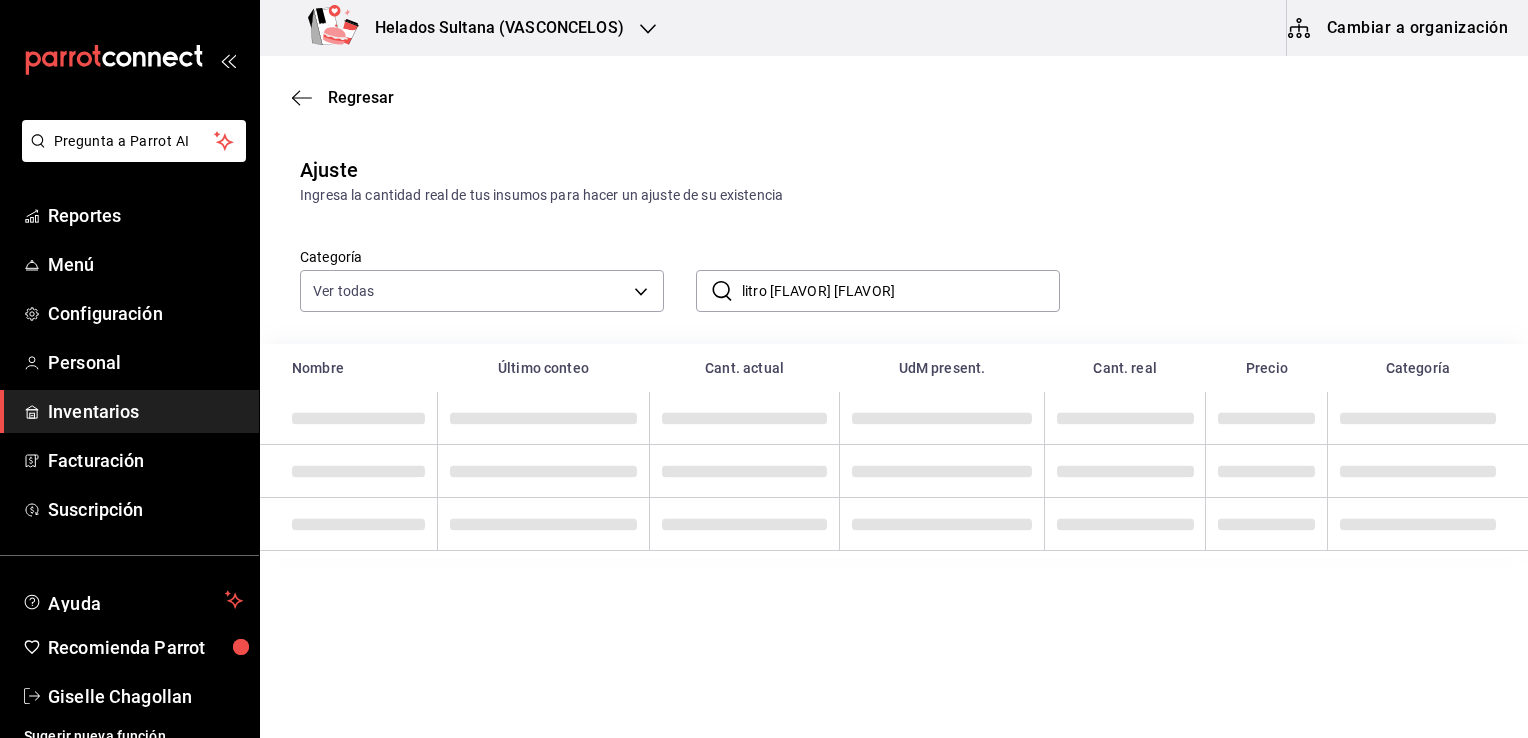 click on "litro [FLAVOR] [FLAVOR]" at bounding box center (901, 291) 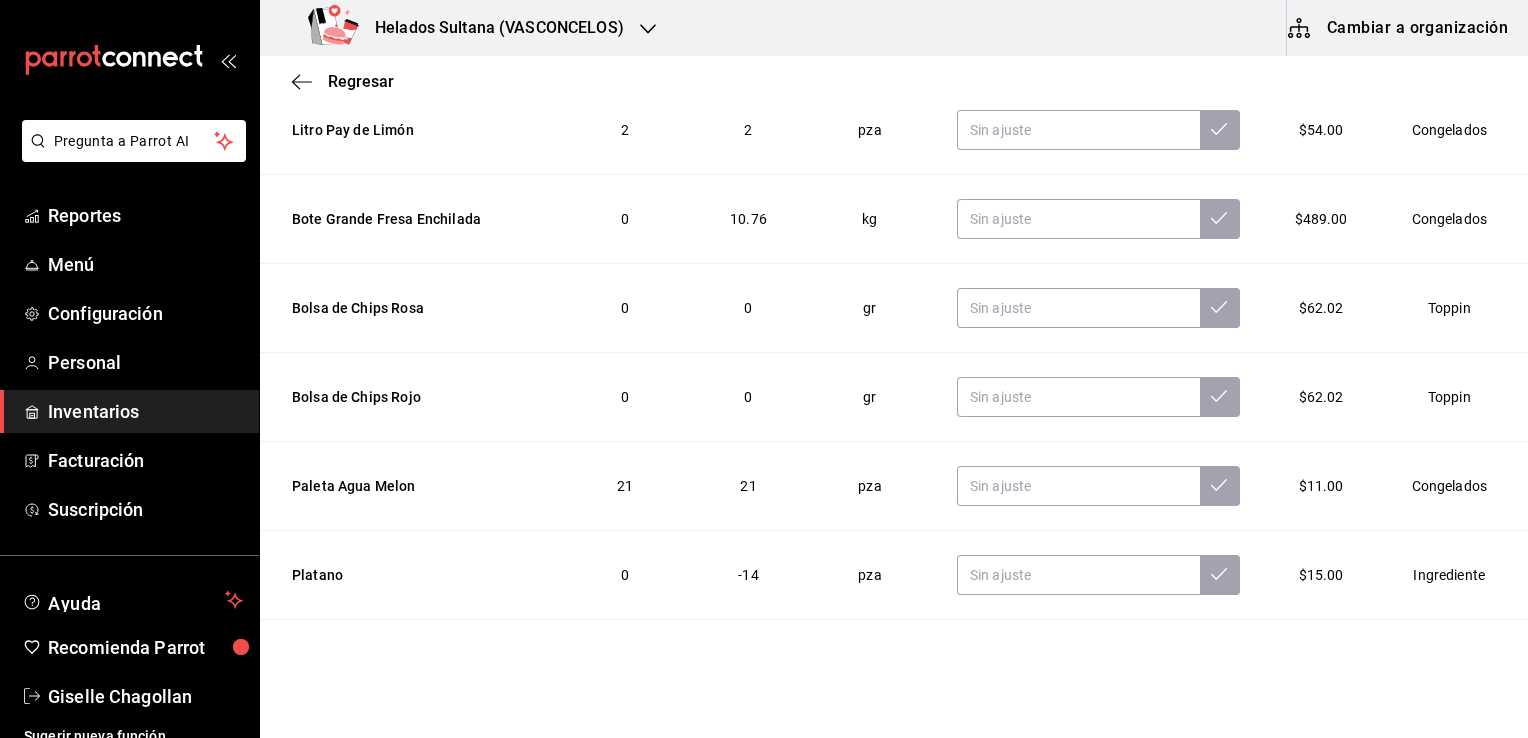 scroll, scrollTop: 331, scrollLeft: 0, axis: vertical 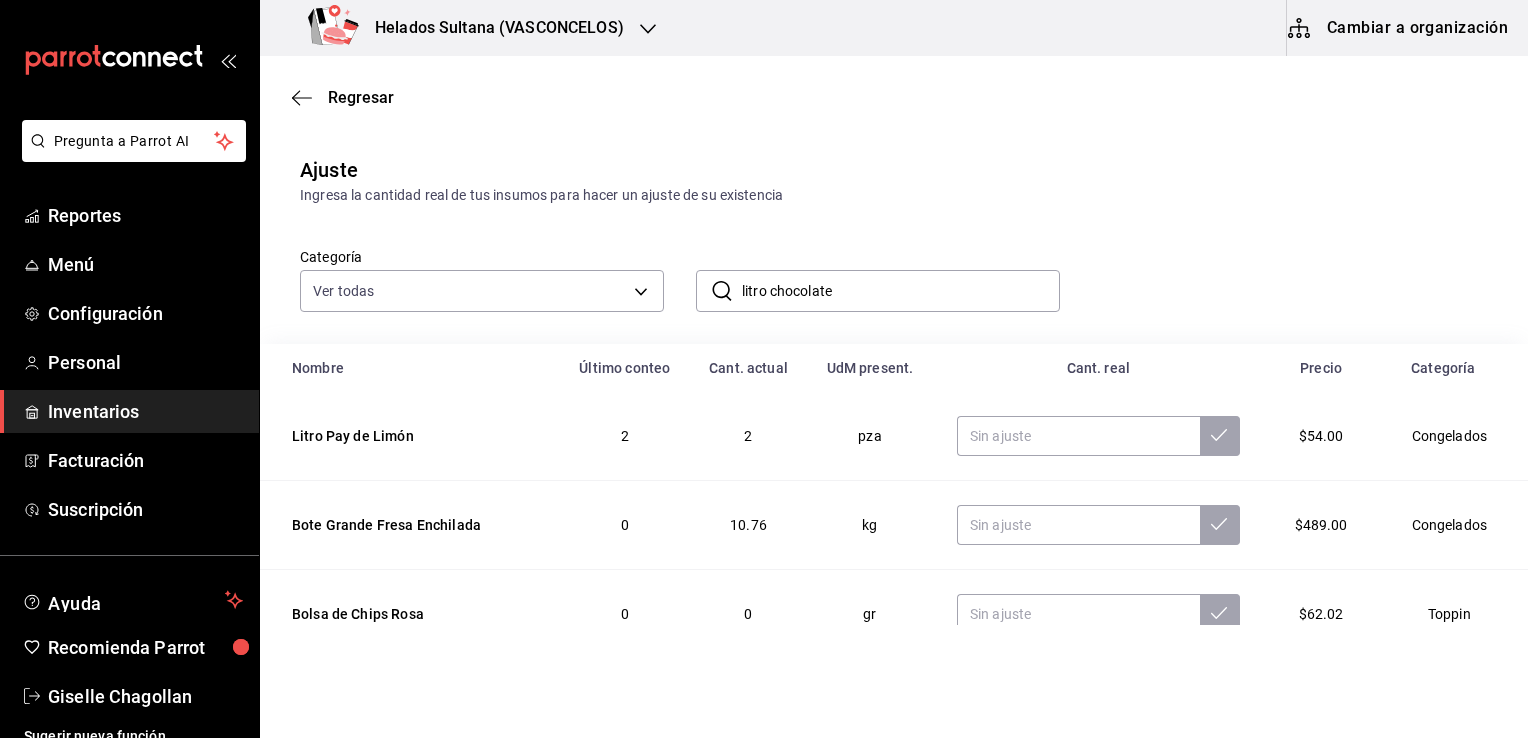 click on "litro chocolate" at bounding box center (901, 291) 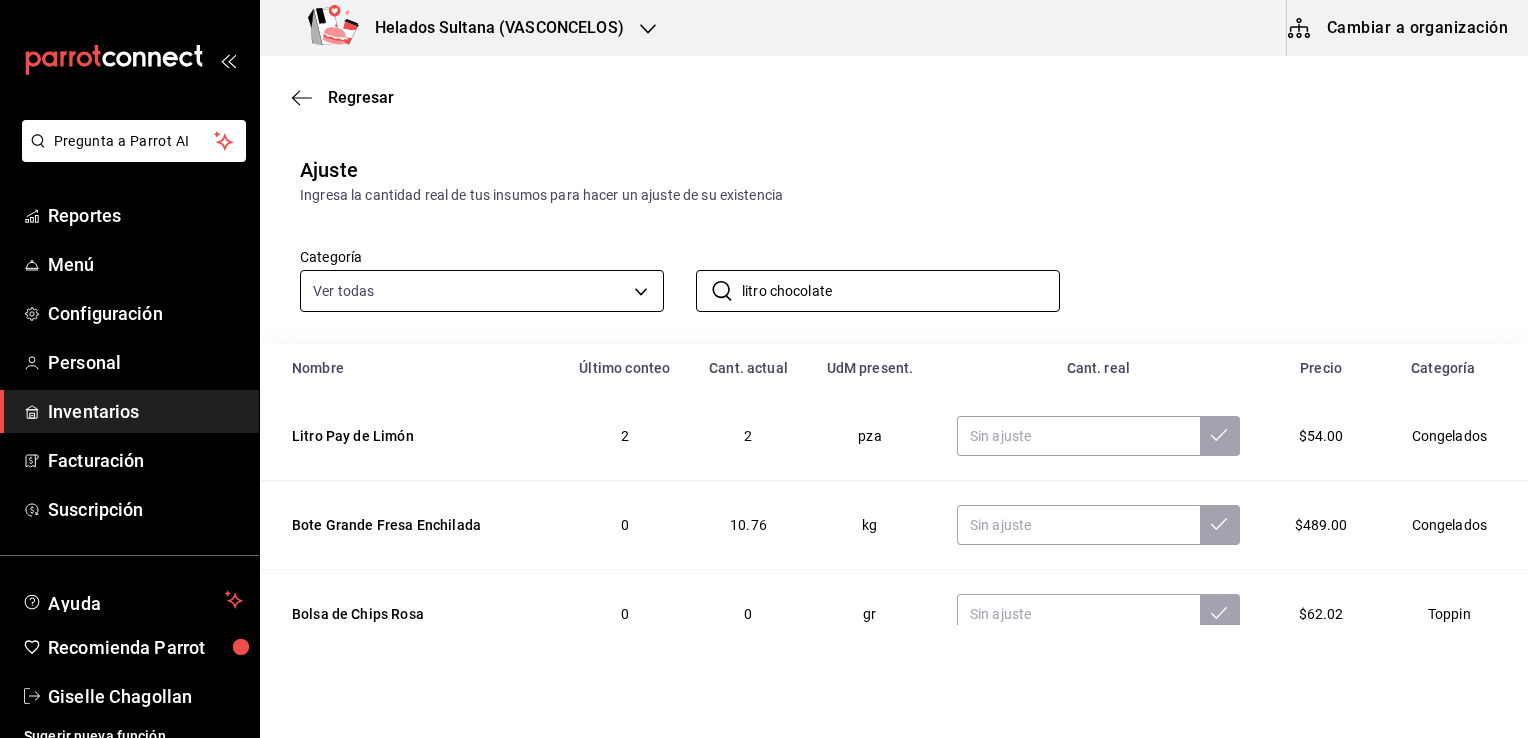 drag, startPoint x: 855, startPoint y: 302, endPoint x: 632, endPoint y: 282, distance: 223.89507 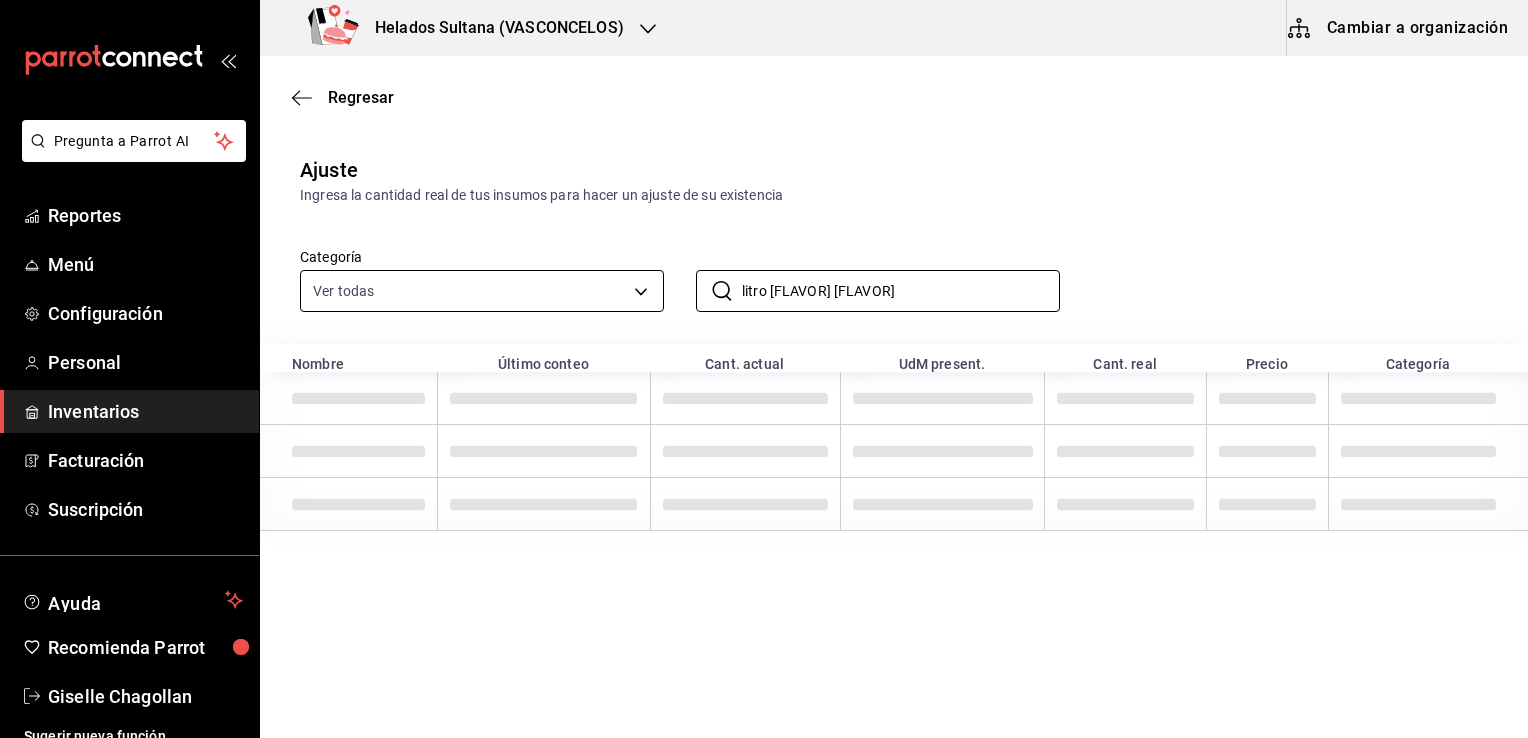 type on "litro [FLAVOR] [FLAVOR]" 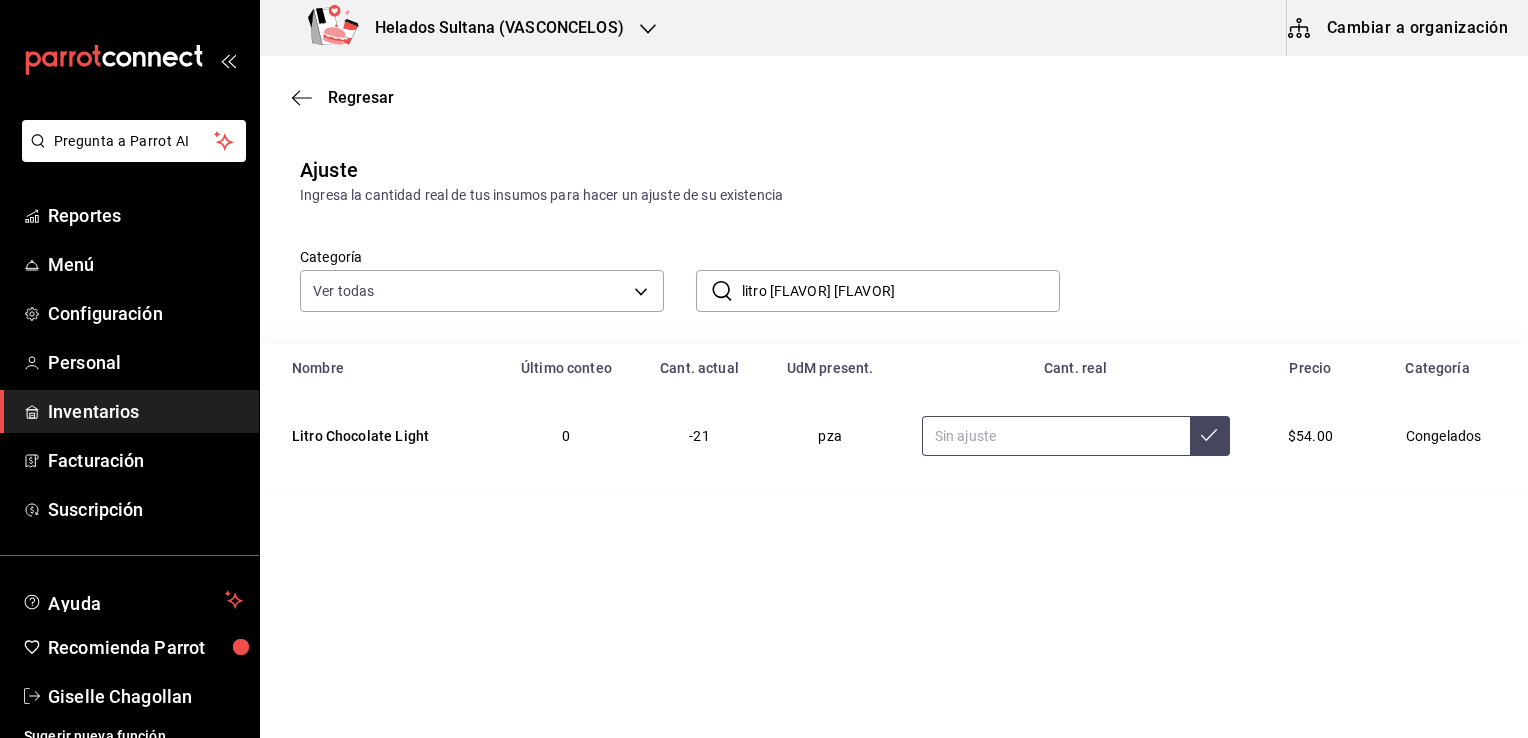 click at bounding box center [1056, 436] 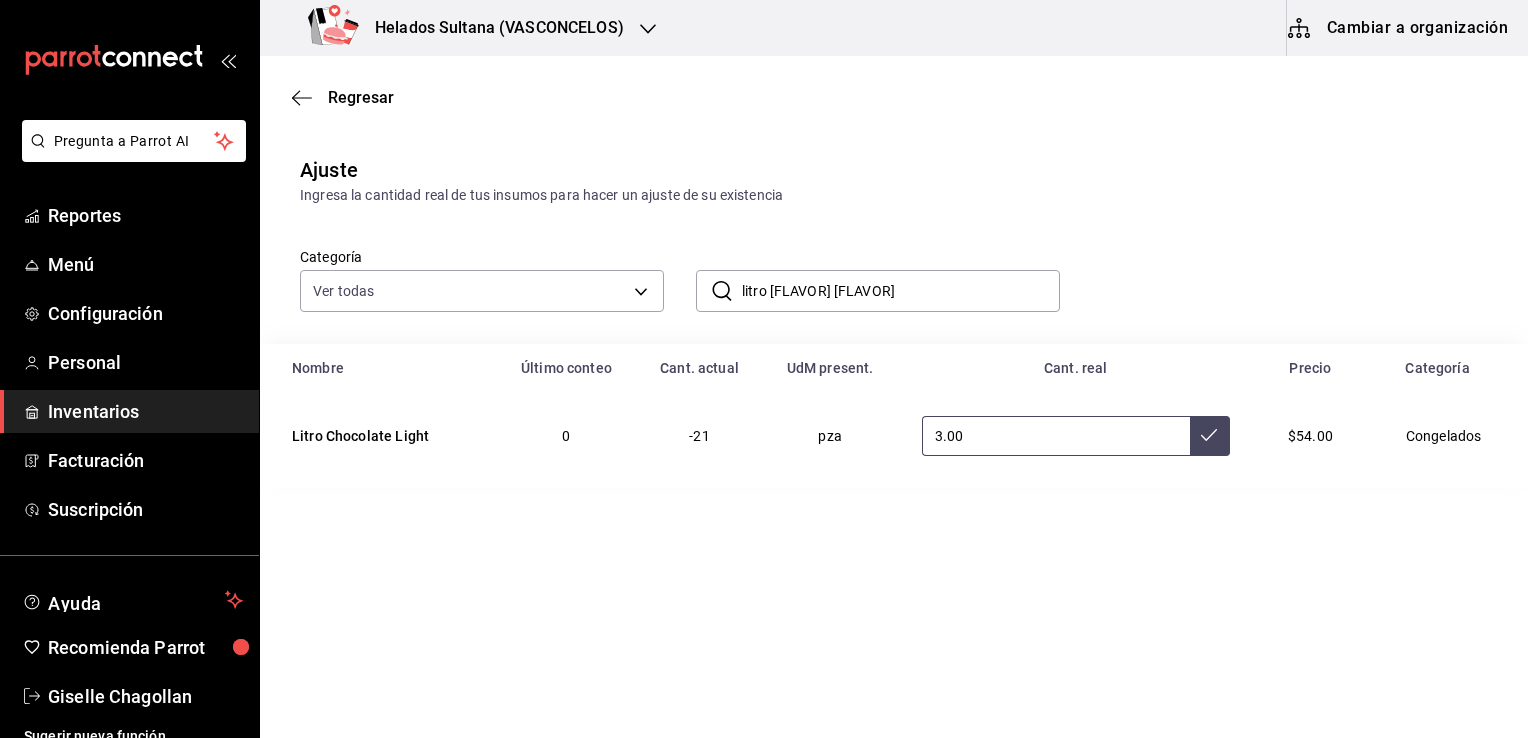type on "3.00" 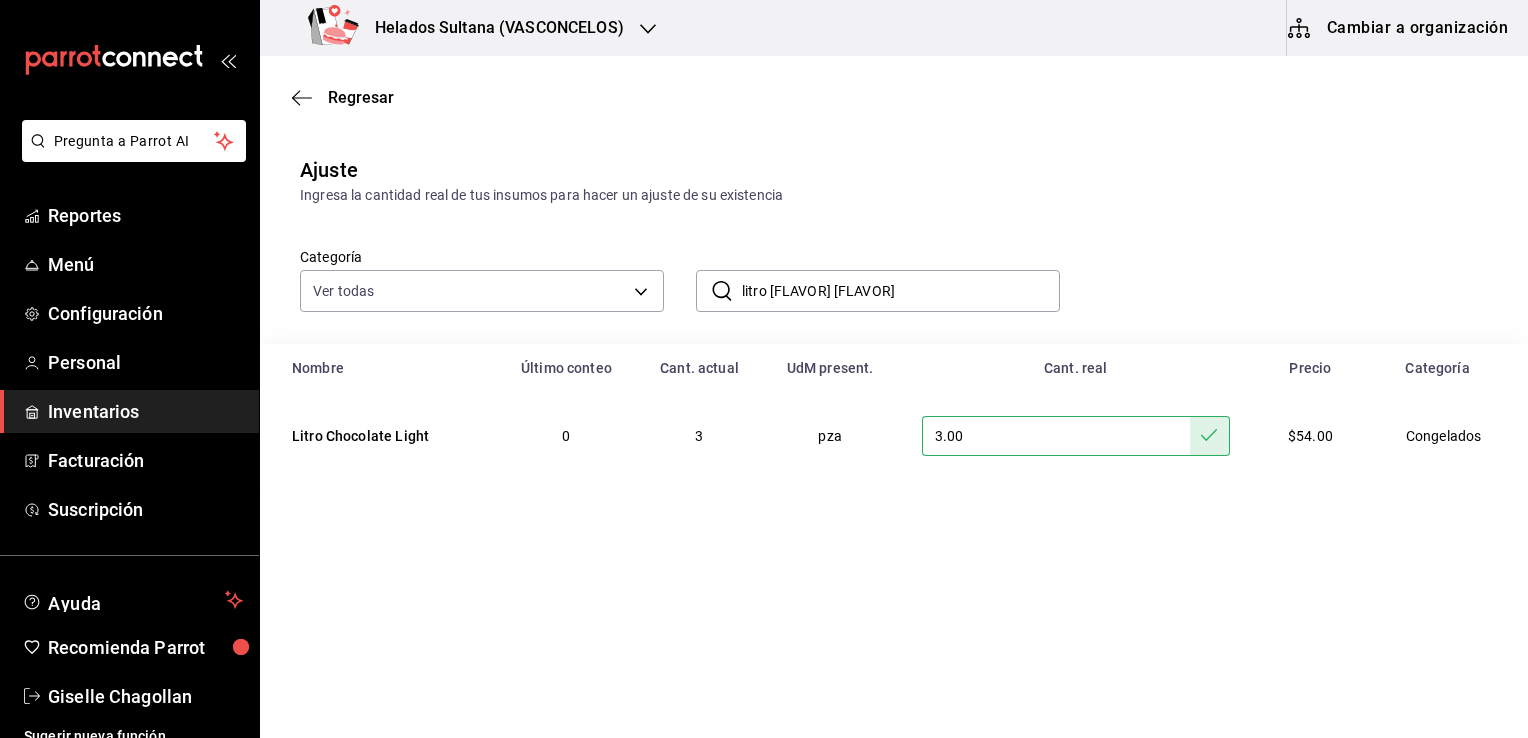 click on "litro [FLAVOR] [FLAVOR]" at bounding box center (901, 291) 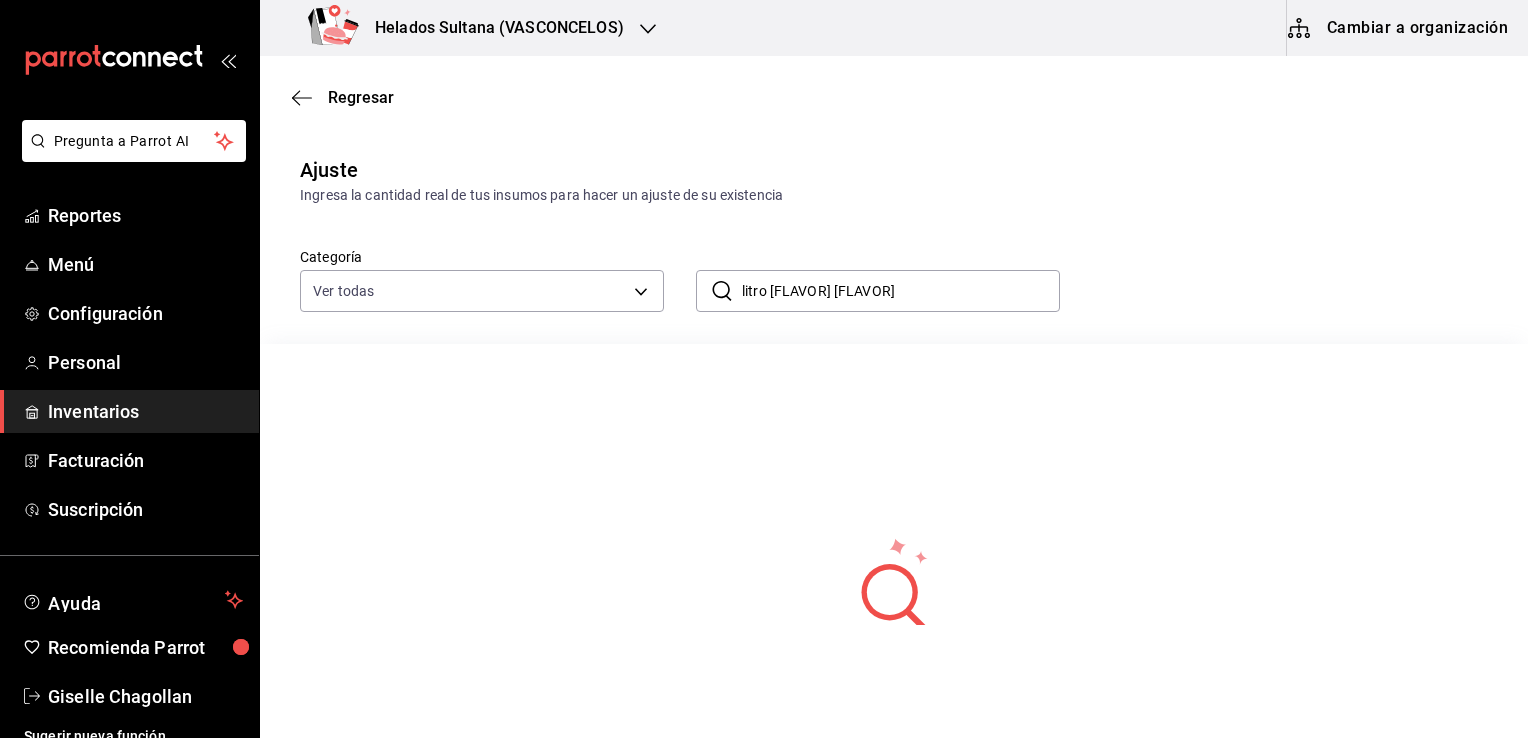 click on "litro [FLAVOR] [FLAVOR]" at bounding box center [901, 291] 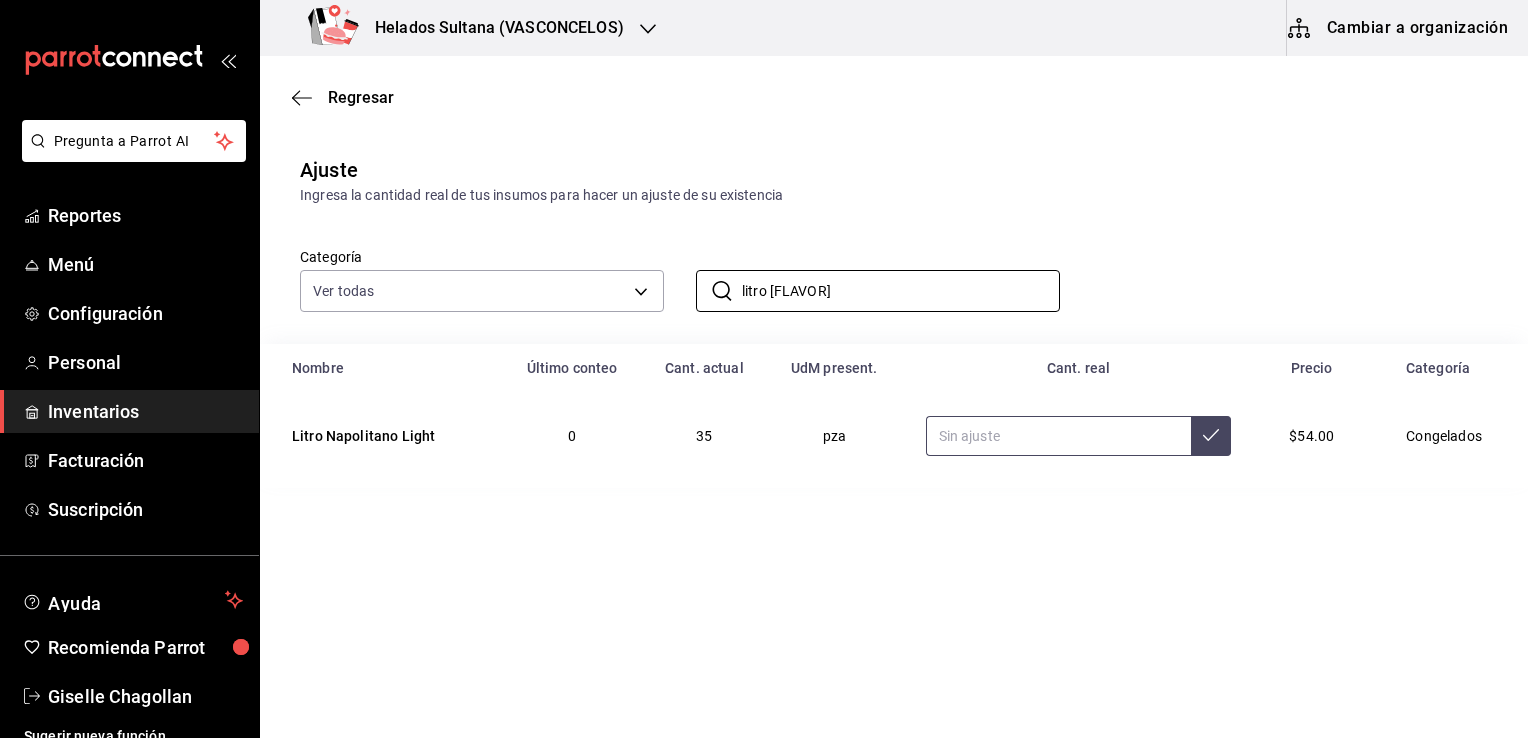 type on "litro [FLAVOR]" 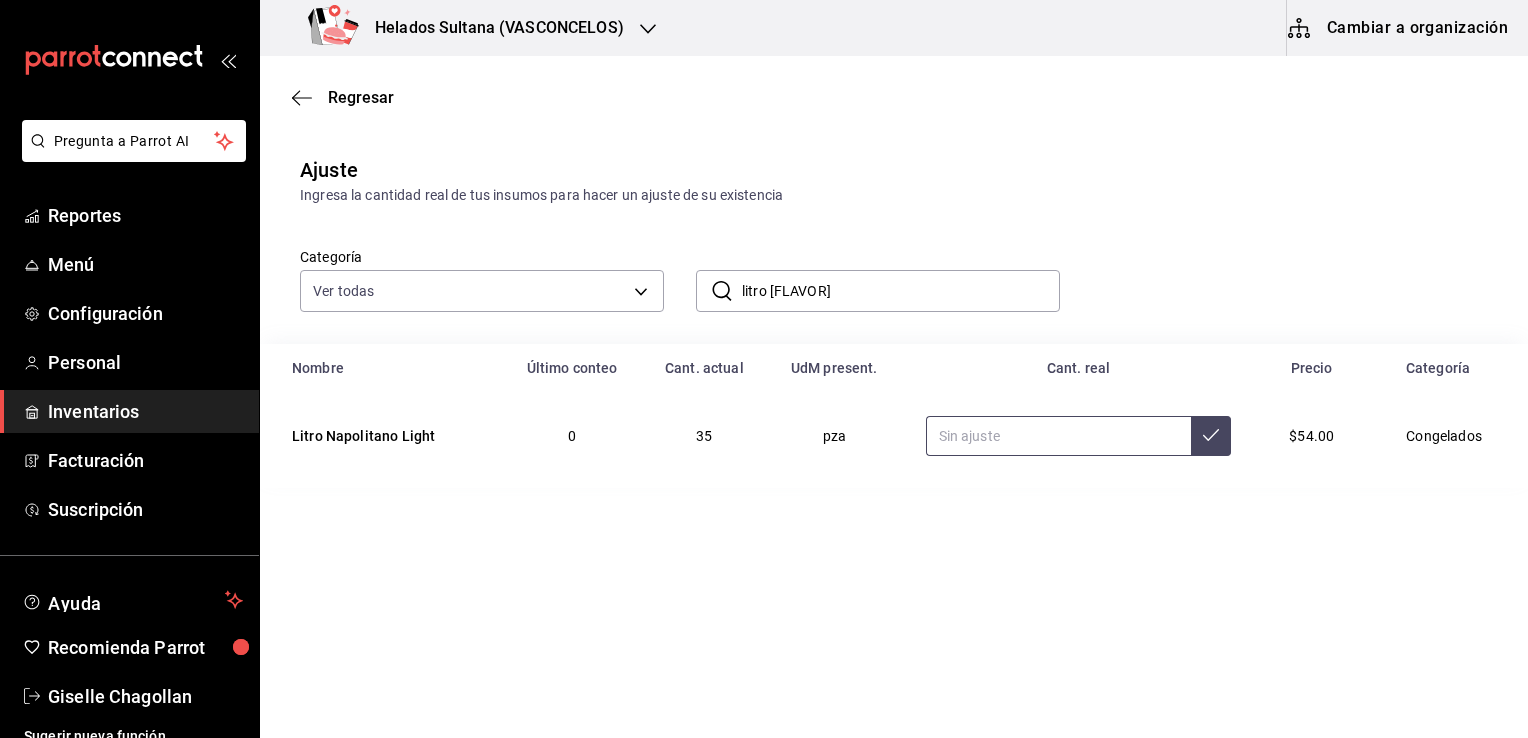 click at bounding box center (1059, 436) 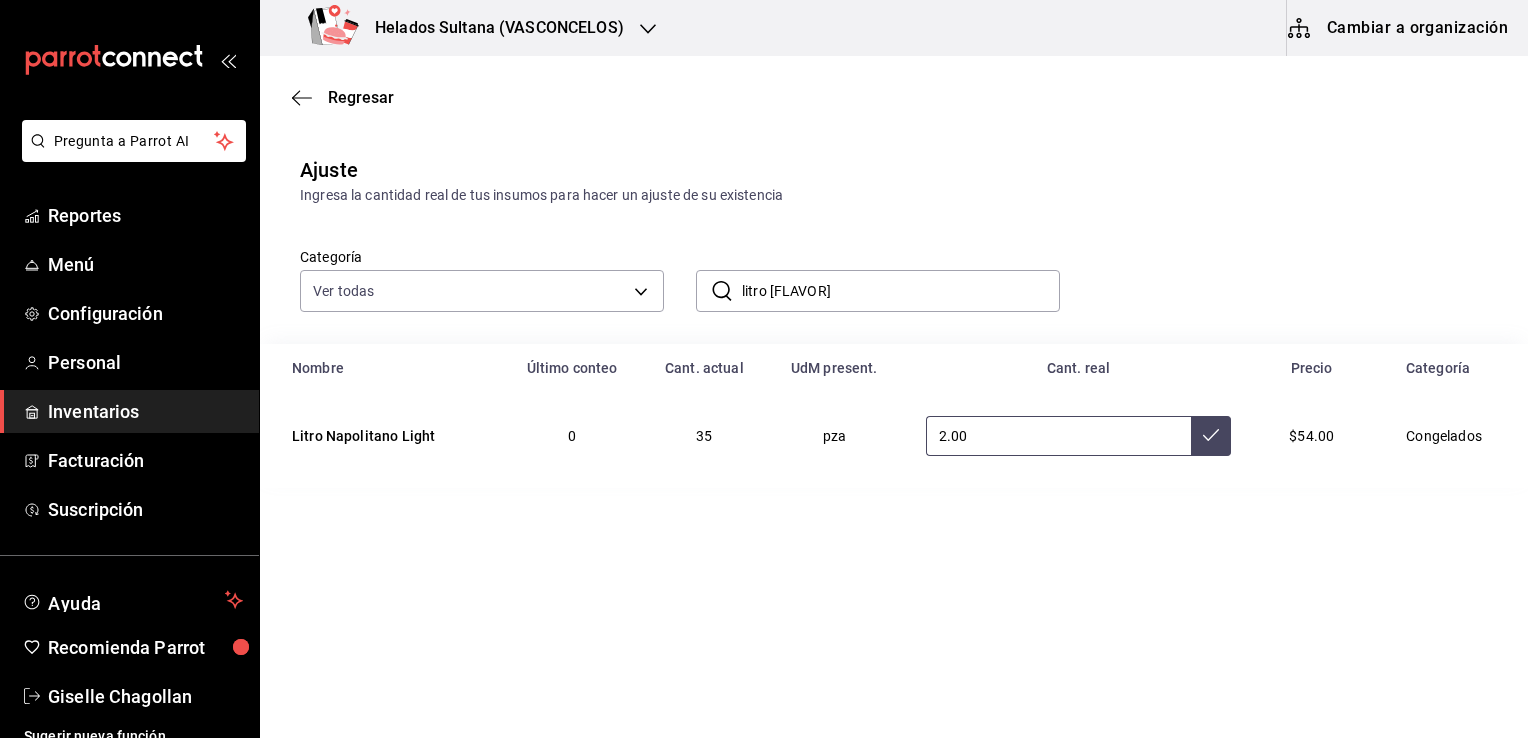 type on "2.00" 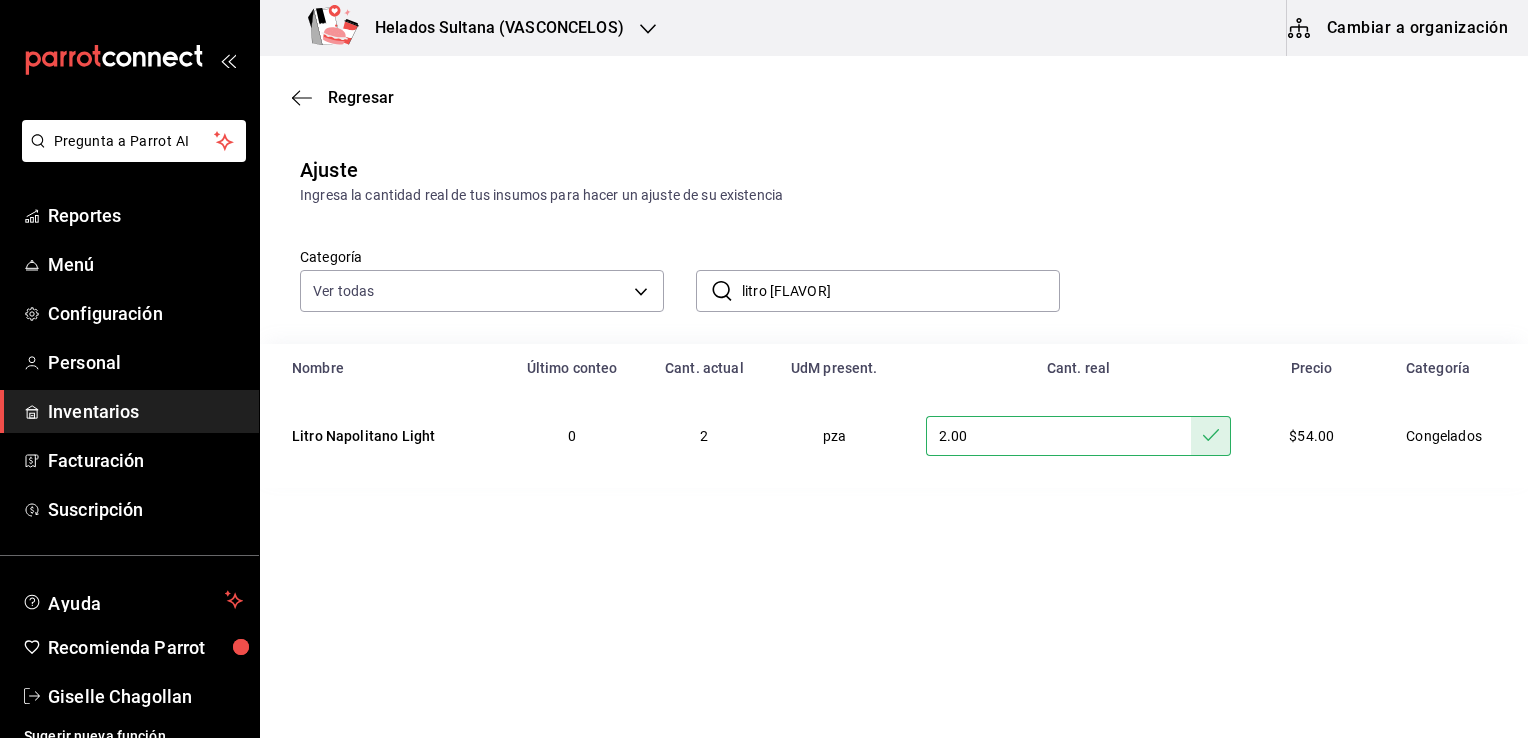 click on "litro [FLAVOR]" at bounding box center (901, 291) 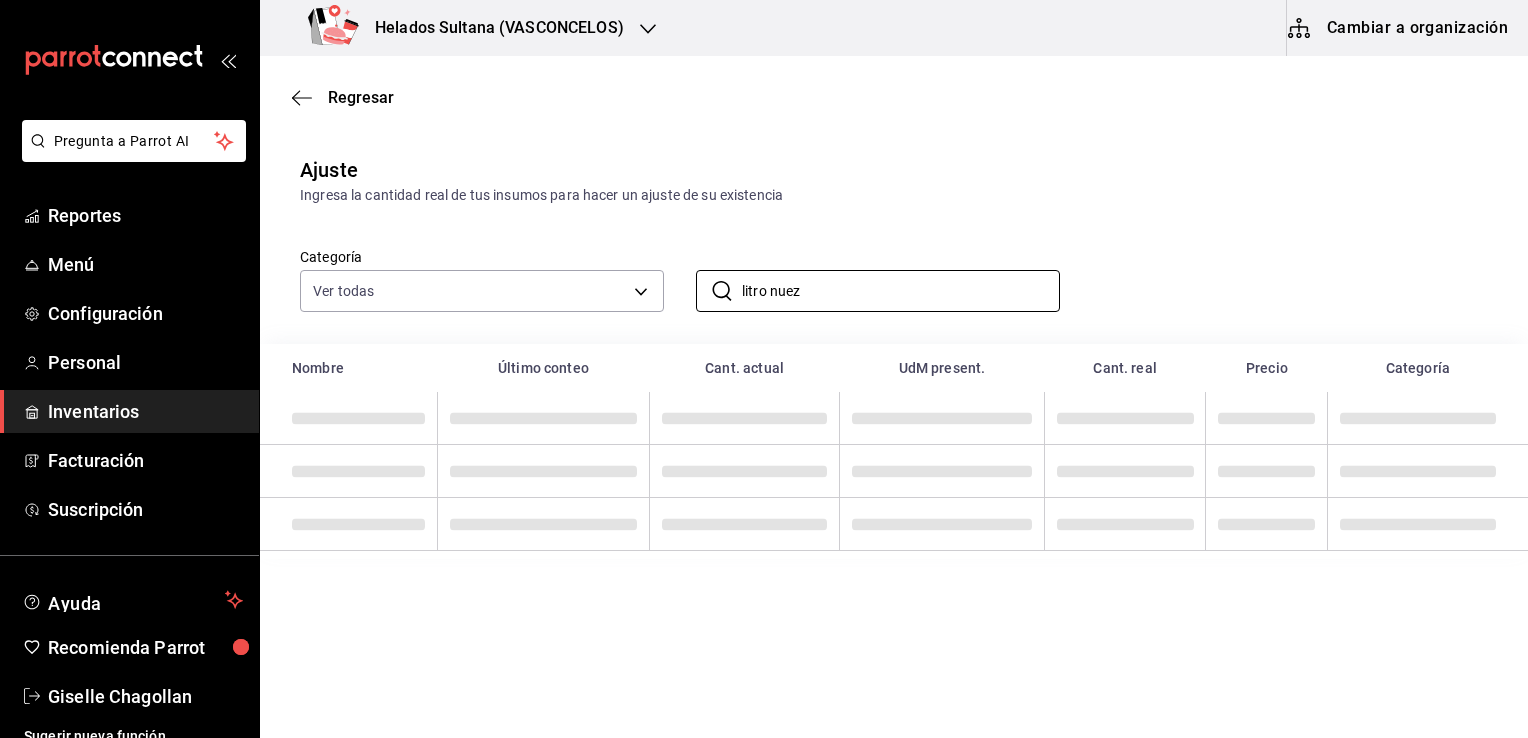 type on "litro nuez" 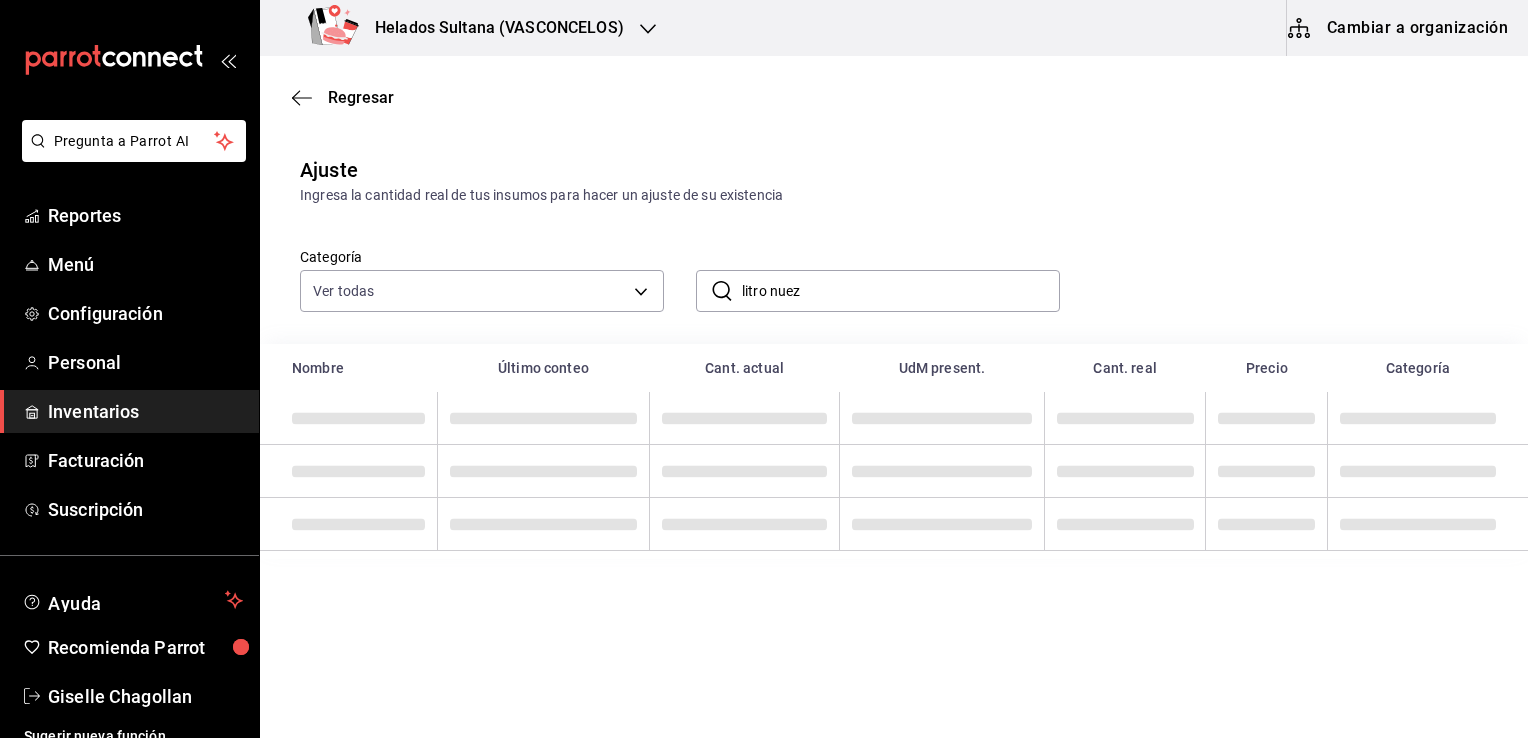click on "​ litro [FLAVOR] ​" at bounding box center [862, 259] 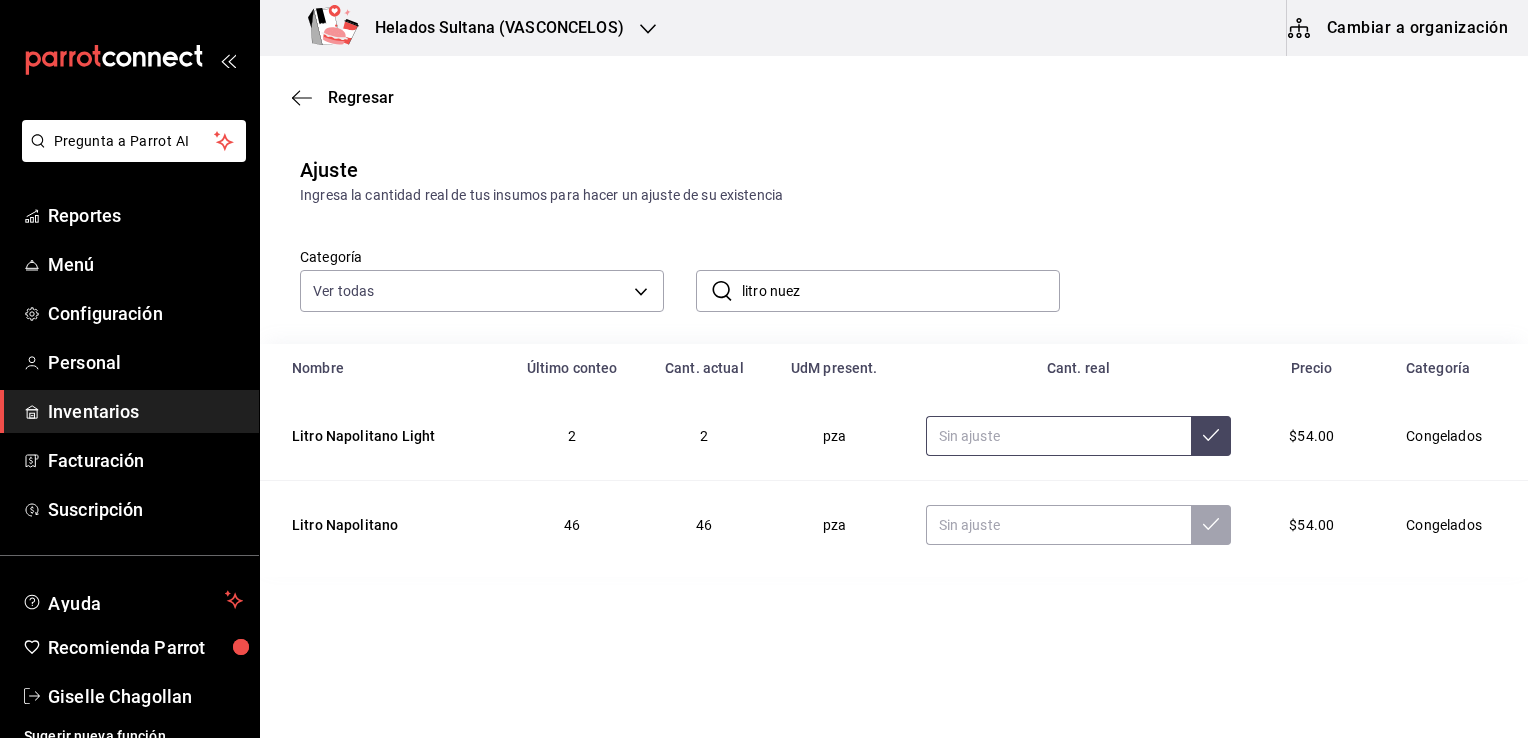 click at bounding box center (1059, 436) 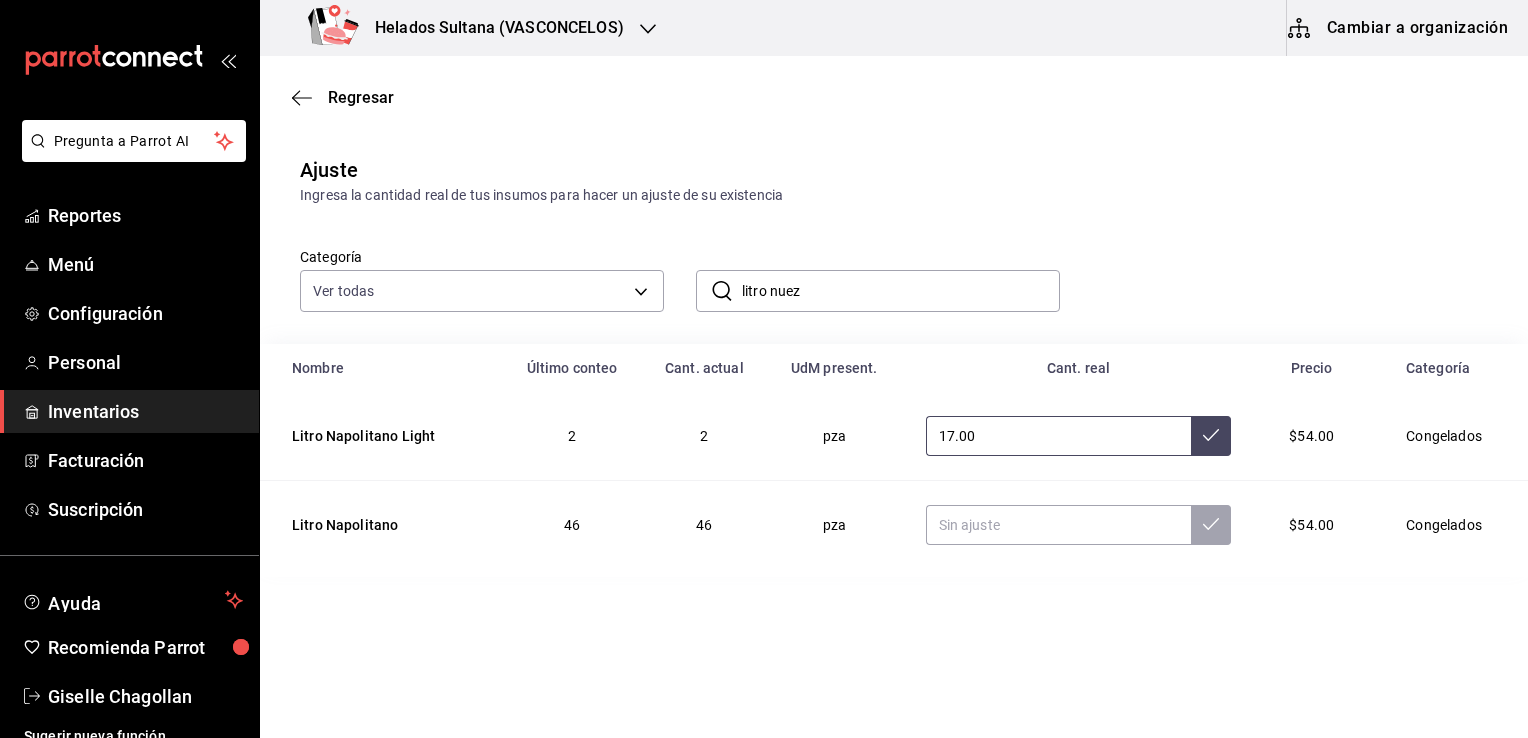 type on "17.00" 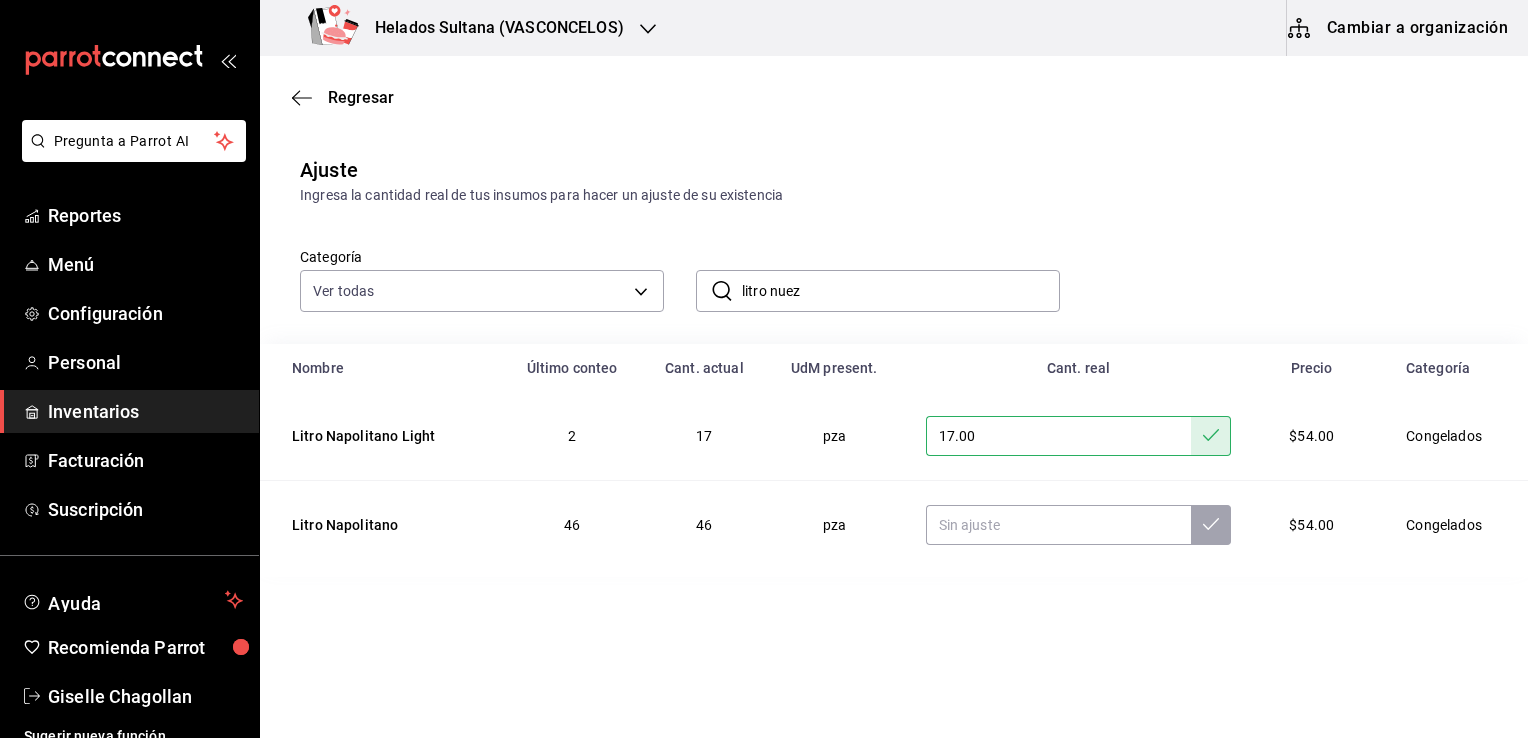 click on "litro nuez" at bounding box center (901, 291) 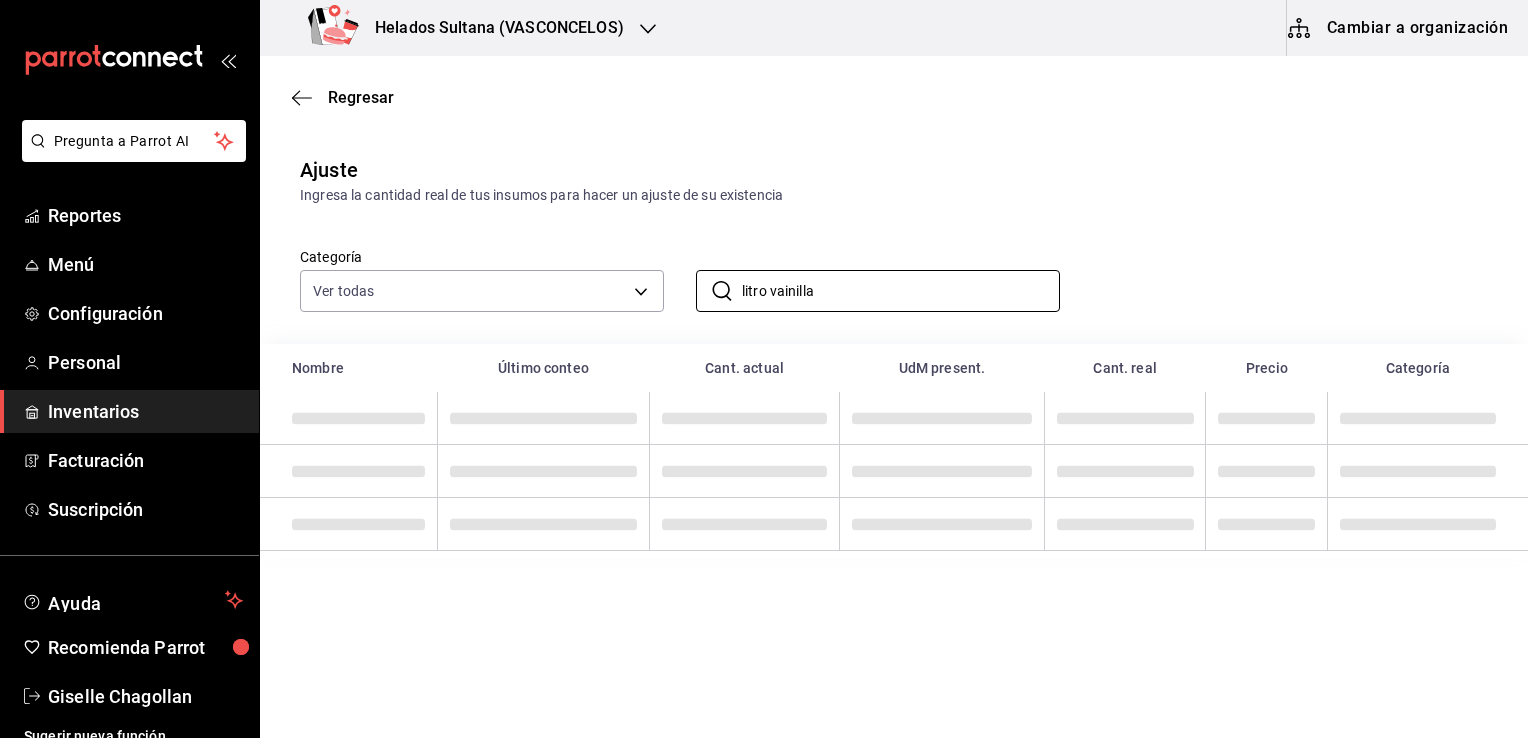 click on "​ litro [FLAVOR] ​" at bounding box center [862, 259] 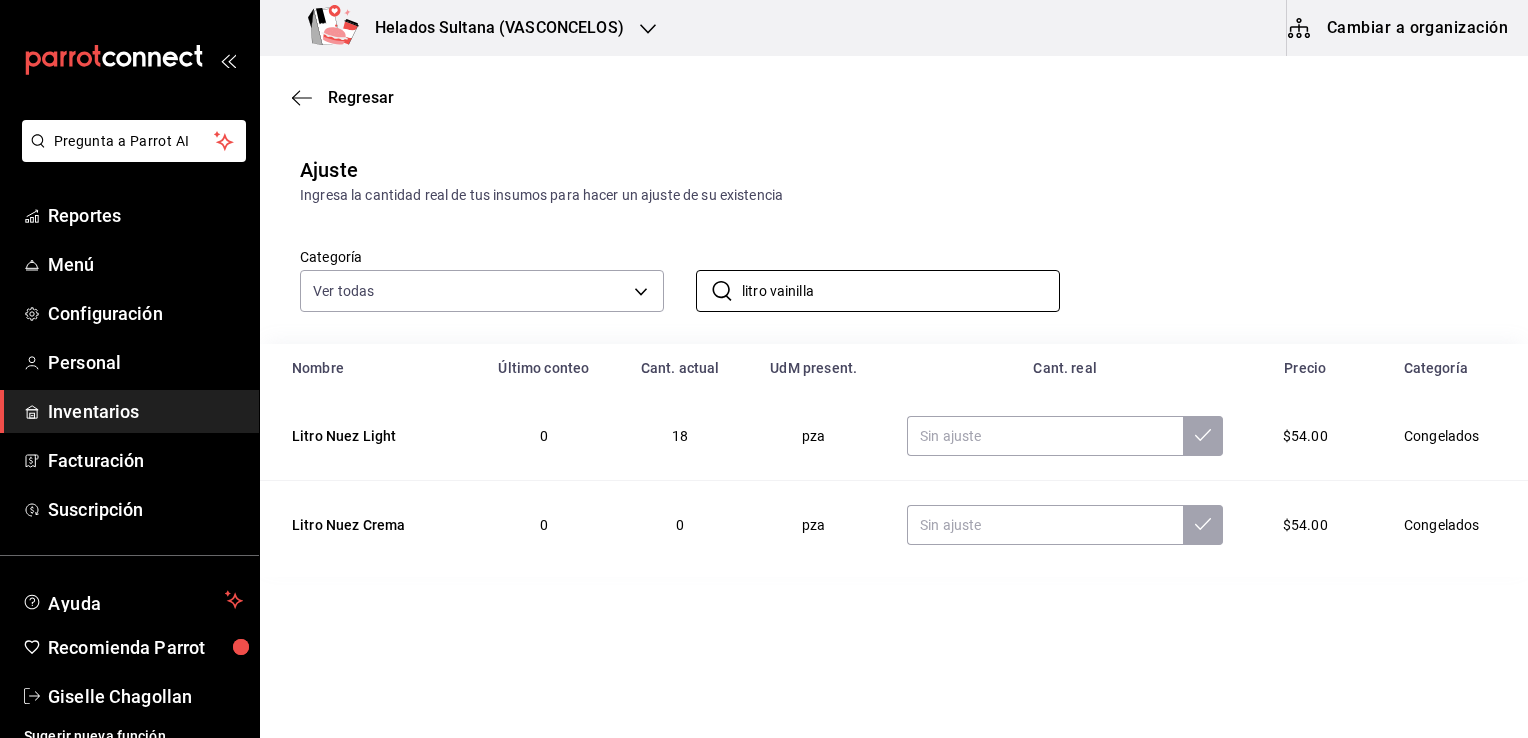 drag, startPoint x: 901, startPoint y: 282, endPoint x: 540, endPoint y: 252, distance: 362.2444 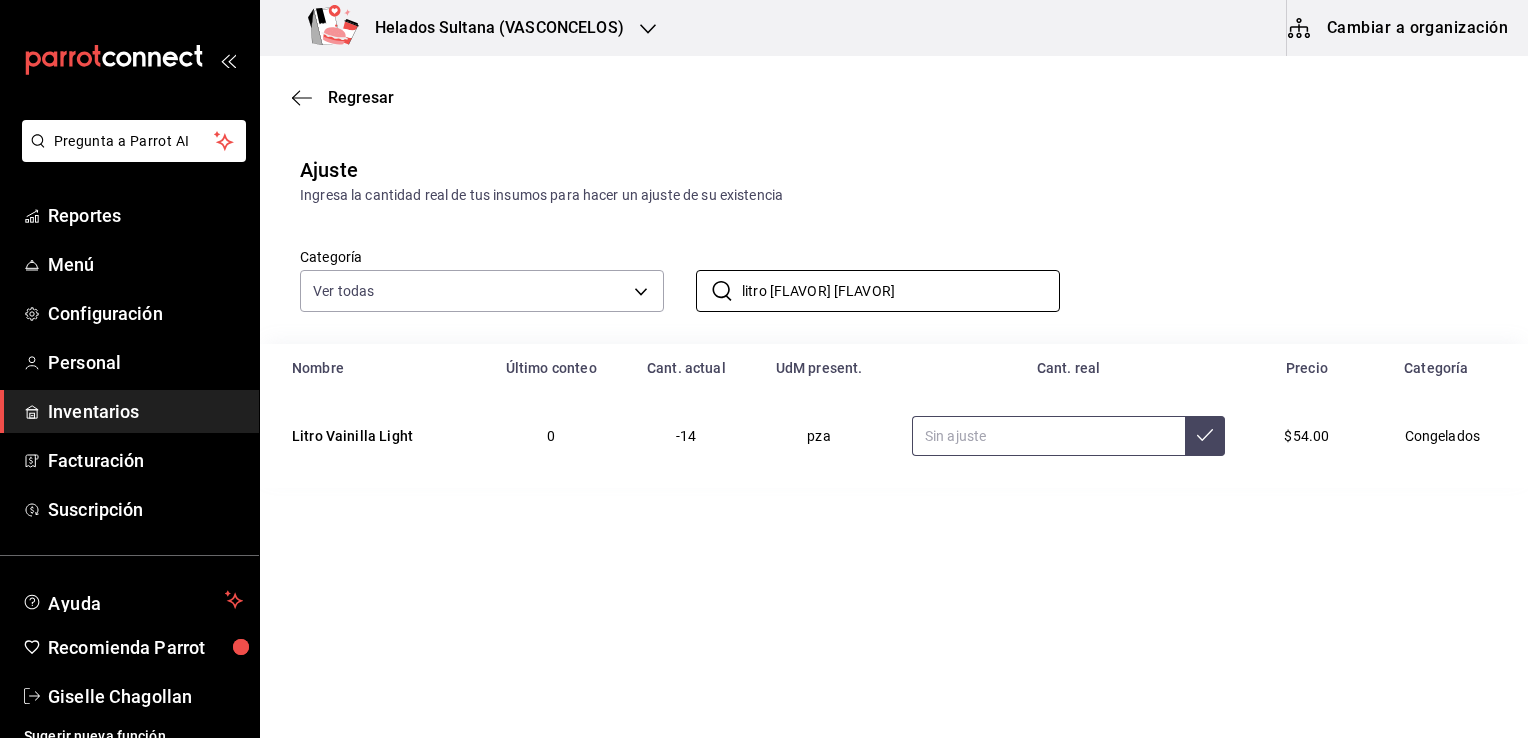 type on "litro [FLAVOR] [FLAVOR]" 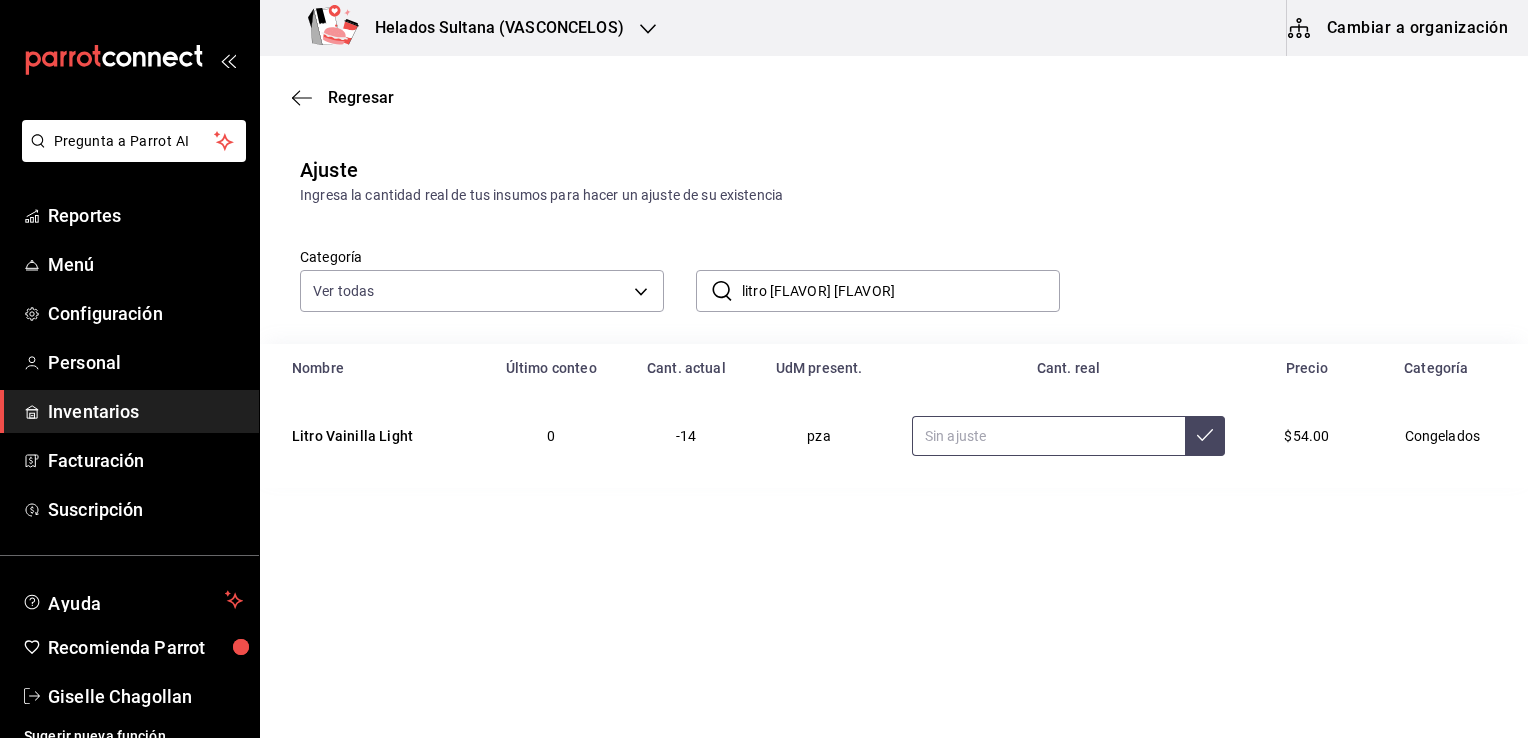 click at bounding box center [1048, 436] 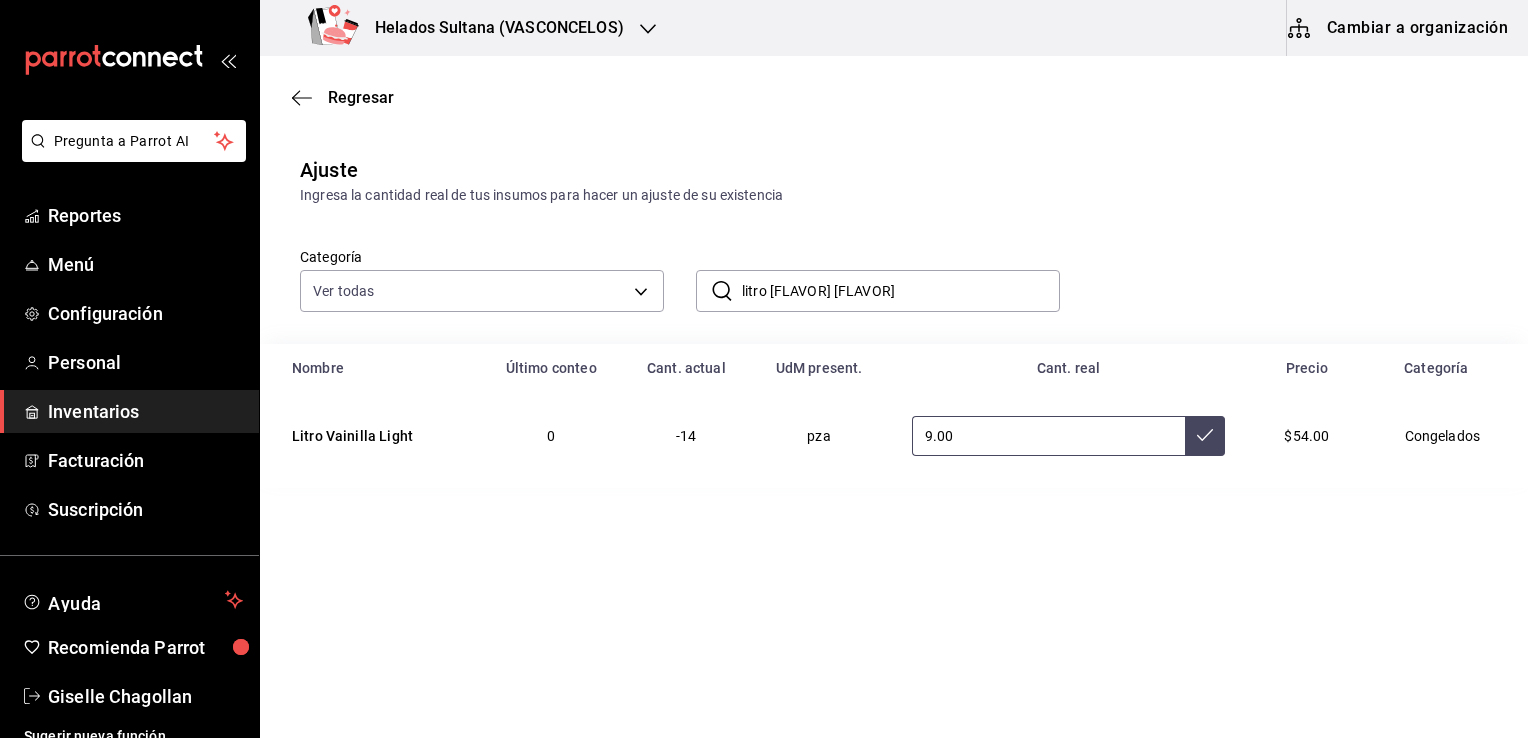 type on "9.00" 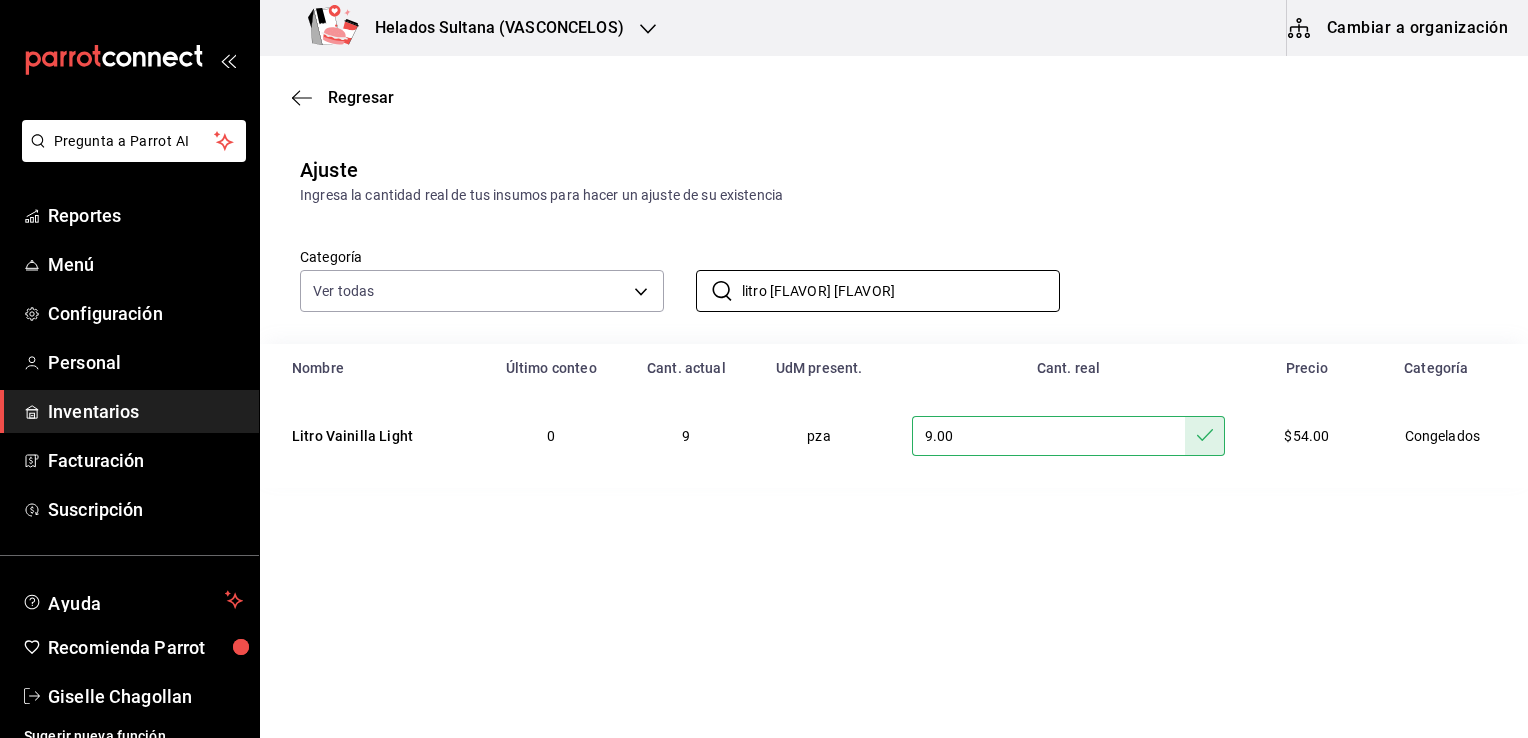 drag, startPoint x: 914, startPoint y: 290, endPoint x: 540, endPoint y: 238, distance: 377.59766 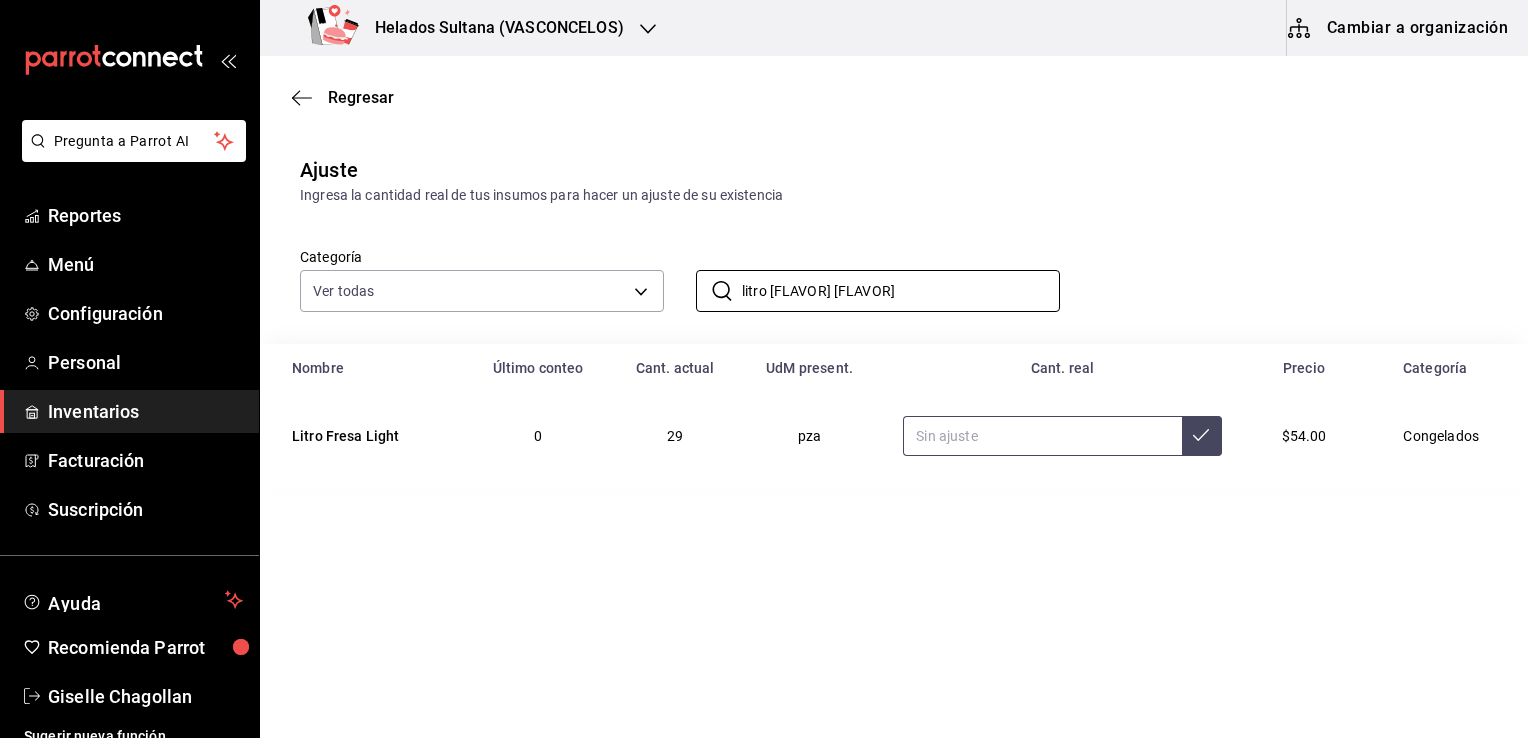type on "litro [FLAVOR] [FLAVOR]" 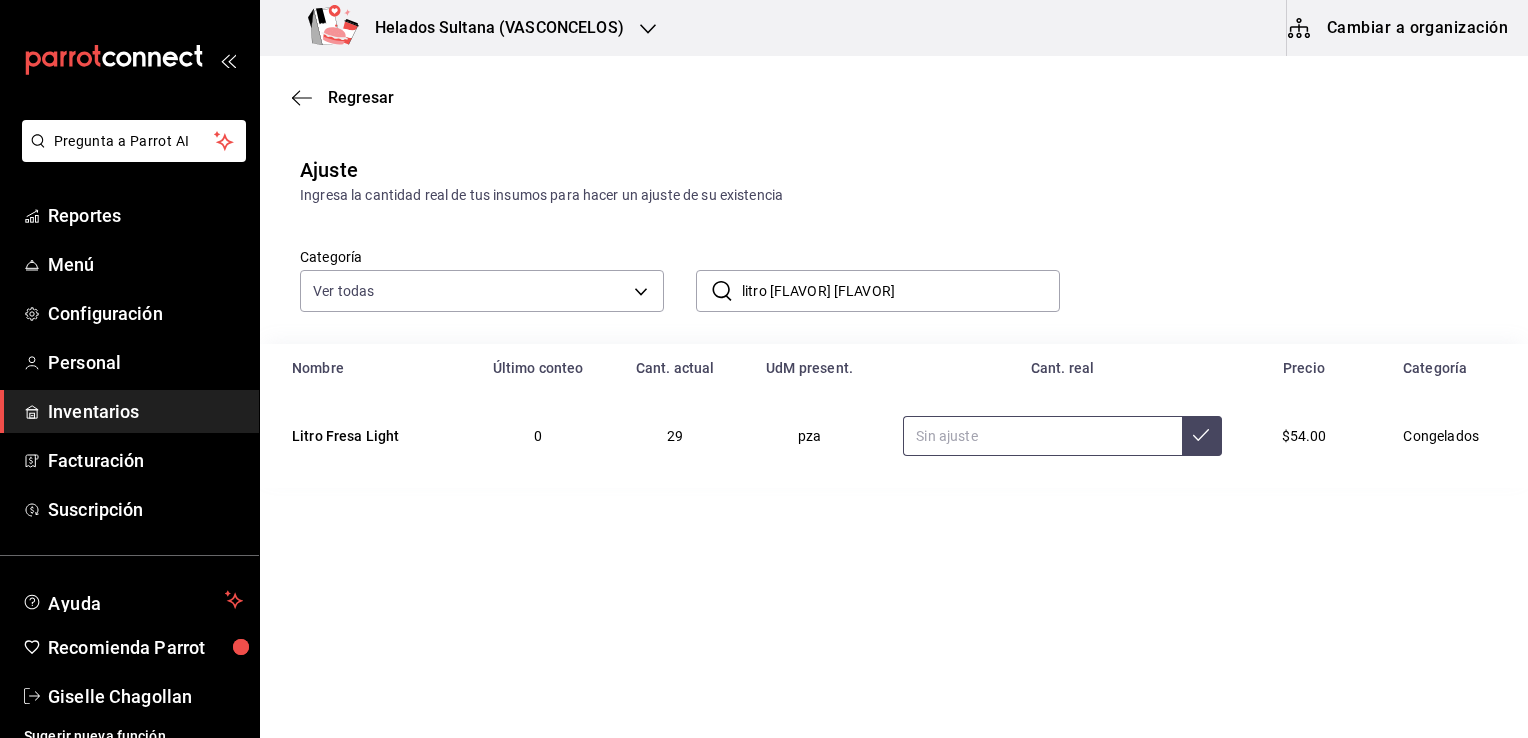 click at bounding box center [1042, 436] 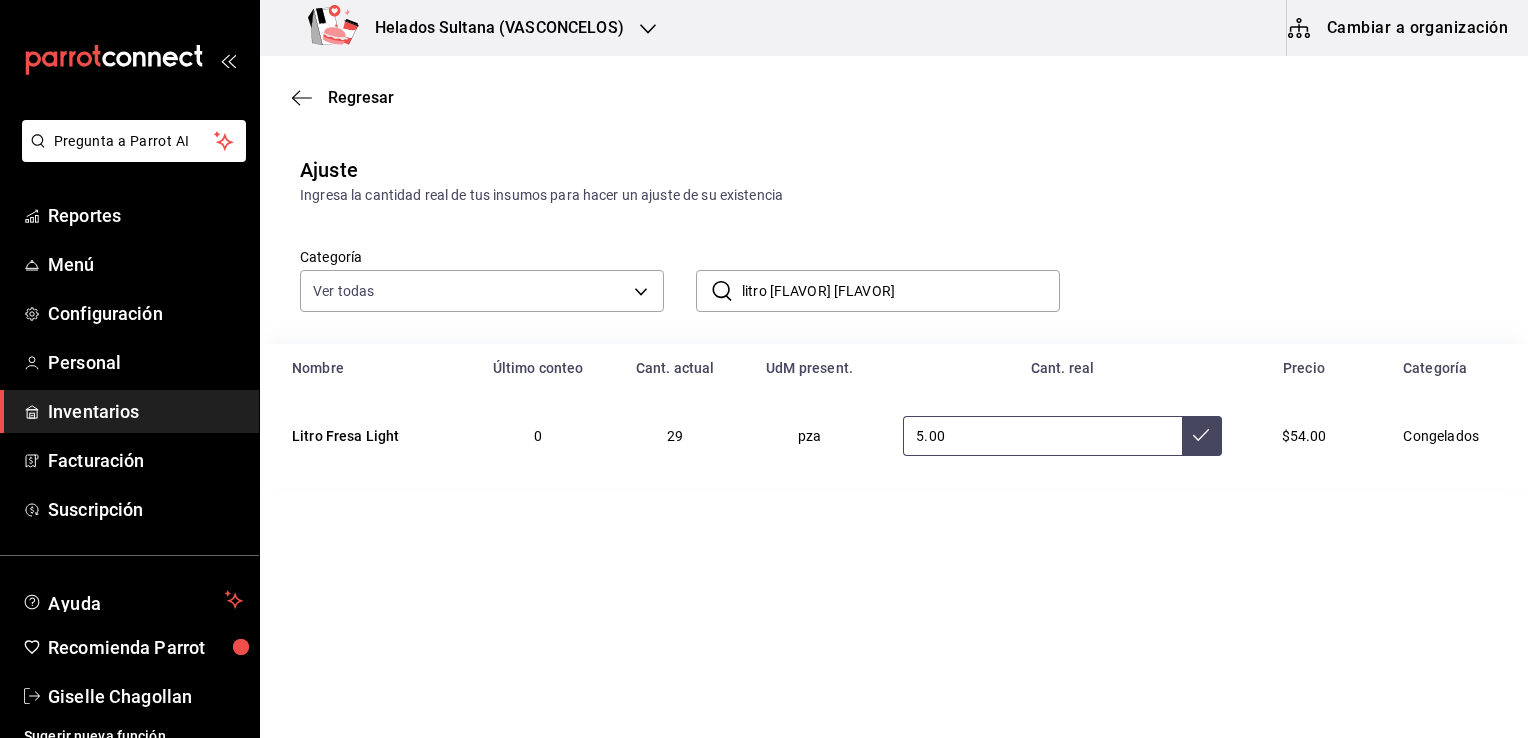 type on "5.00" 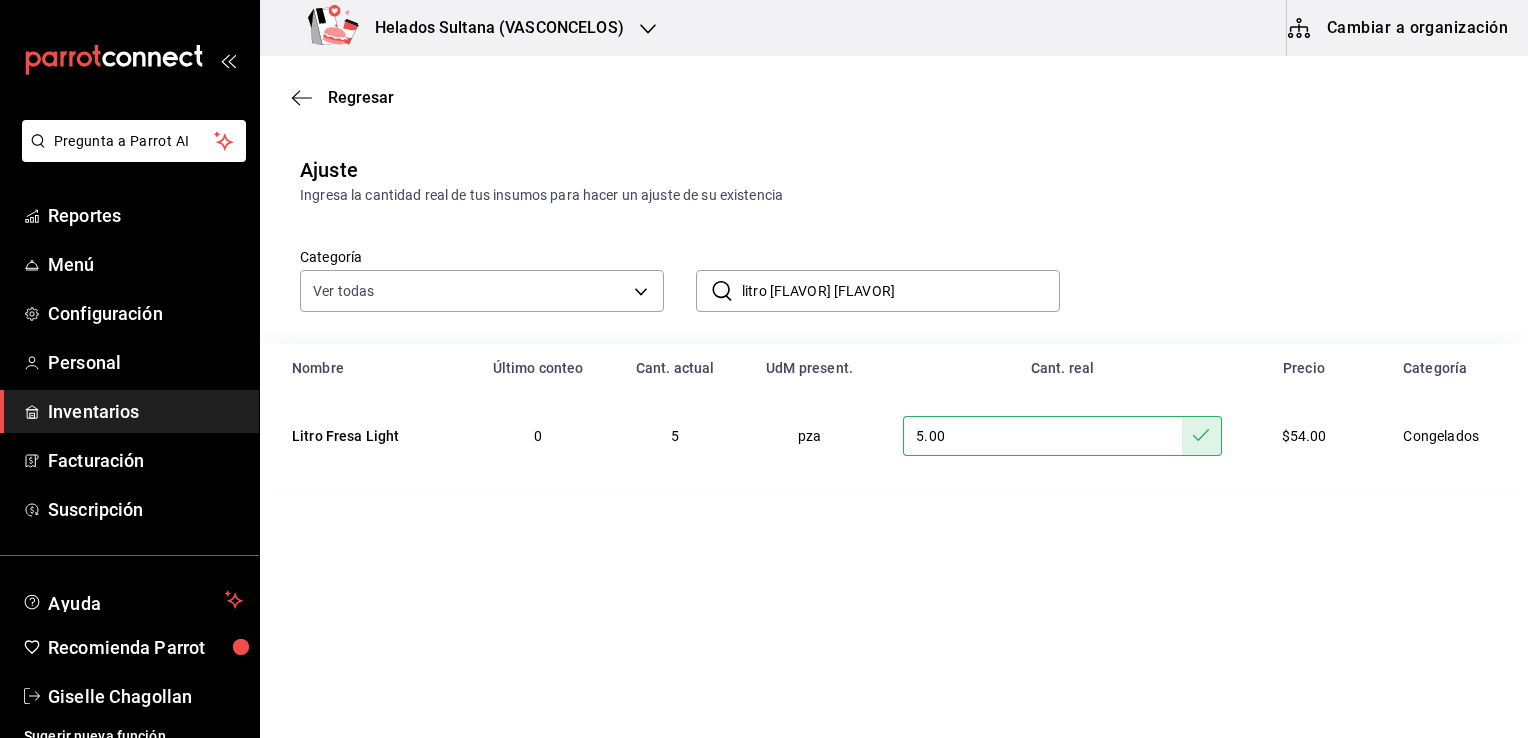 click on "Inventarios" at bounding box center [145, 411] 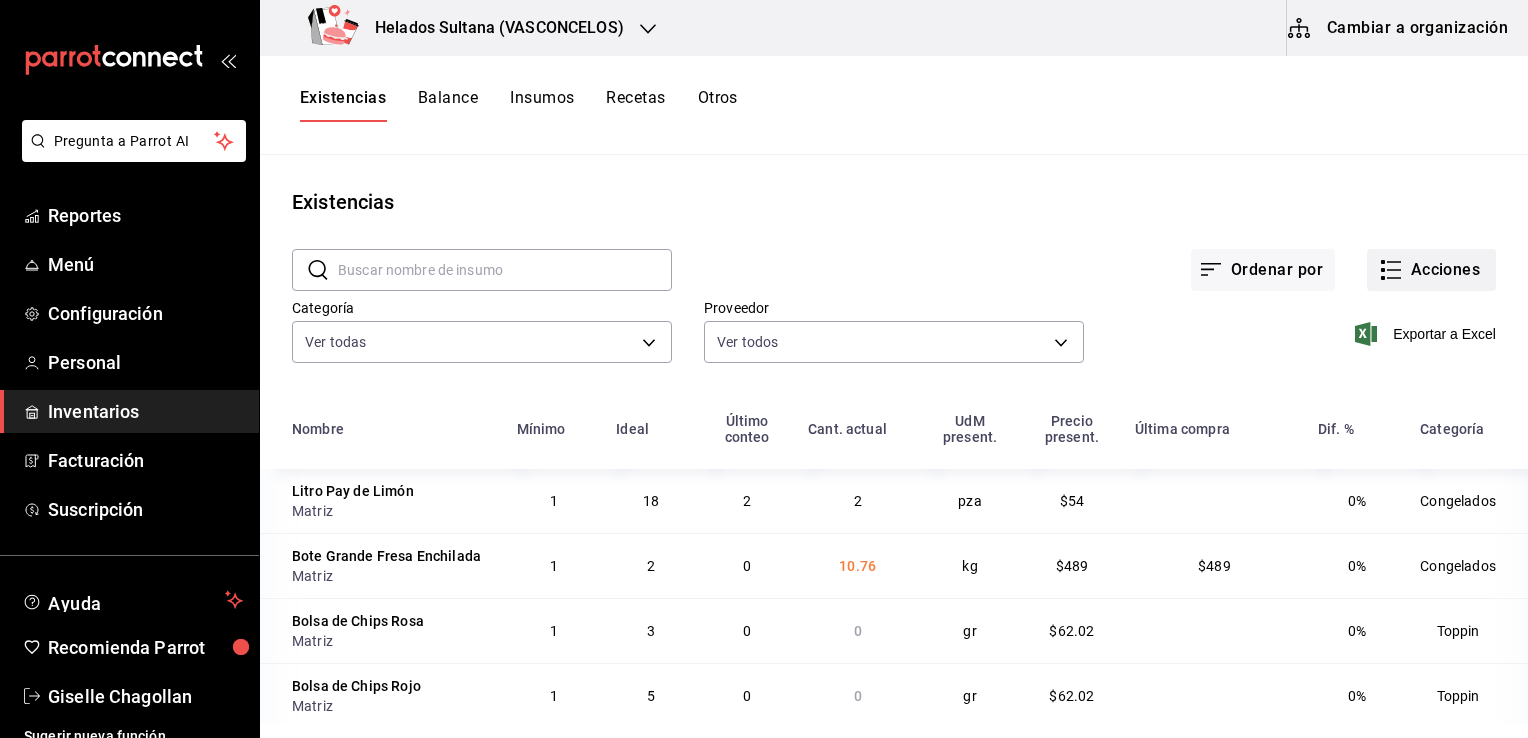 click on "Acciones" at bounding box center [1431, 270] 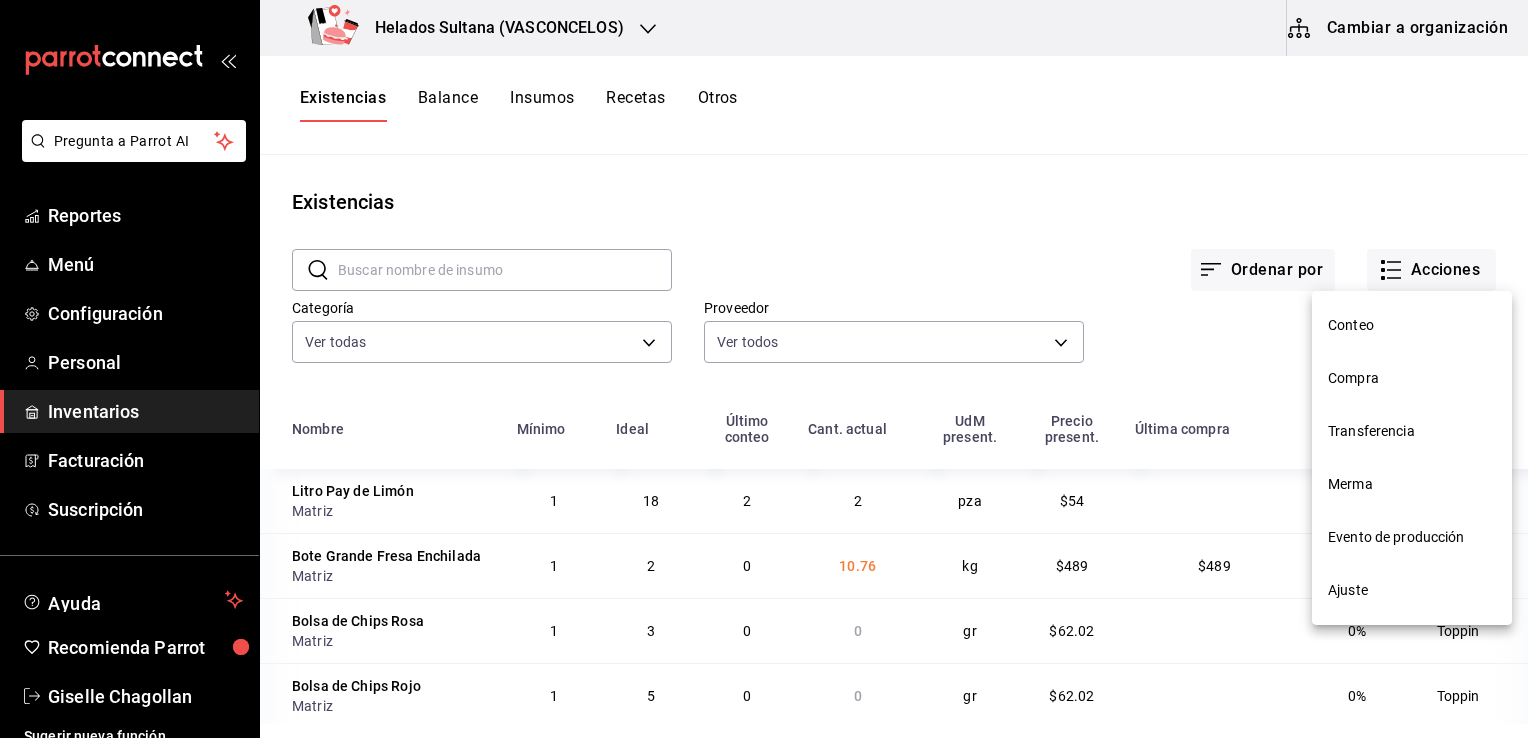 click on "Ajuste" at bounding box center [1412, 590] 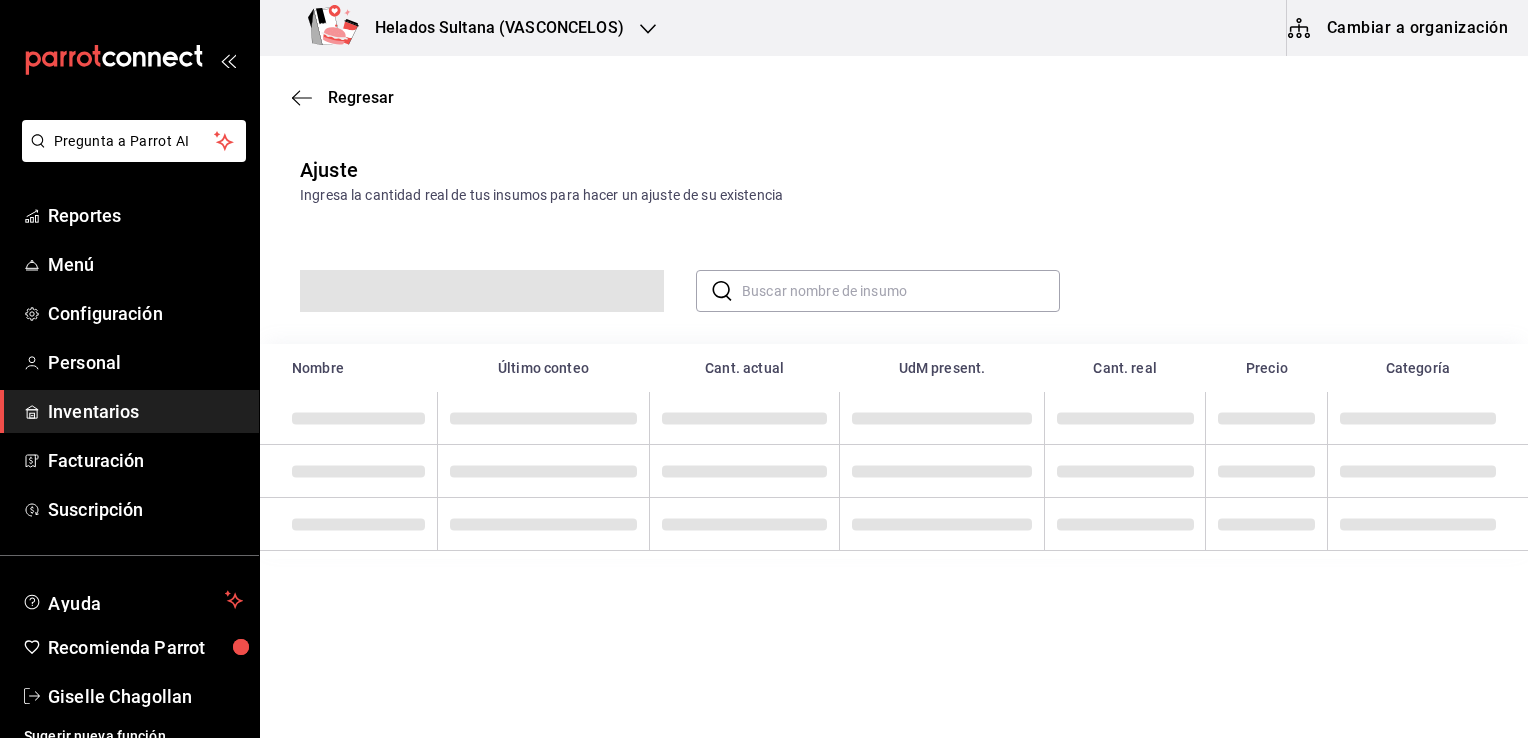 click at bounding box center [901, 291] 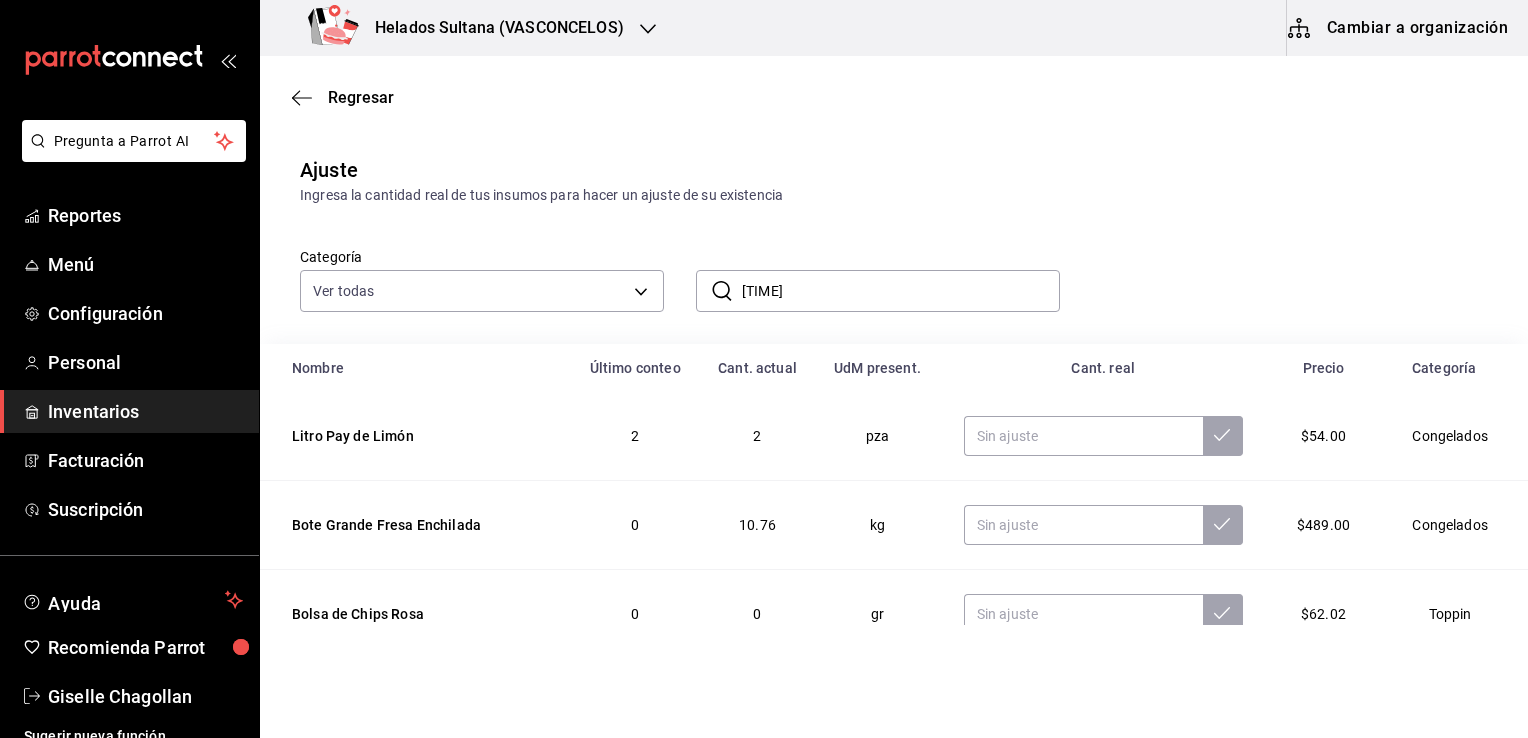 click on "[TIME]" at bounding box center (901, 291) 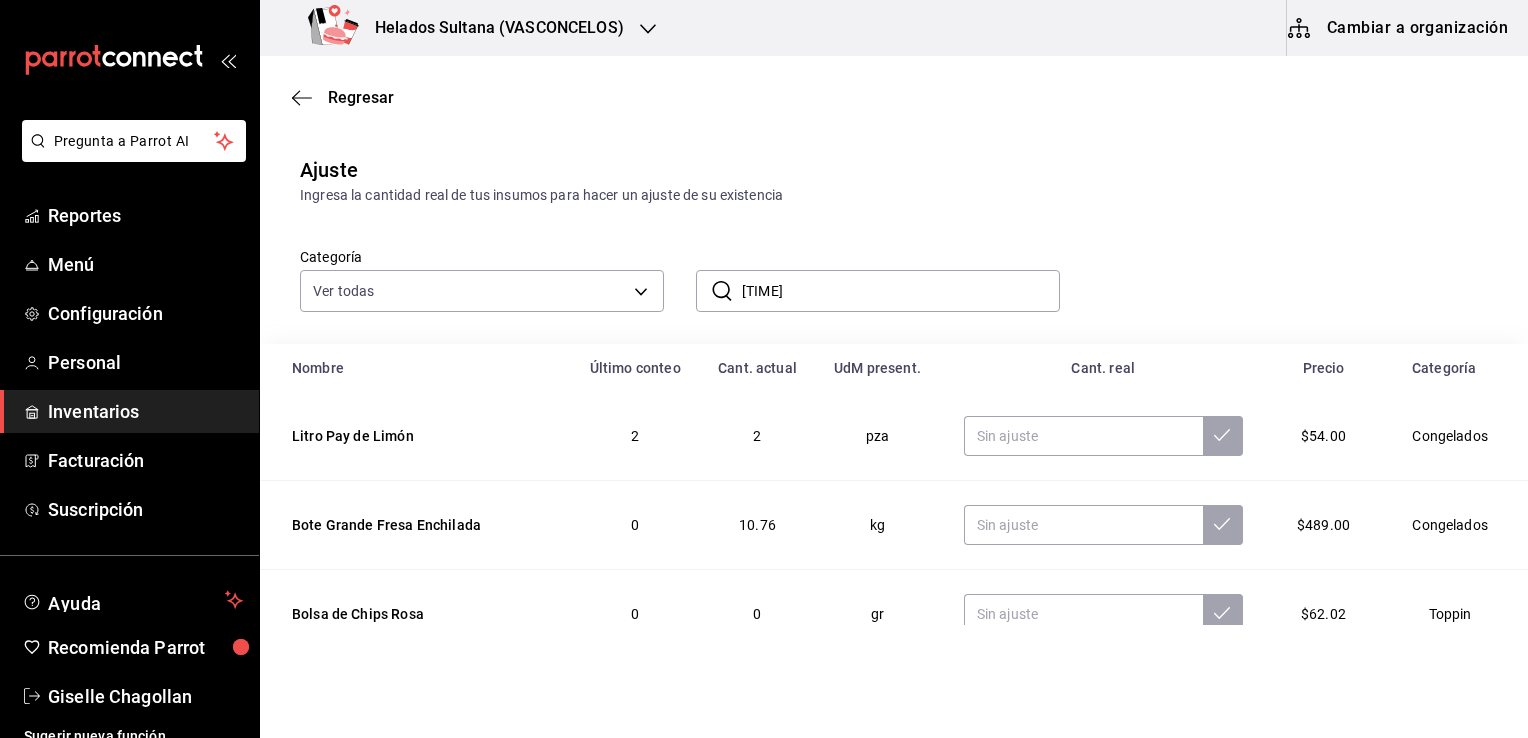 click on "​ sexto ​" at bounding box center [862, 275] 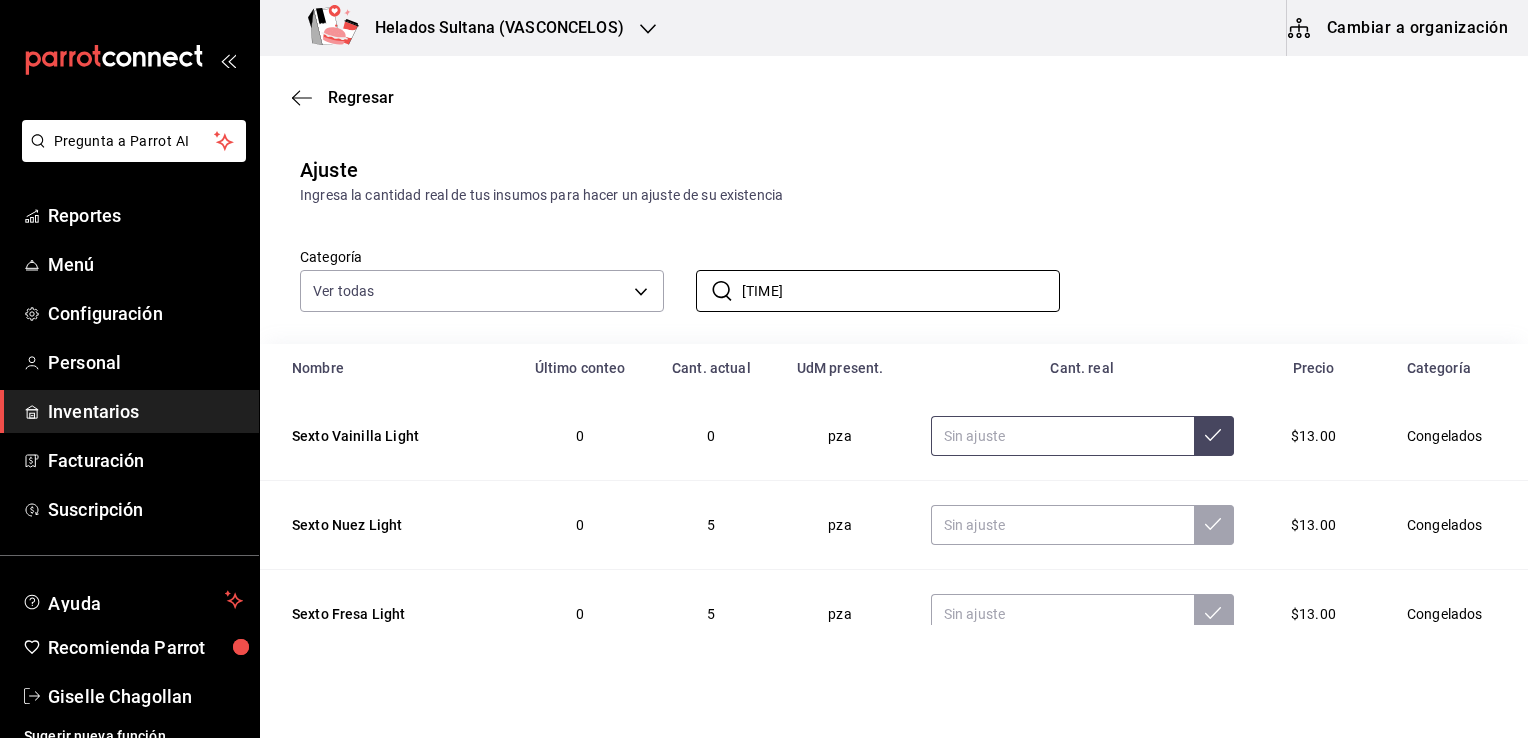 type on "[TIME]" 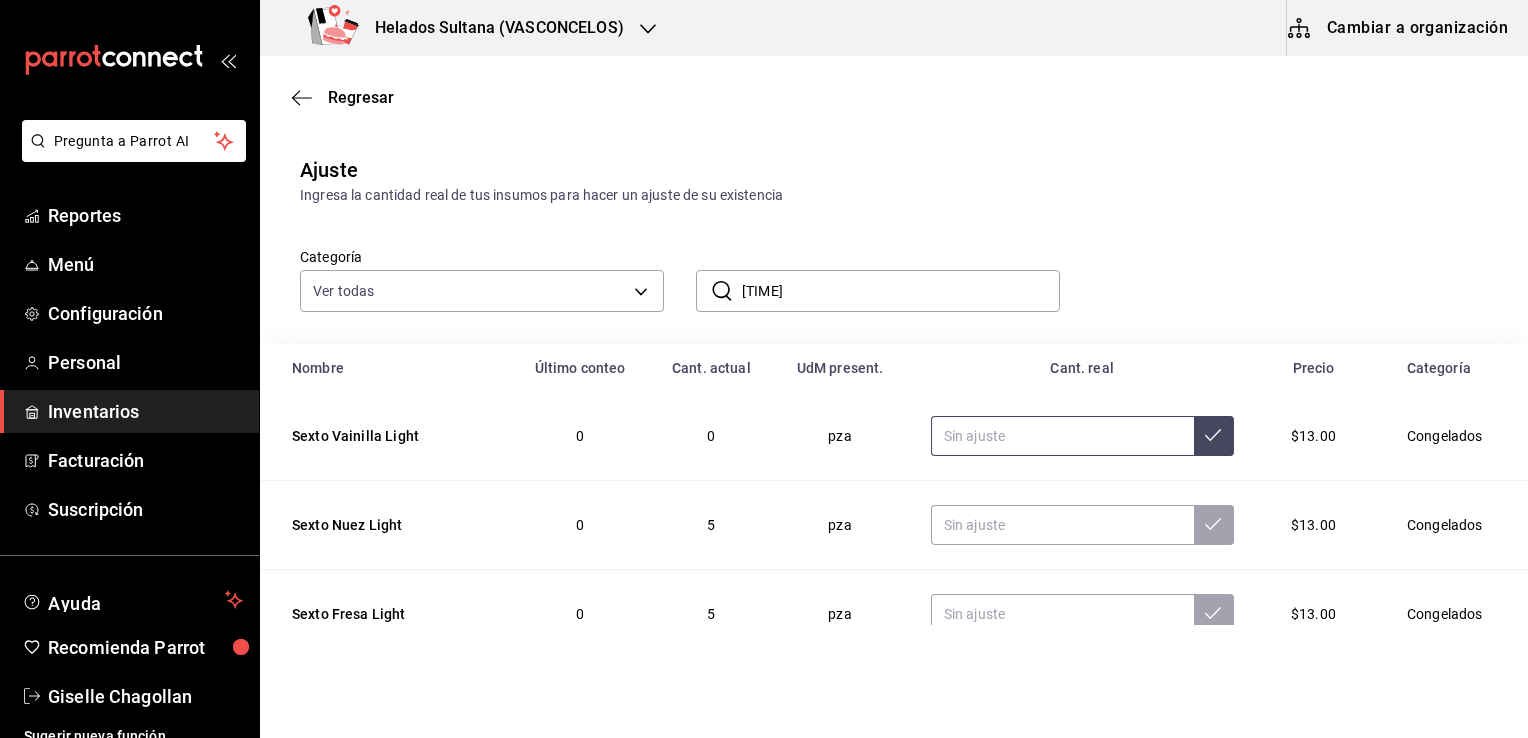 click at bounding box center (1062, 436) 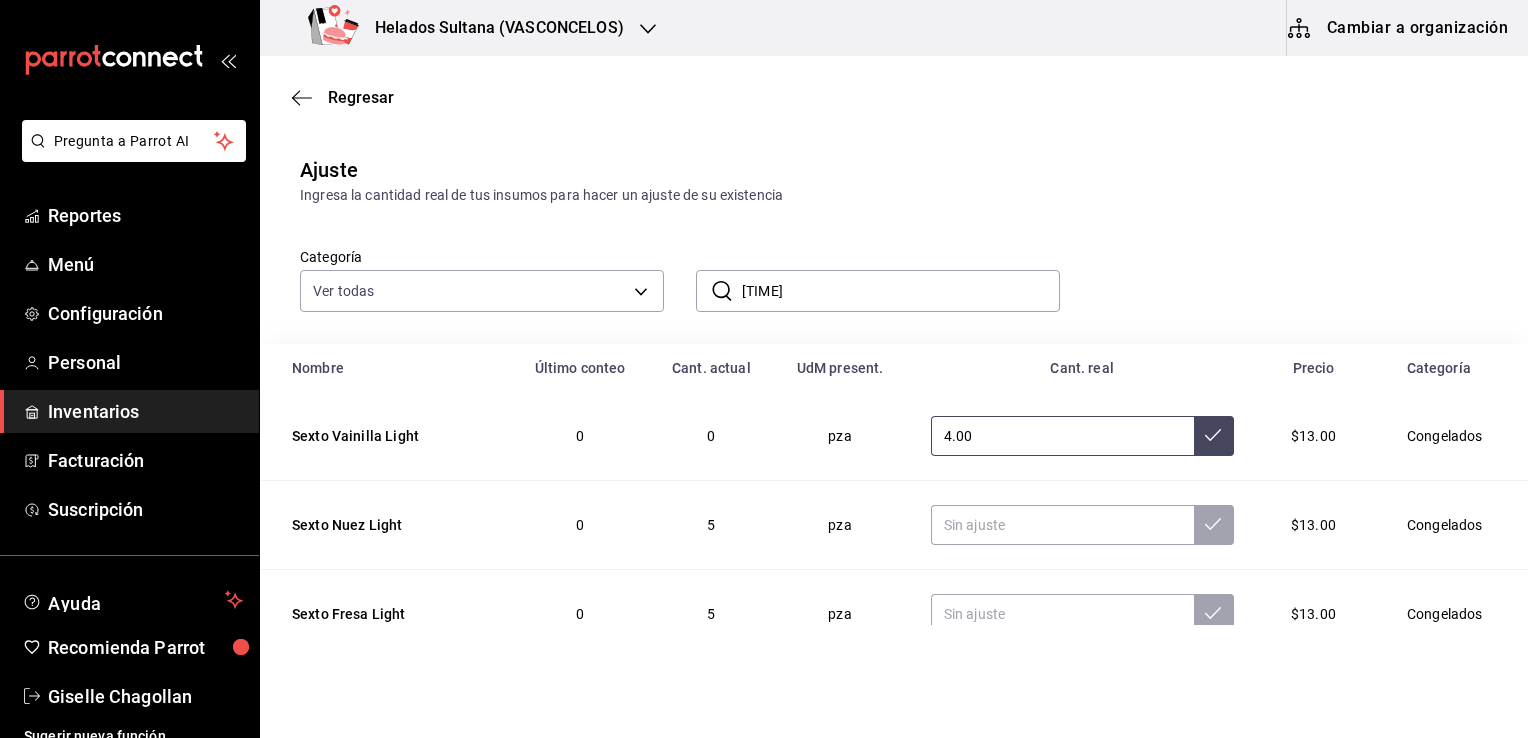 type on "4.00" 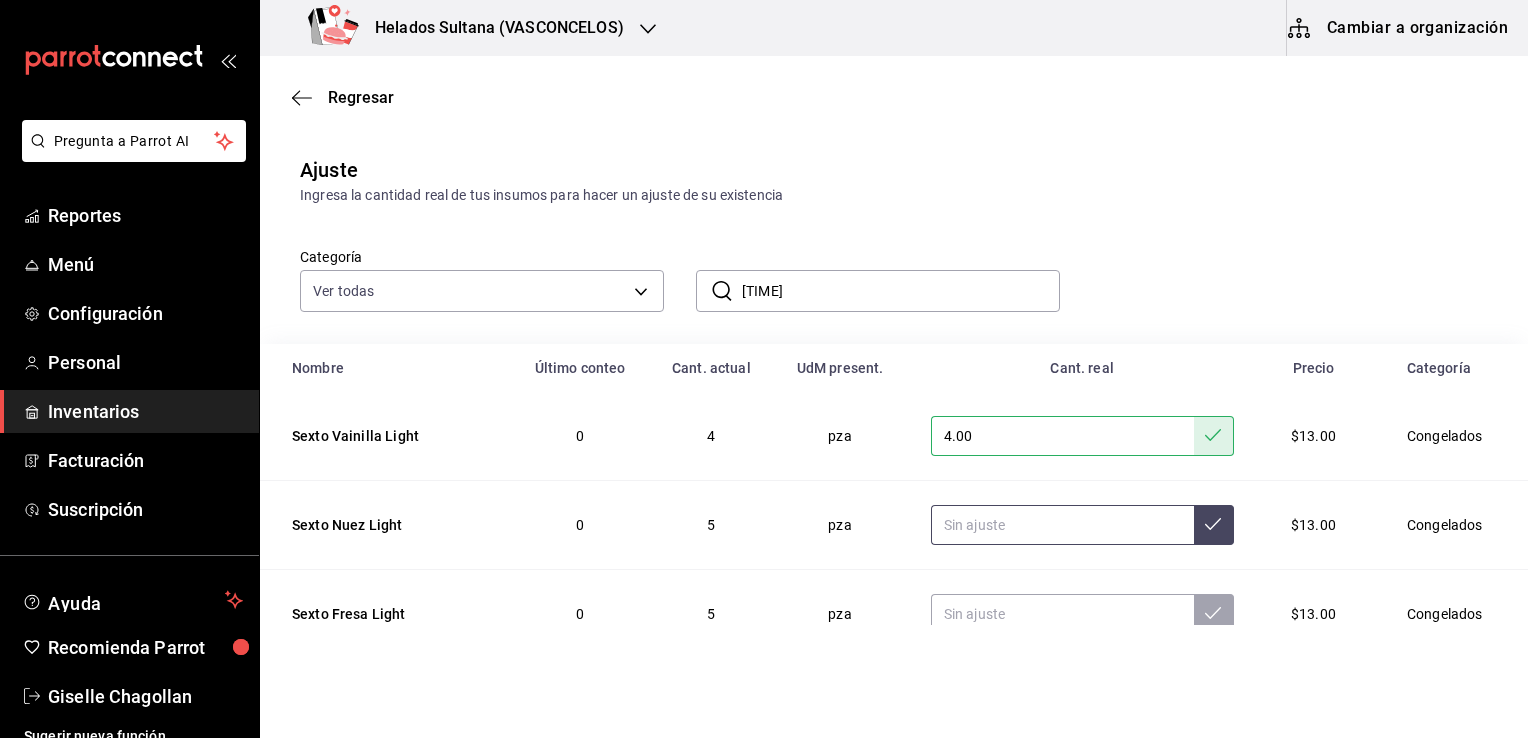 click at bounding box center (1062, 525) 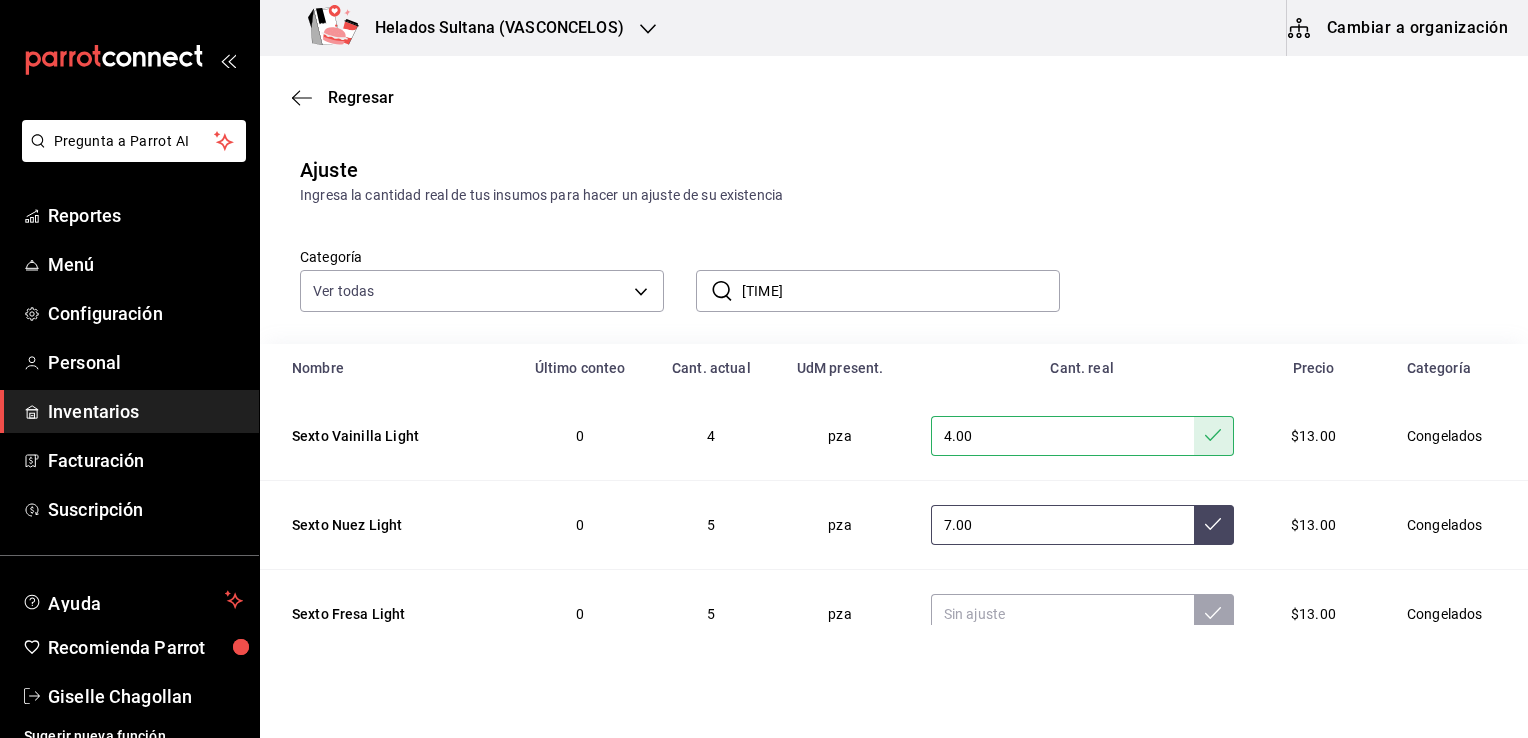 type on "7.00" 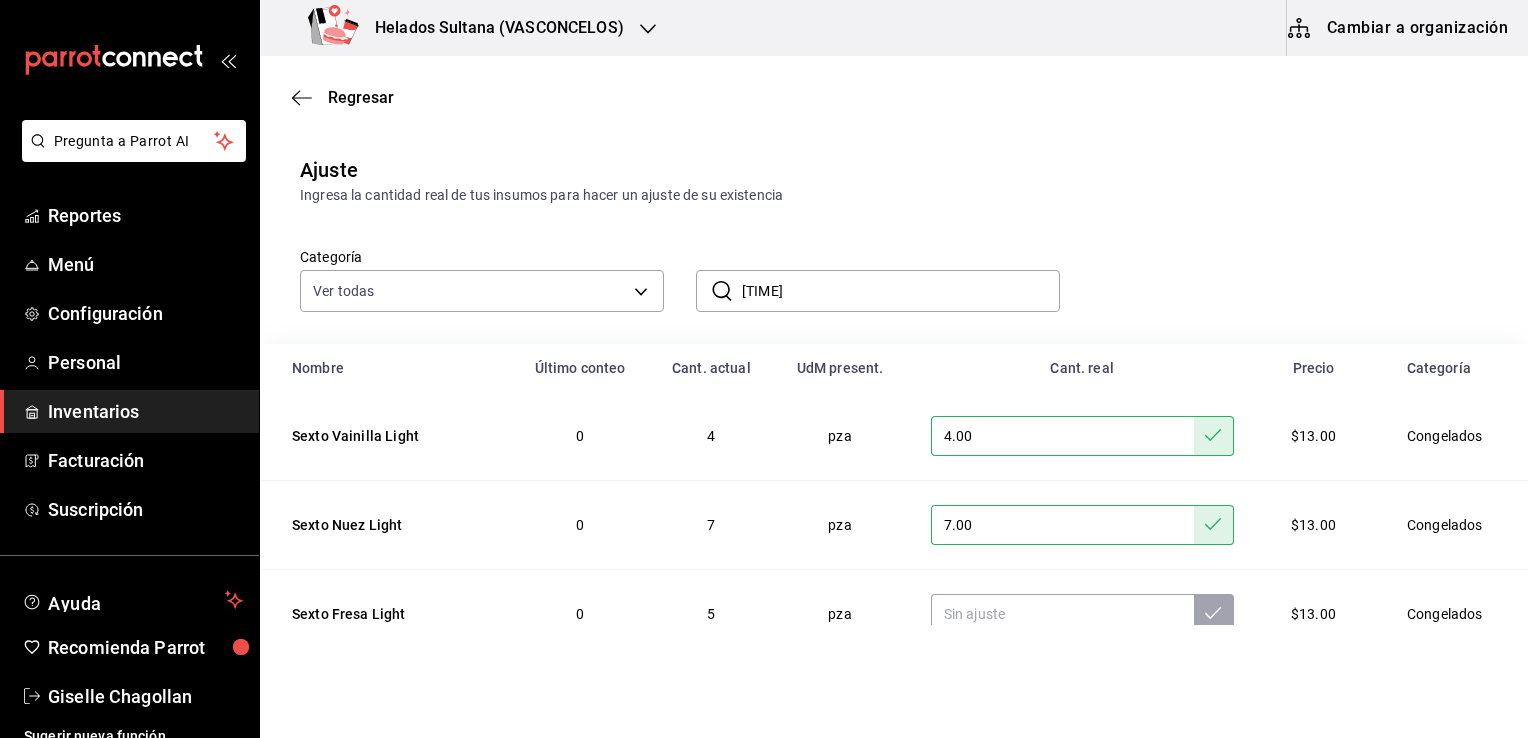 click on "Giselle Chagollan ​ sexto ​ Nombre Último conteo Cant. actual UdM present. Cant. real Precio Categoría Sexto [FLAVOR] [FLAVOR] 0 4 pza 4.00 $13.00 Congelados Sexto [FLAVOR] [FLAVOR] 0 7 pza 7.00 $13.00 Congelados Sexto [FLAVOR] [FLAVOR] 0 5 pza $13.00 Congelados Sexto [FLAVOR] [FLAVOR] 0 25 pza $13.00 Congelados Sexto [FLAVOR] [FLAVOR] 0 13 pza $13.00 Congelados Sexto [FLAVOR] [FLAVOR] 0 16 pza $13.00 Congelados Sexto [FLAVOR] [FLAVOR] 0 1 pza $13.00 Congelados Sexto [FLAVOR] [FLAVOR] 0 6 pza" at bounding box center [764, 312] 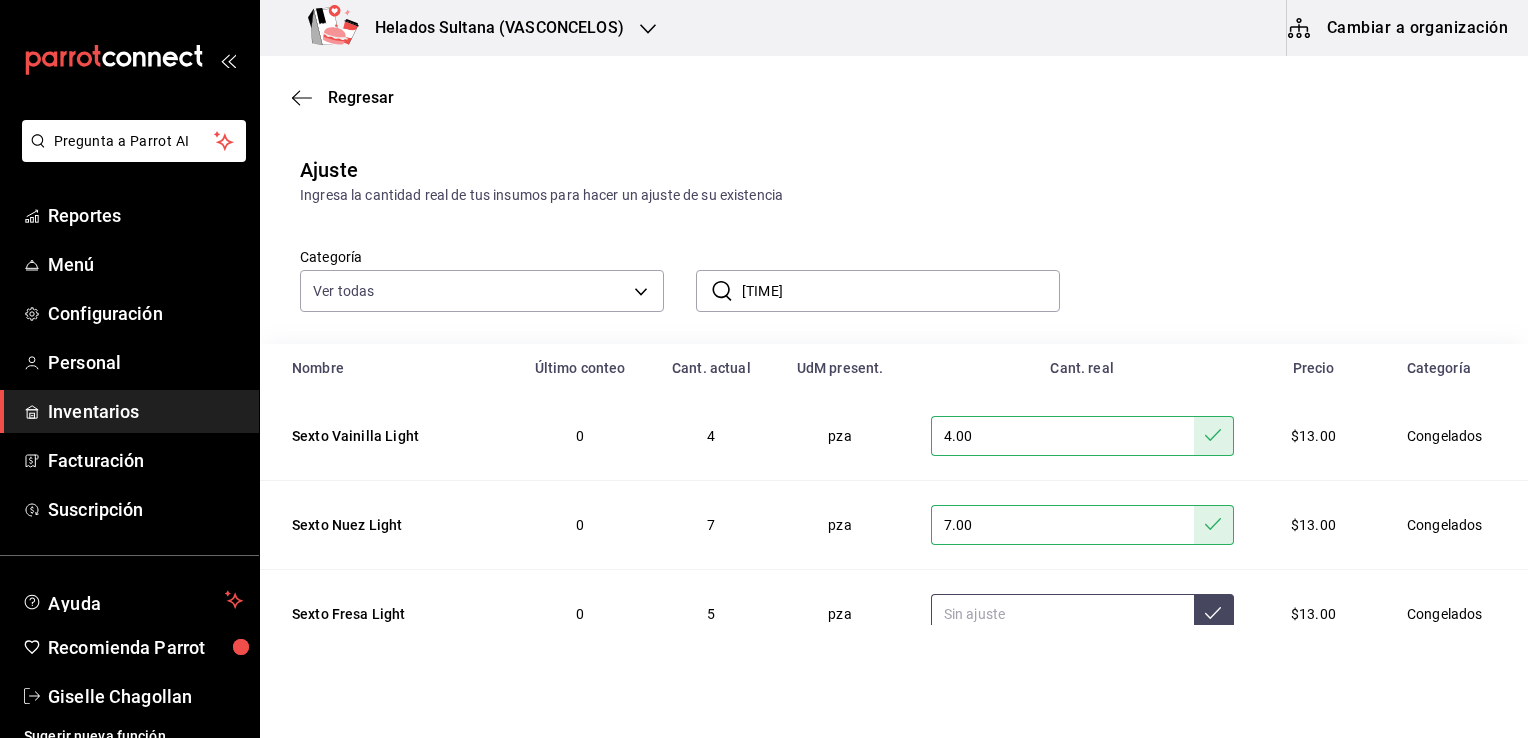 click at bounding box center [1062, 614] 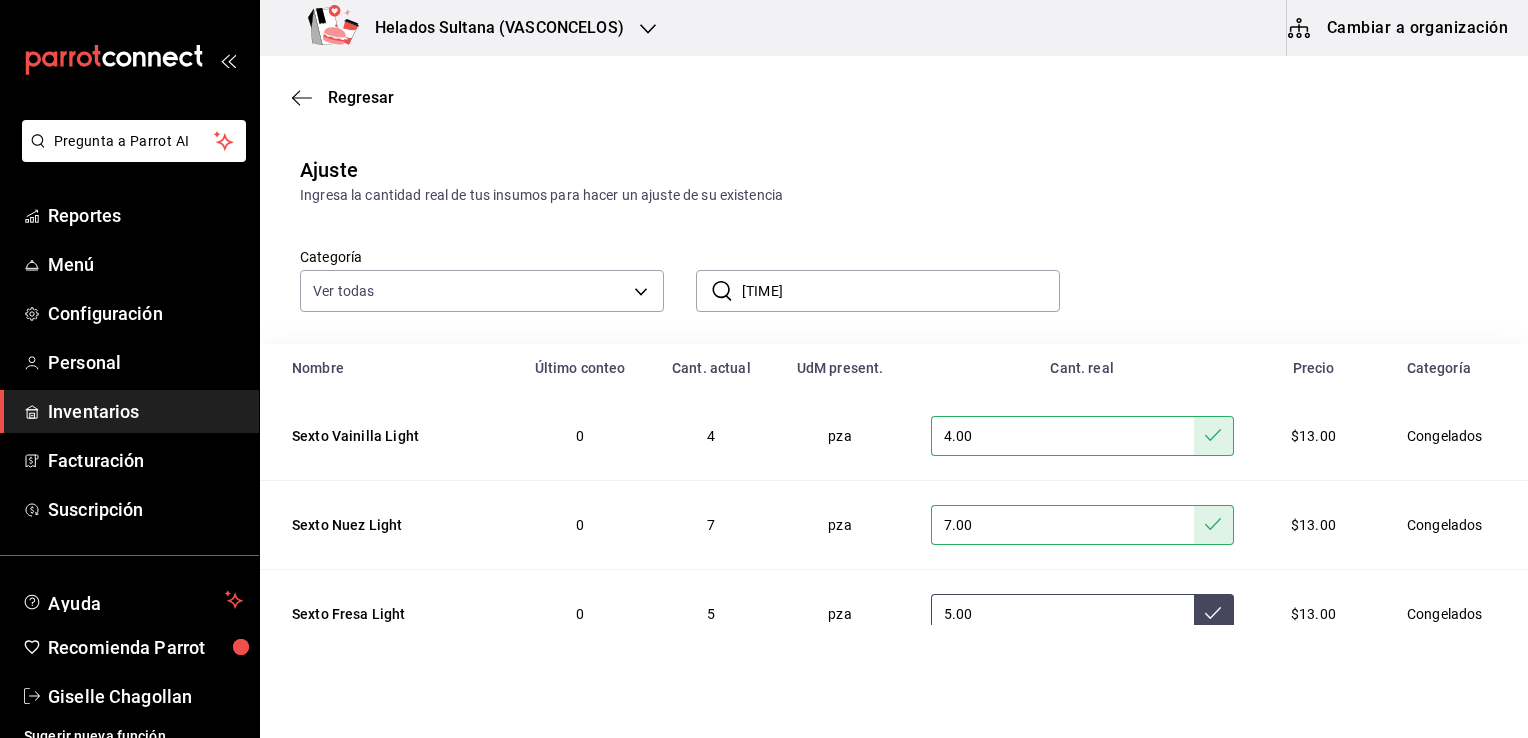type on "5.00" 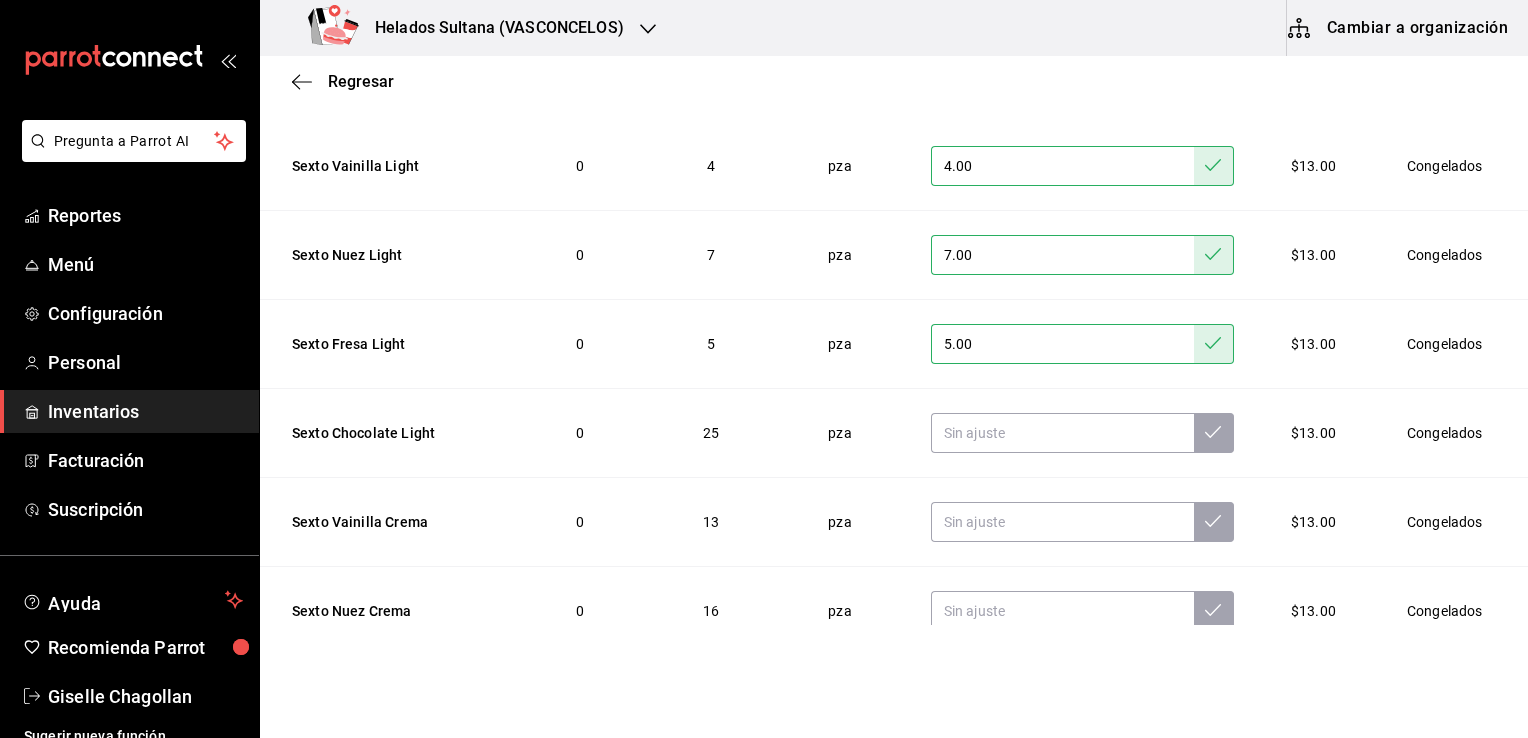 scroll, scrollTop: 280, scrollLeft: 0, axis: vertical 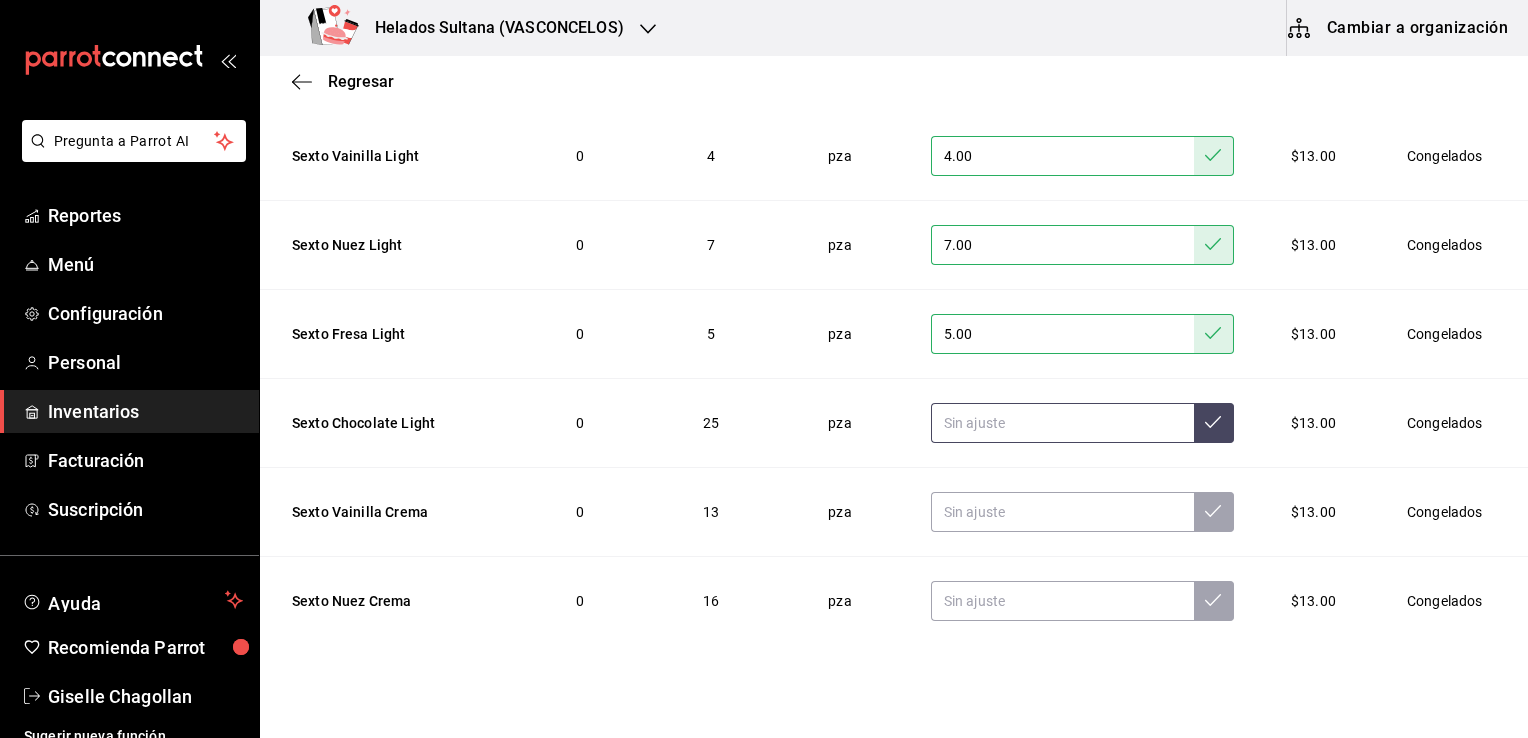 click at bounding box center (1062, 423) 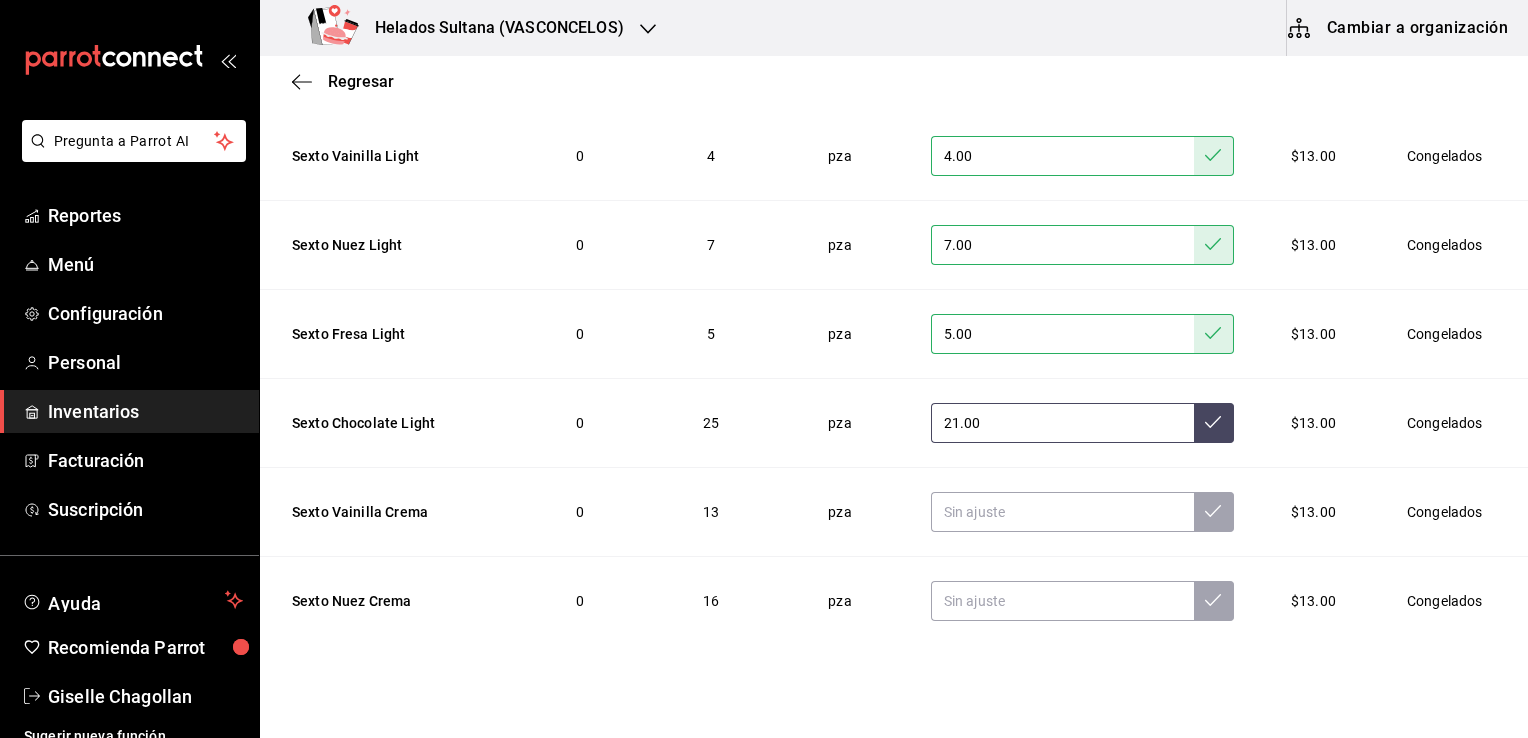 type on "21.00" 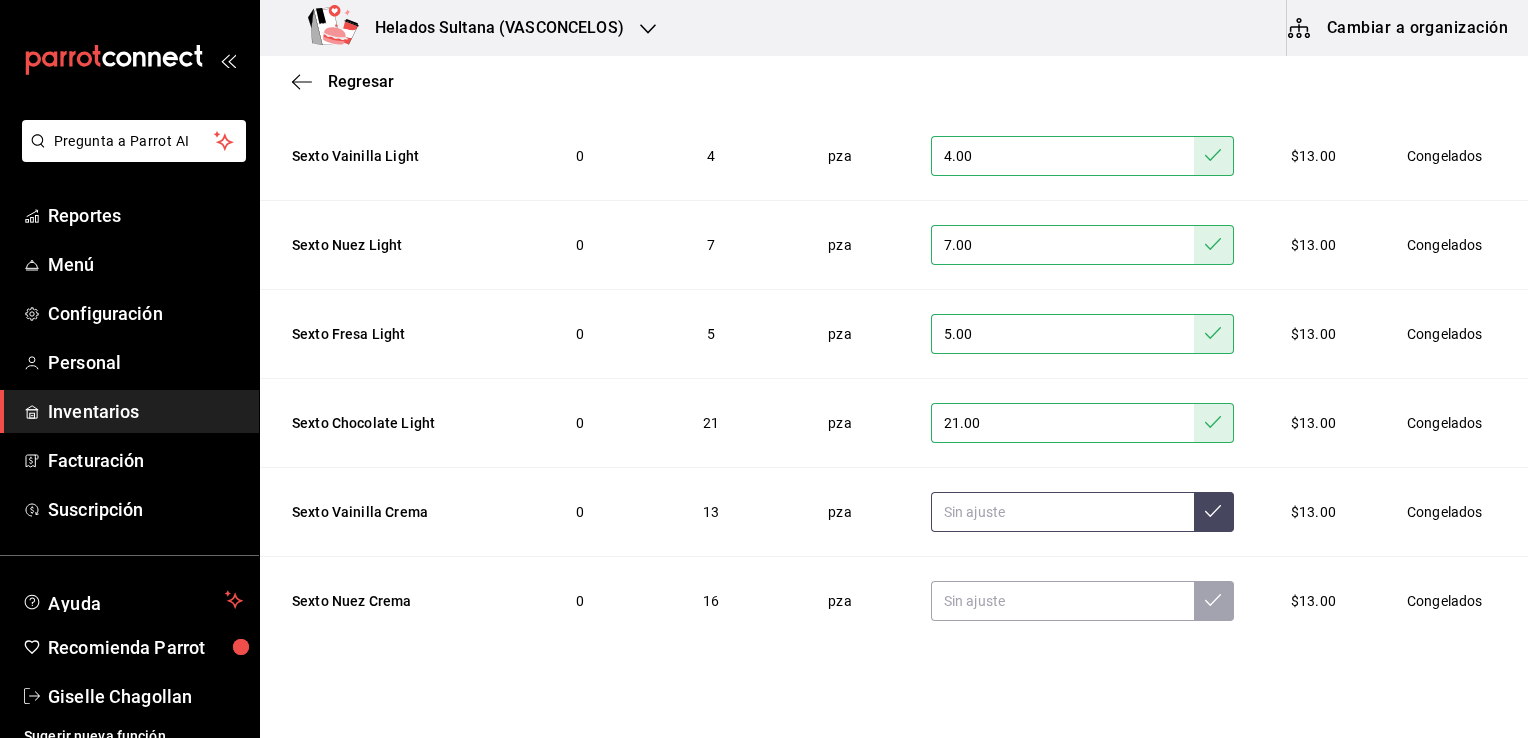 click at bounding box center [1062, 512] 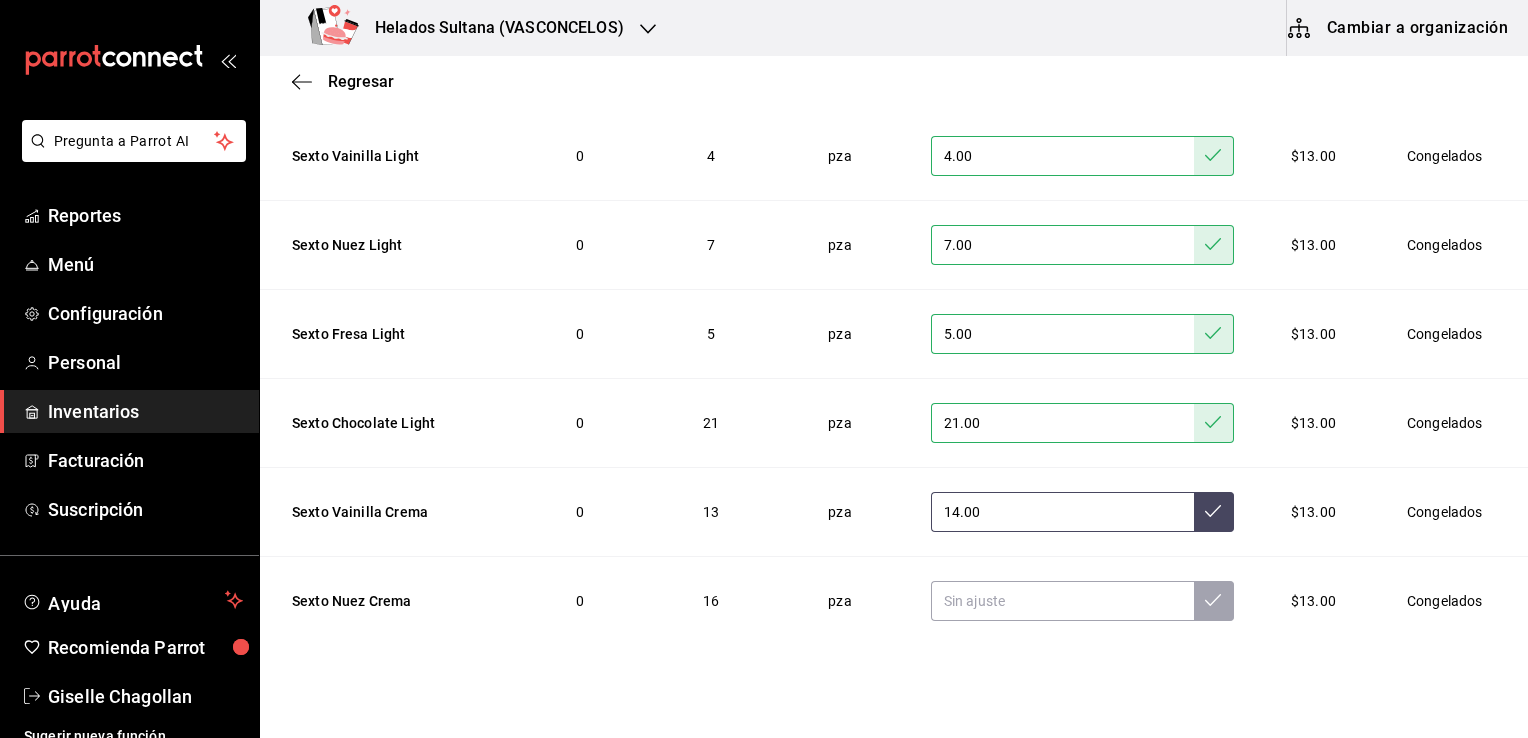 type on "14.00" 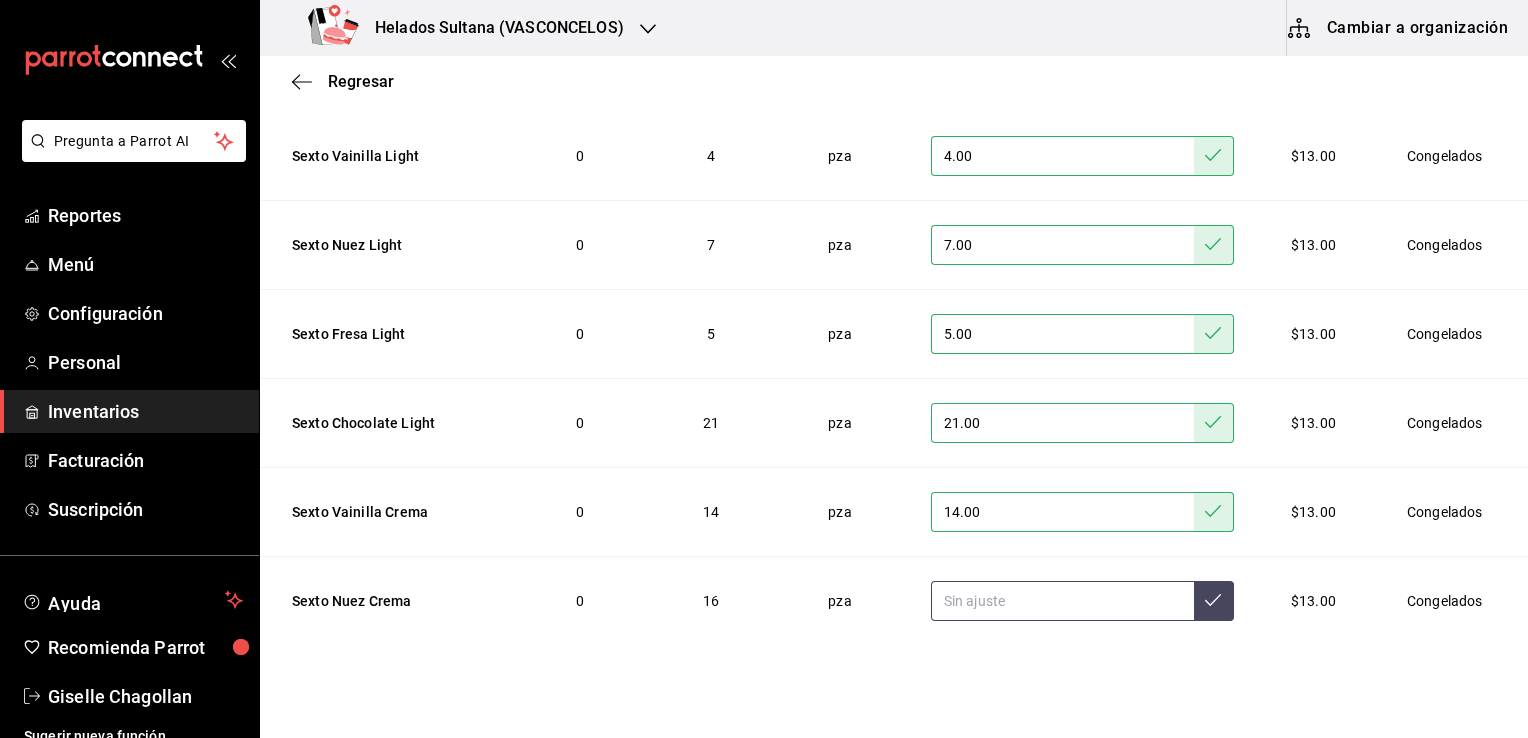 click at bounding box center [1062, 601] 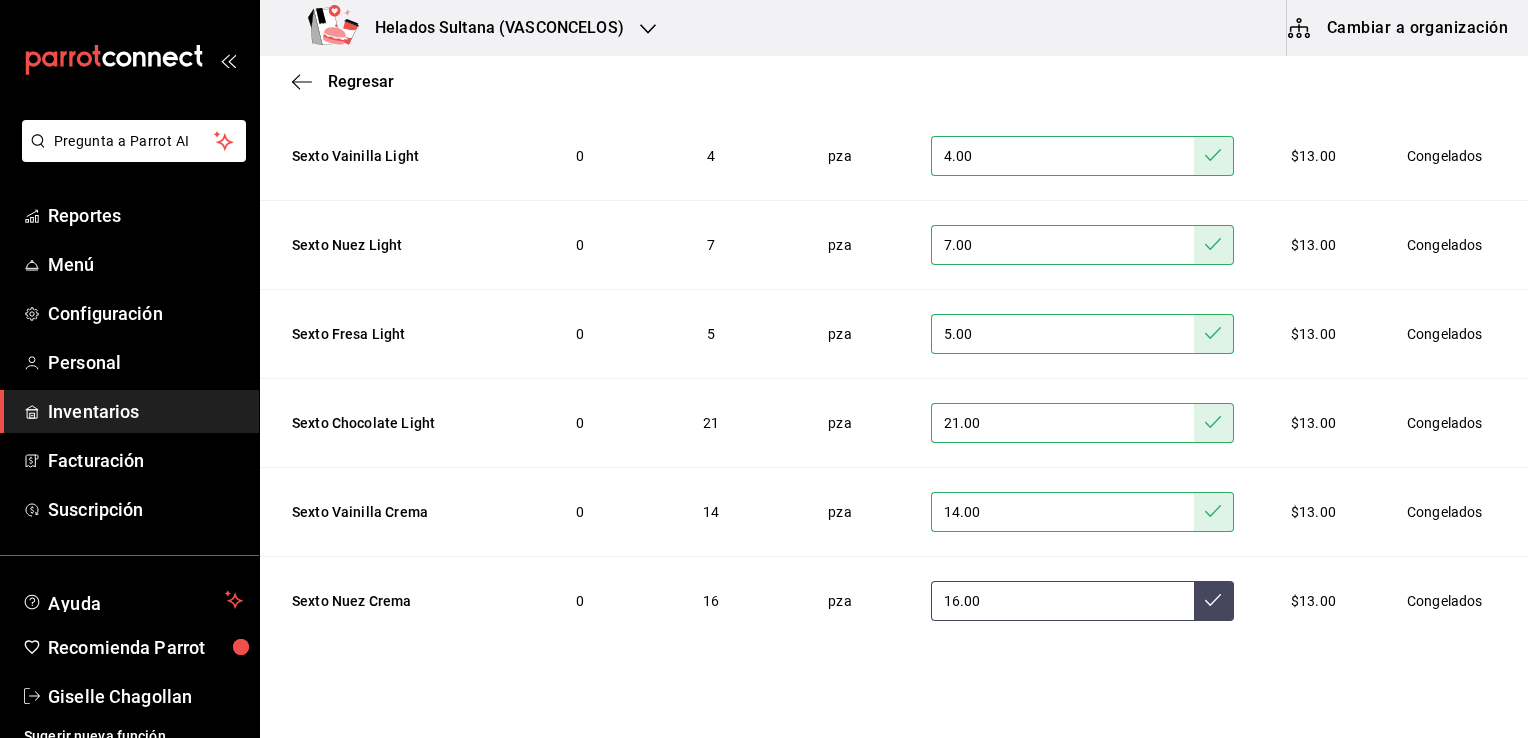 type on "16.00" 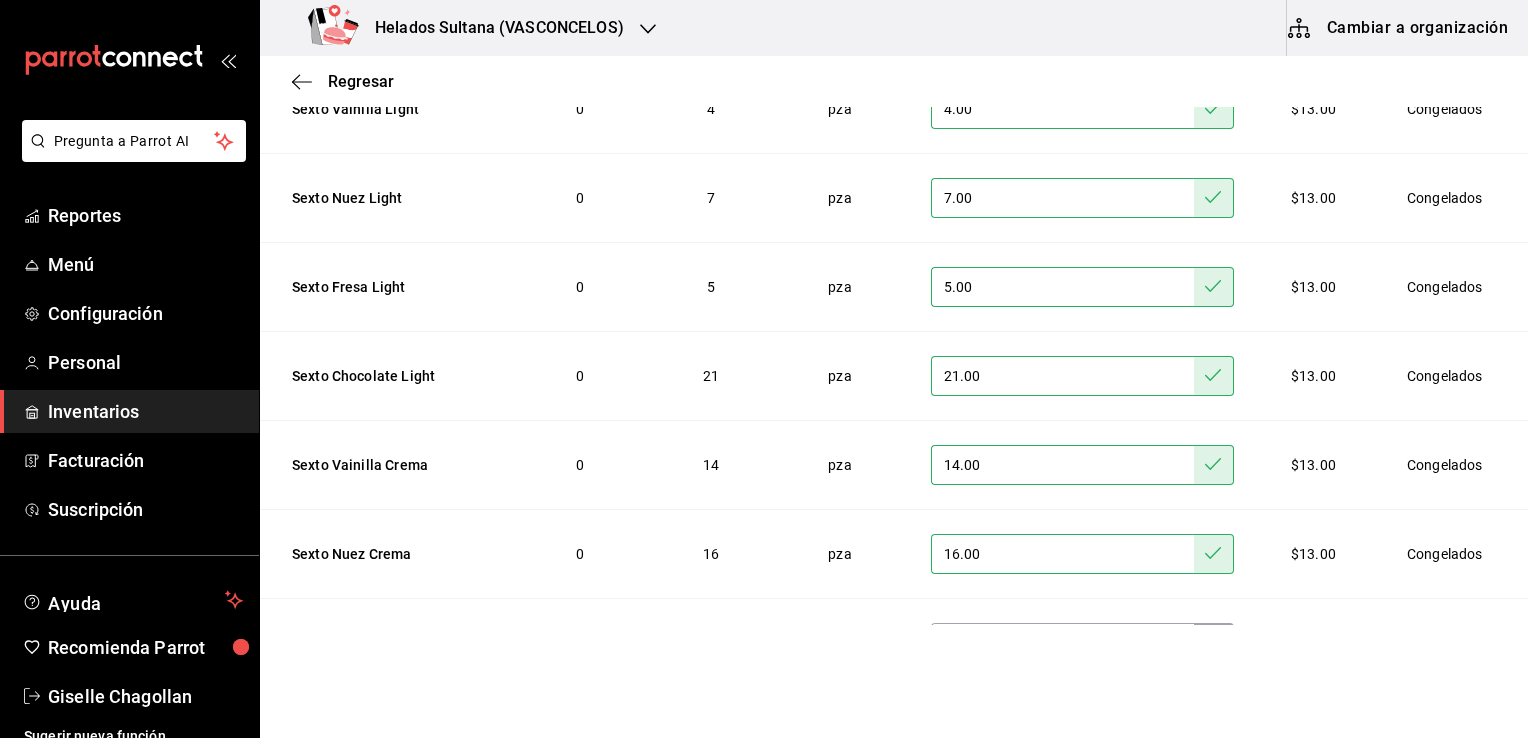 scroll, scrollTop: 331, scrollLeft: 0, axis: vertical 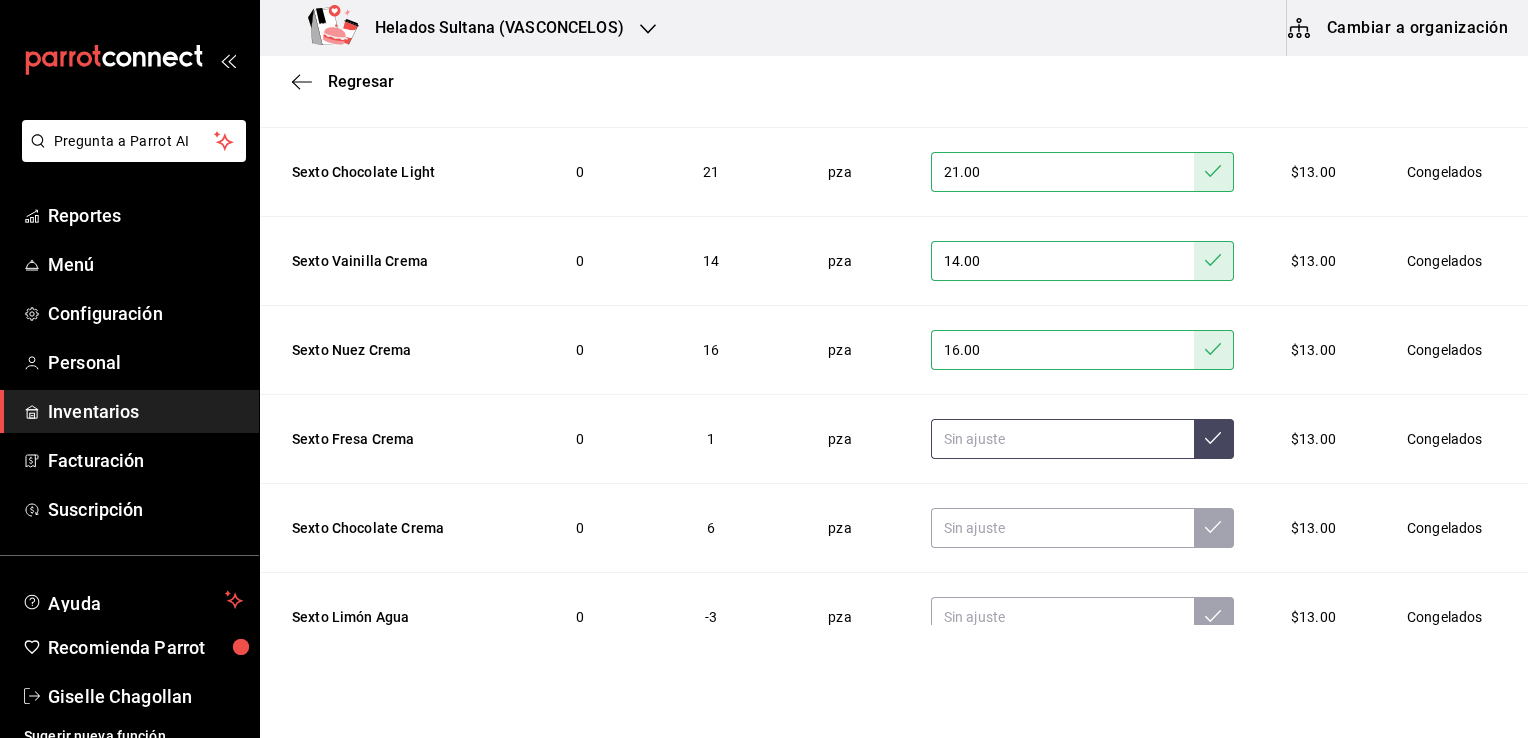 click at bounding box center [1062, 439] 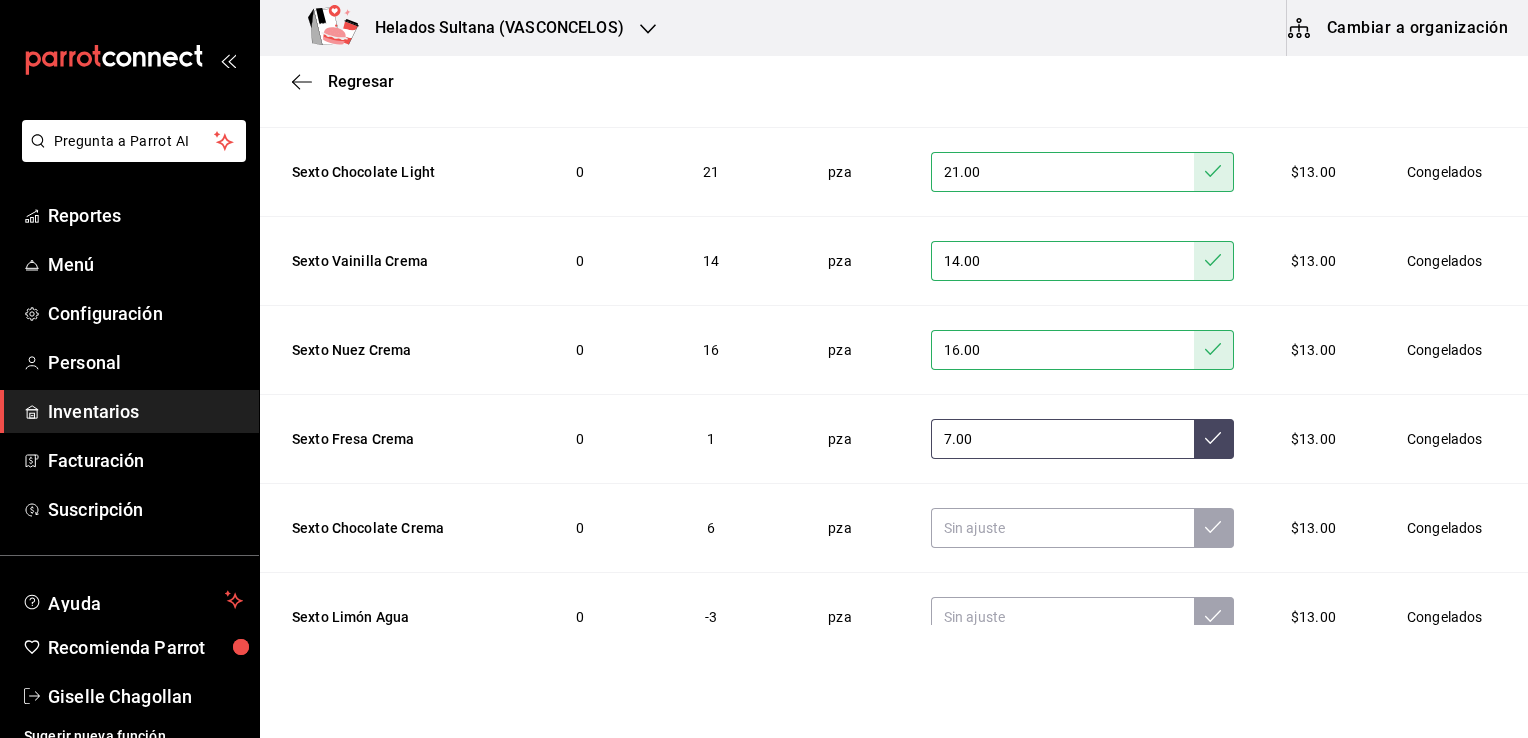 type on "7.00" 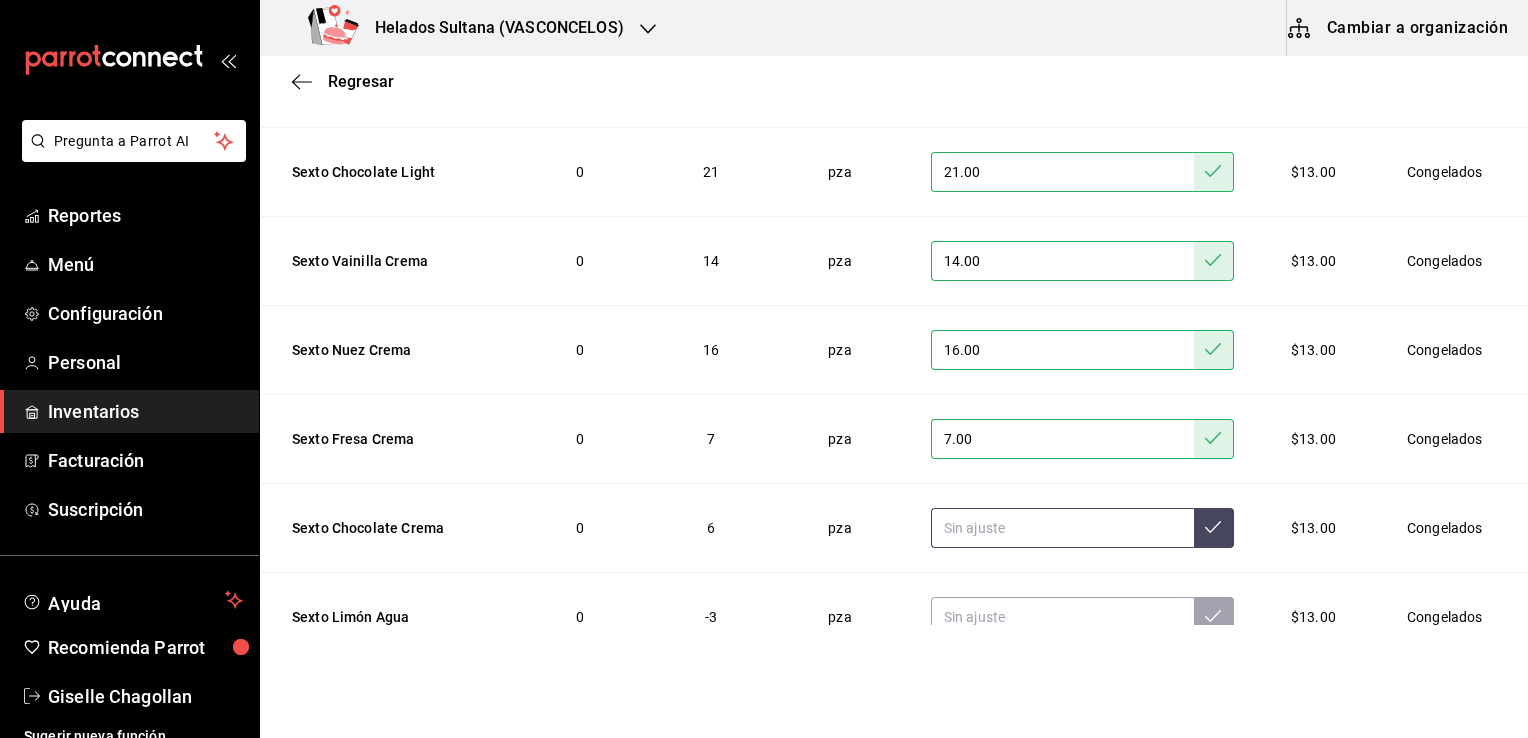 click at bounding box center (1062, 528) 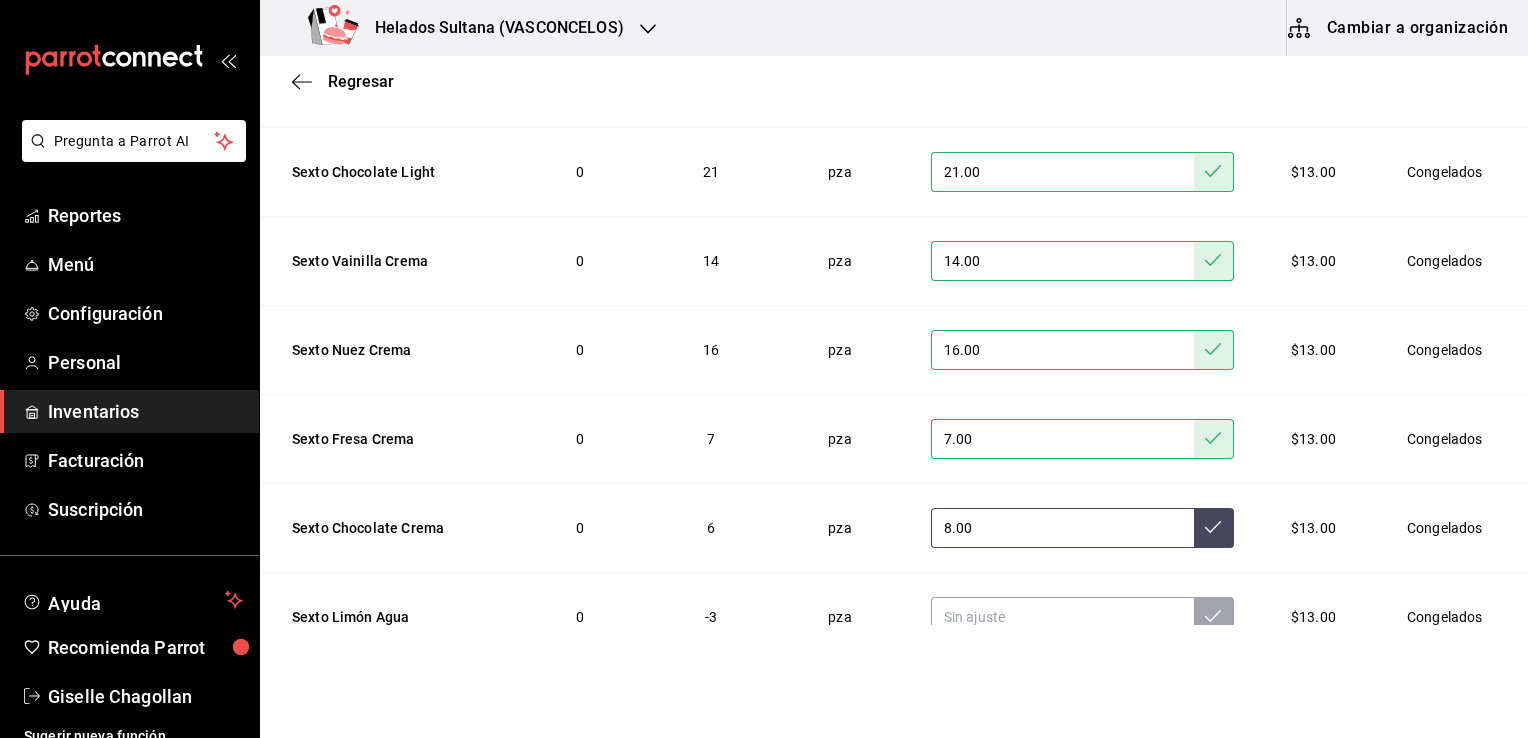 type on "8.00" 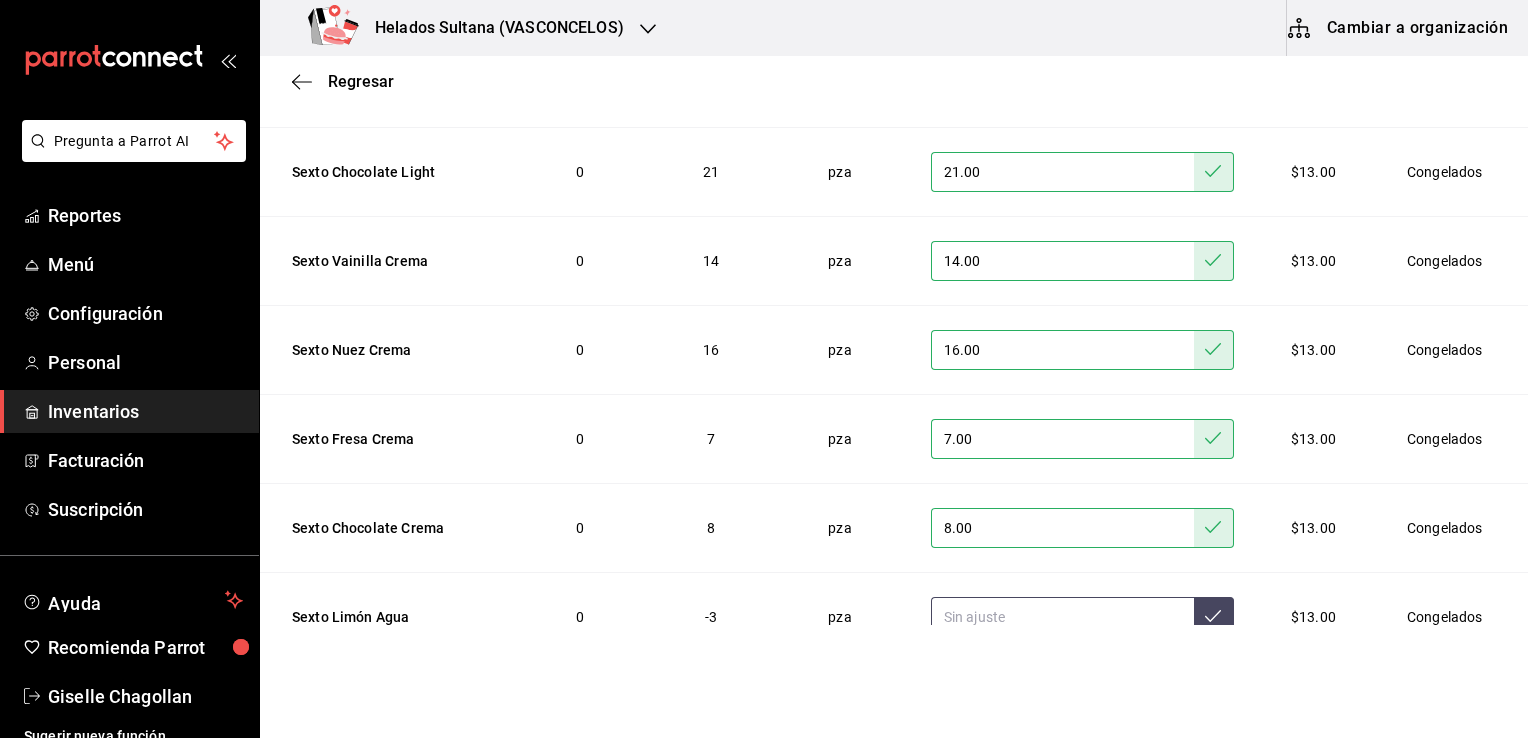 click at bounding box center (1062, 617) 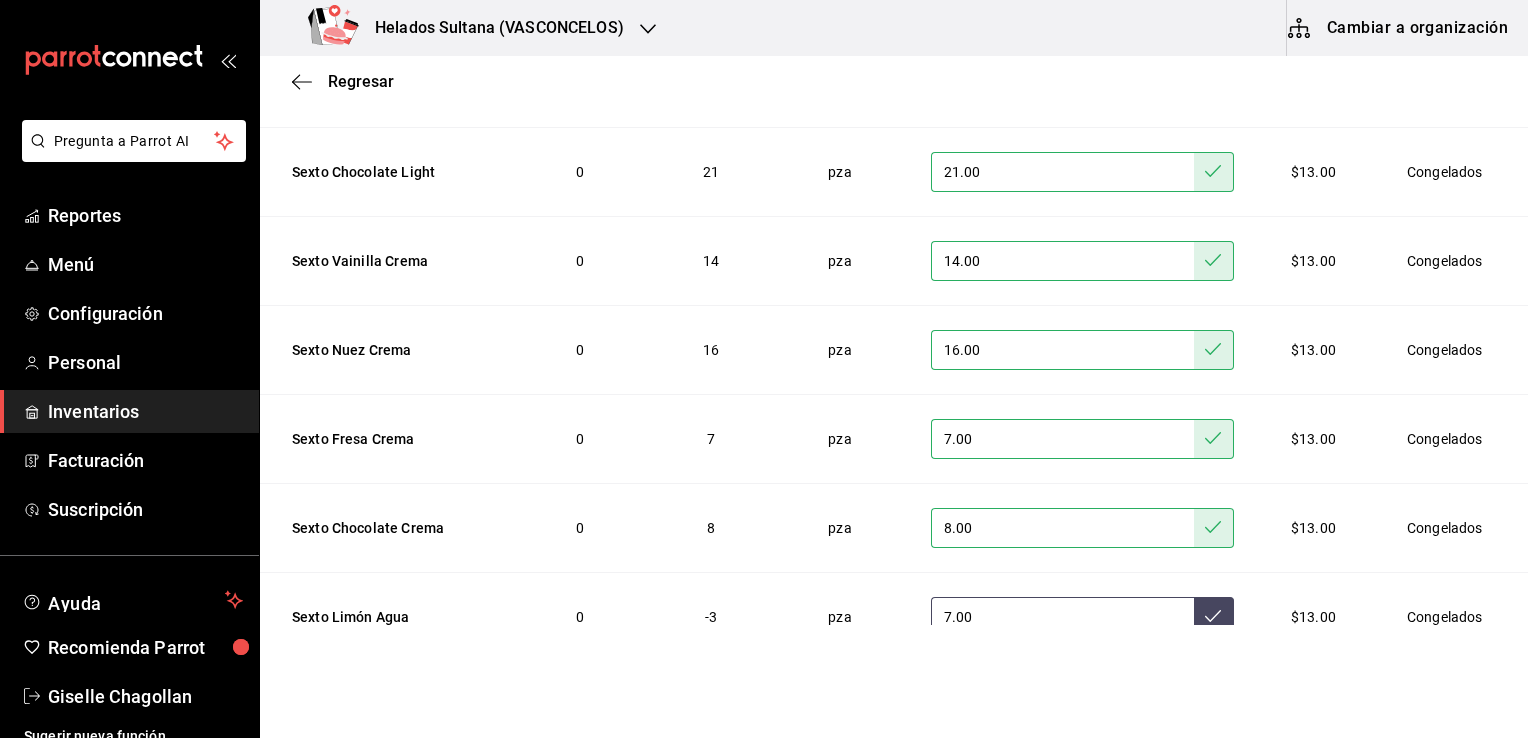 type on "7.00" 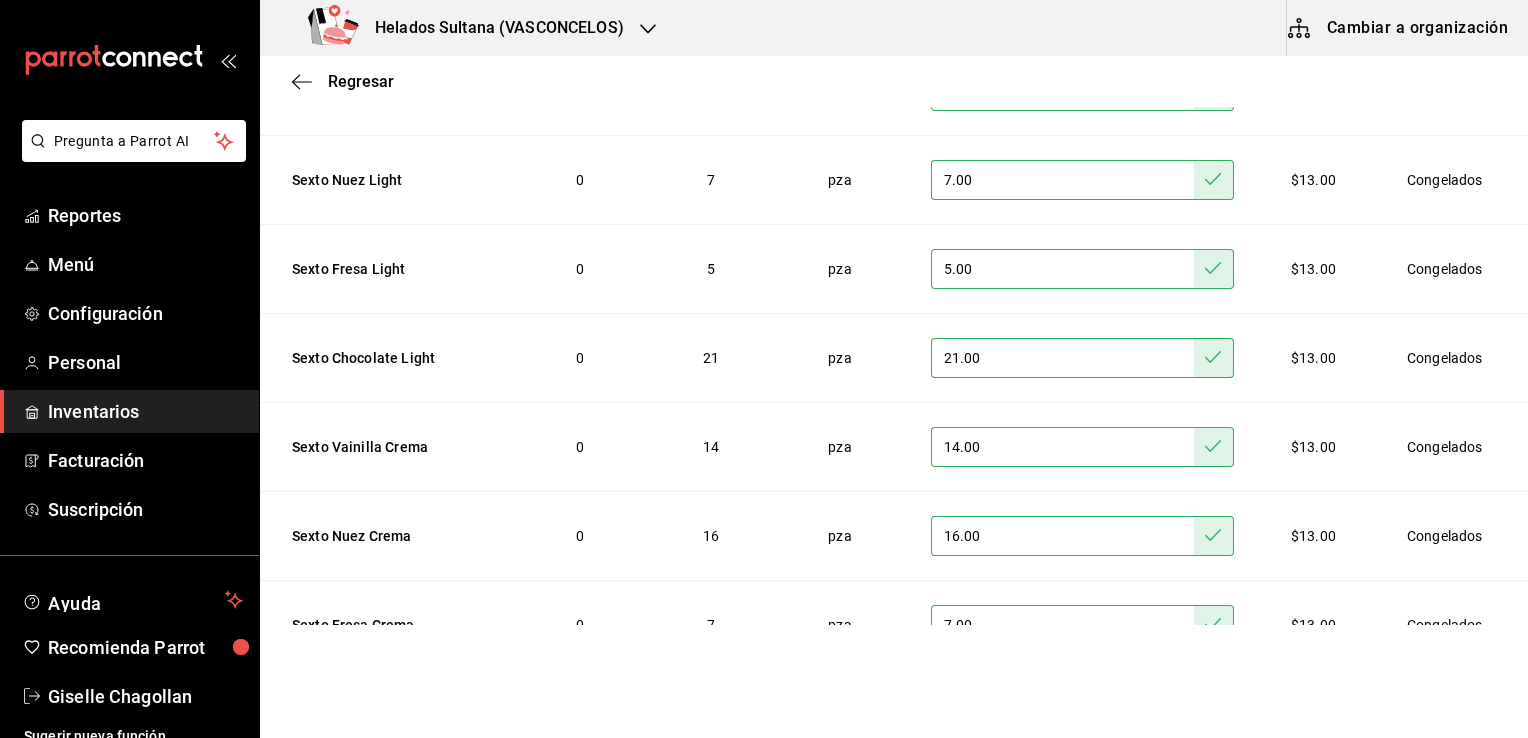 scroll, scrollTop: 0, scrollLeft: 0, axis: both 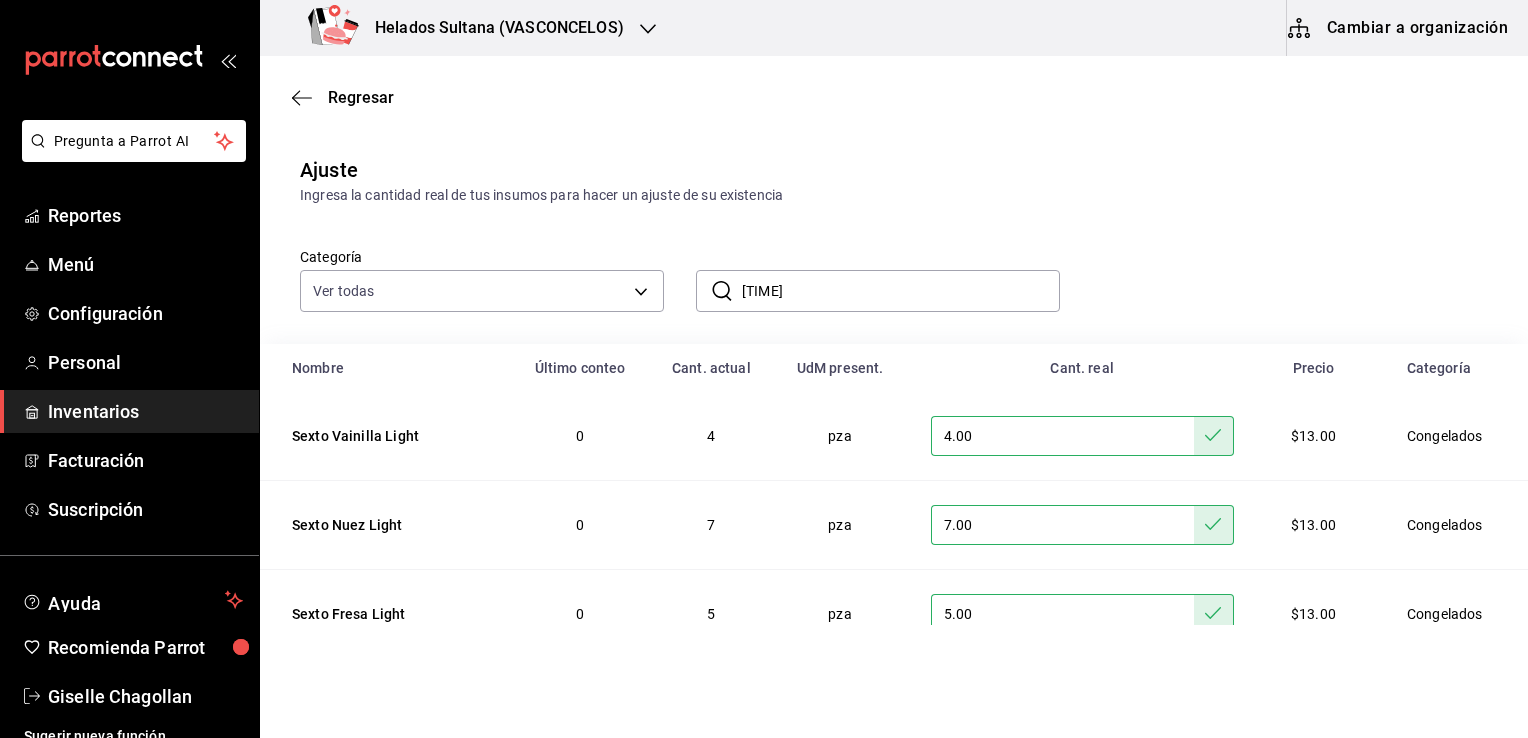 click on "Inventarios" at bounding box center [145, 411] 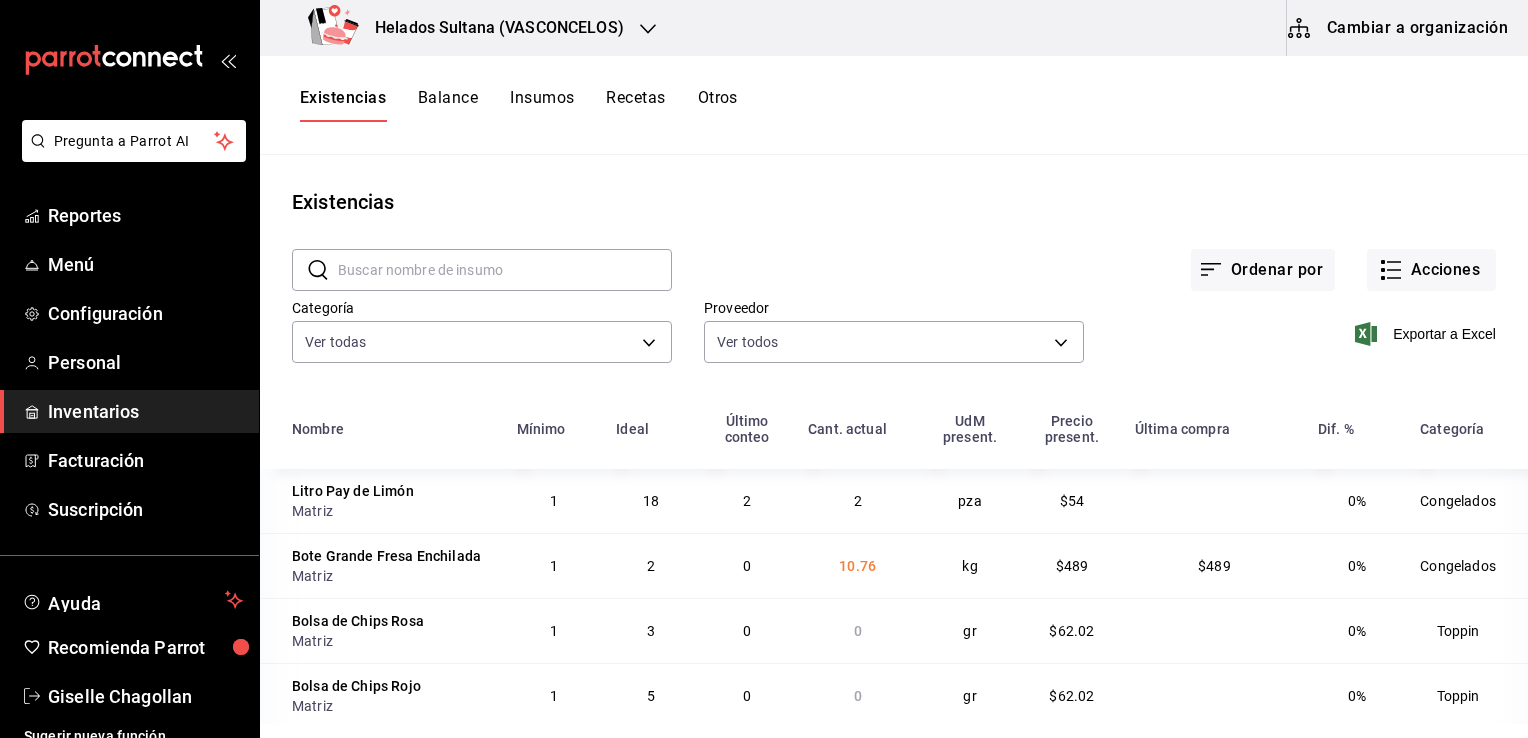 click at bounding box center [505, 270] 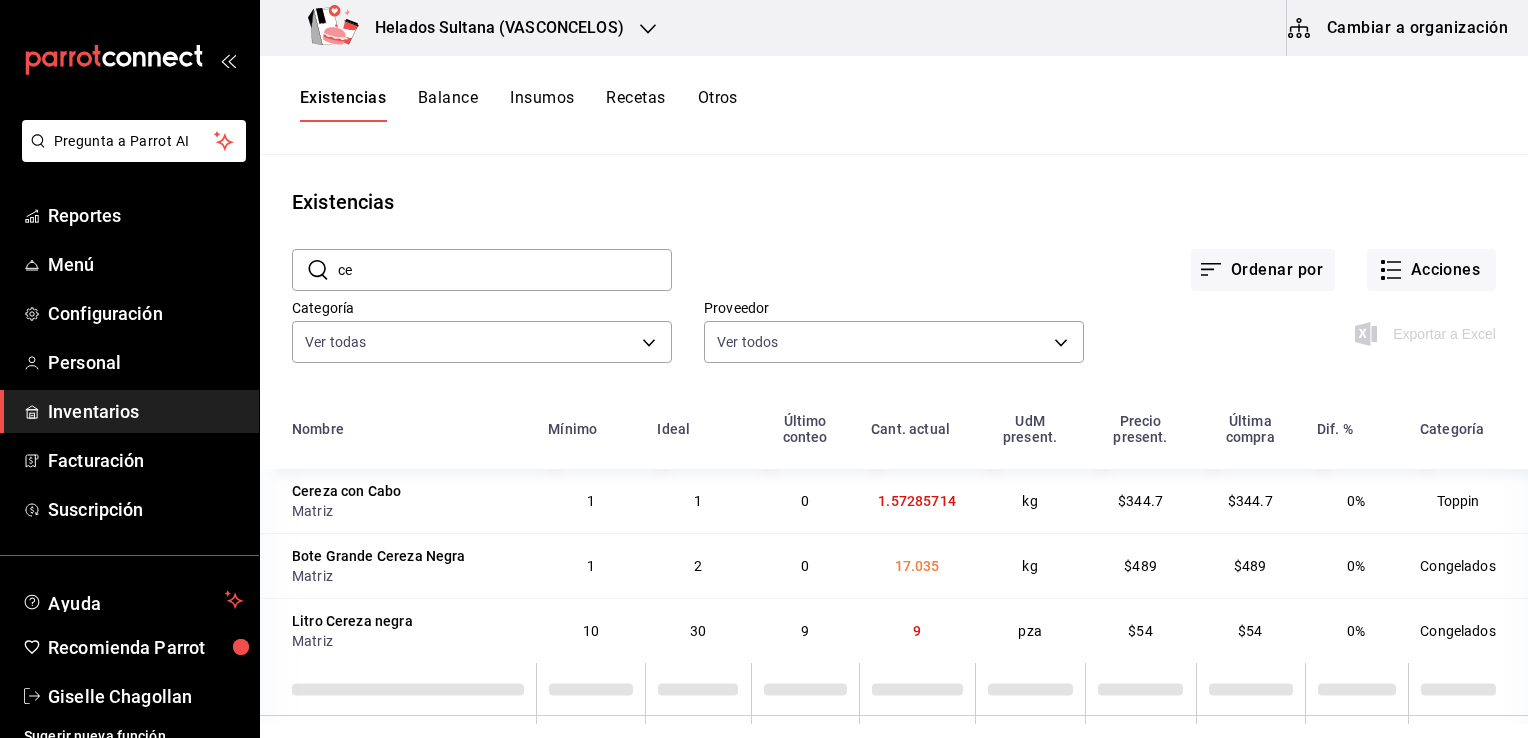 type on "c" 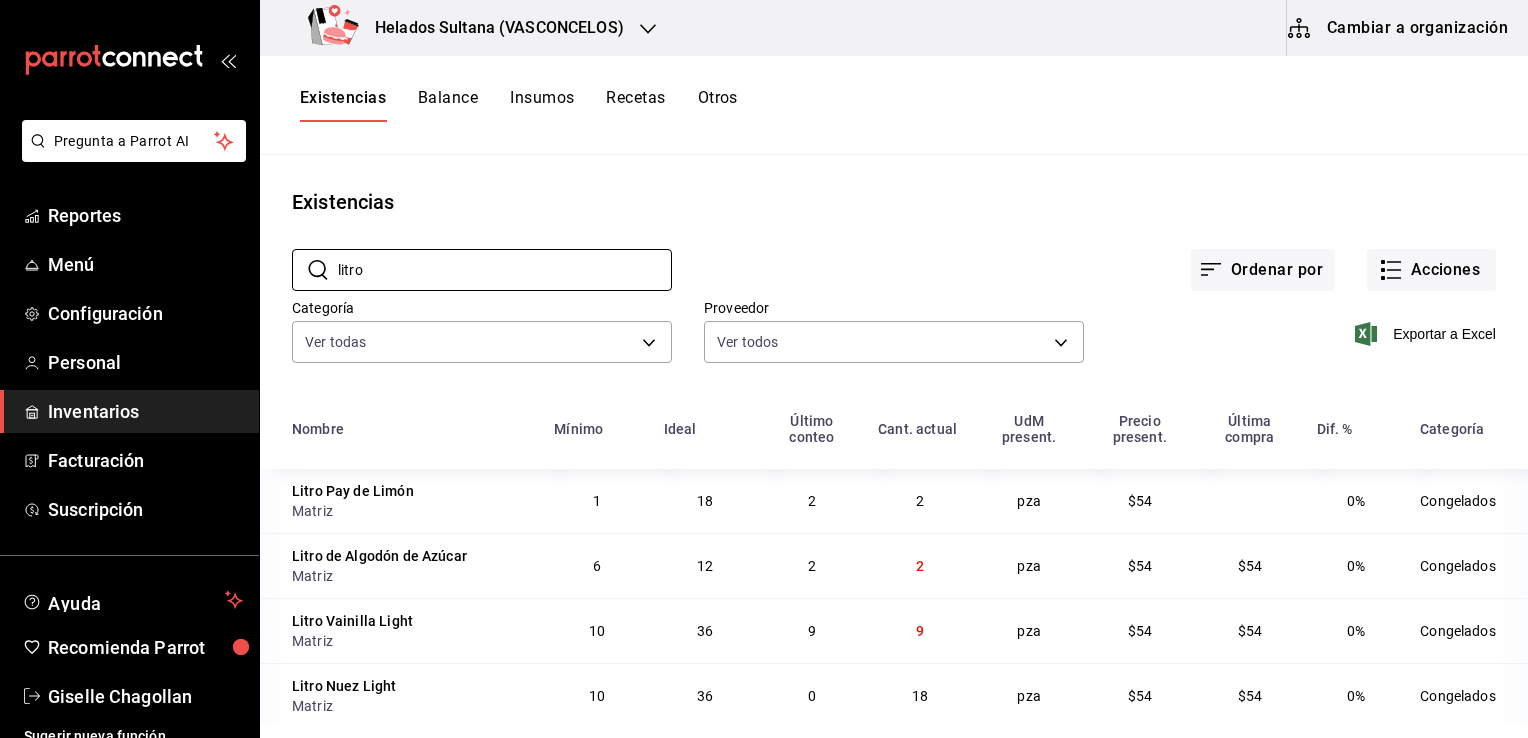 type on "litro" 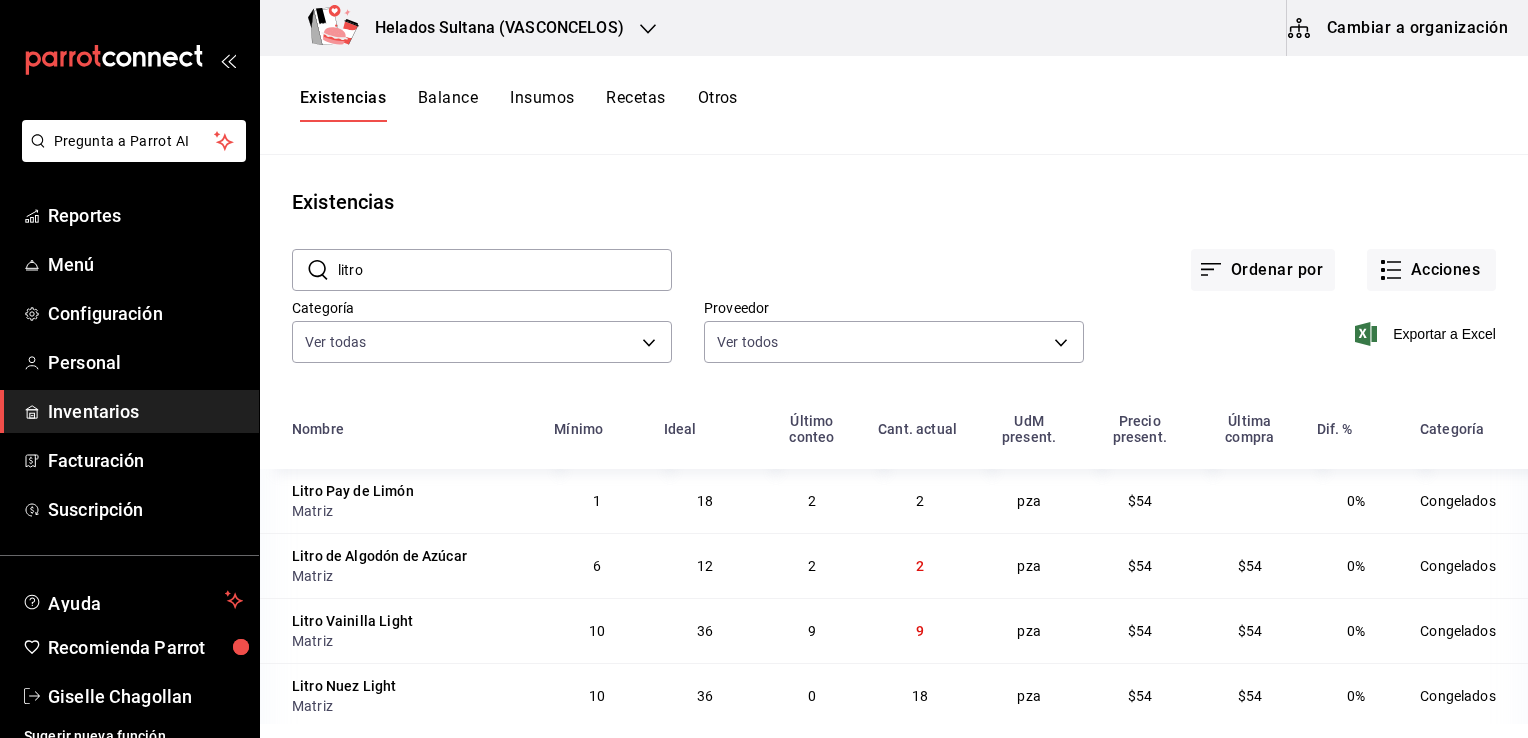 click on "Ordenar por Acciones" at bounding box center (1084, 254) 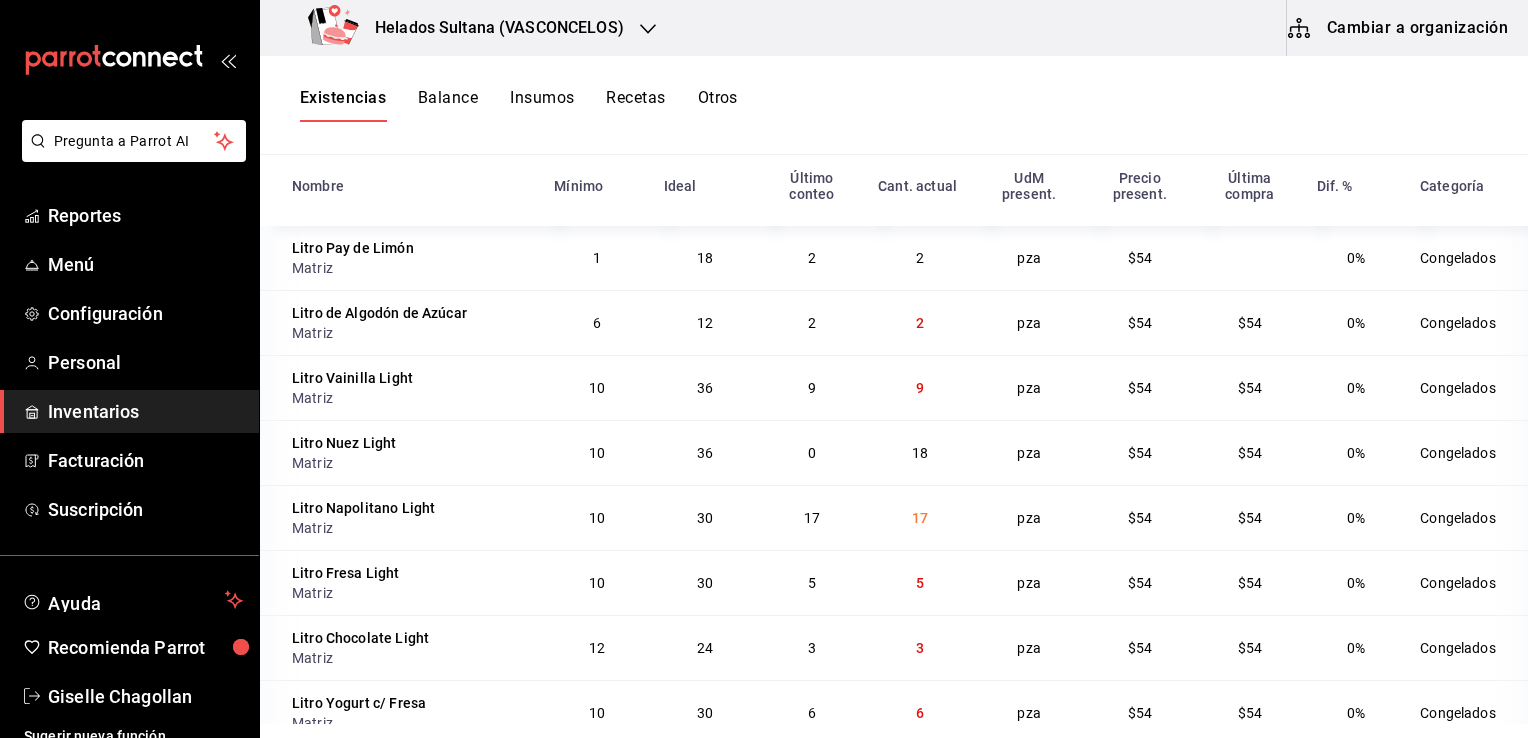 scroll, scrollTop: 244, scrollLeft: 0, axis: vertical 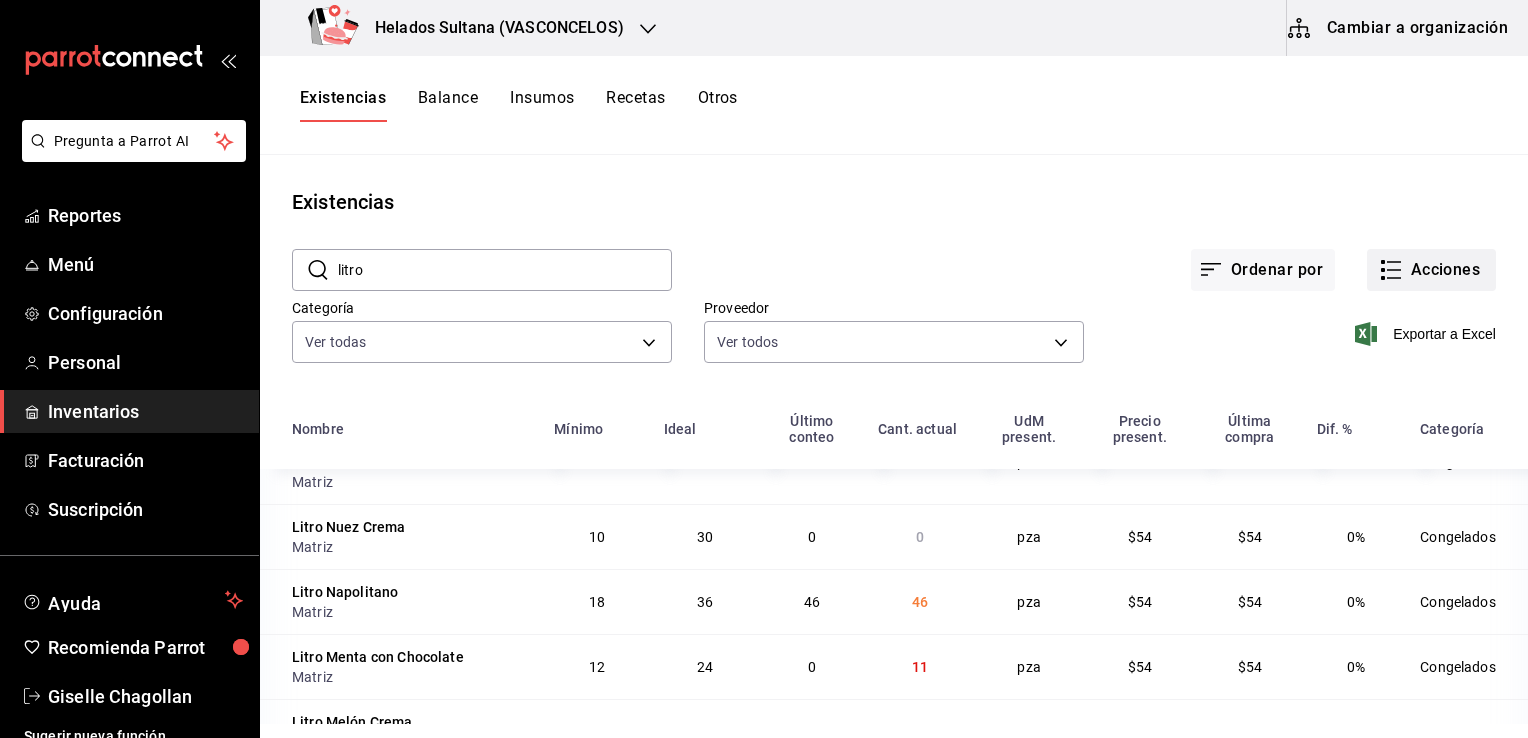 click 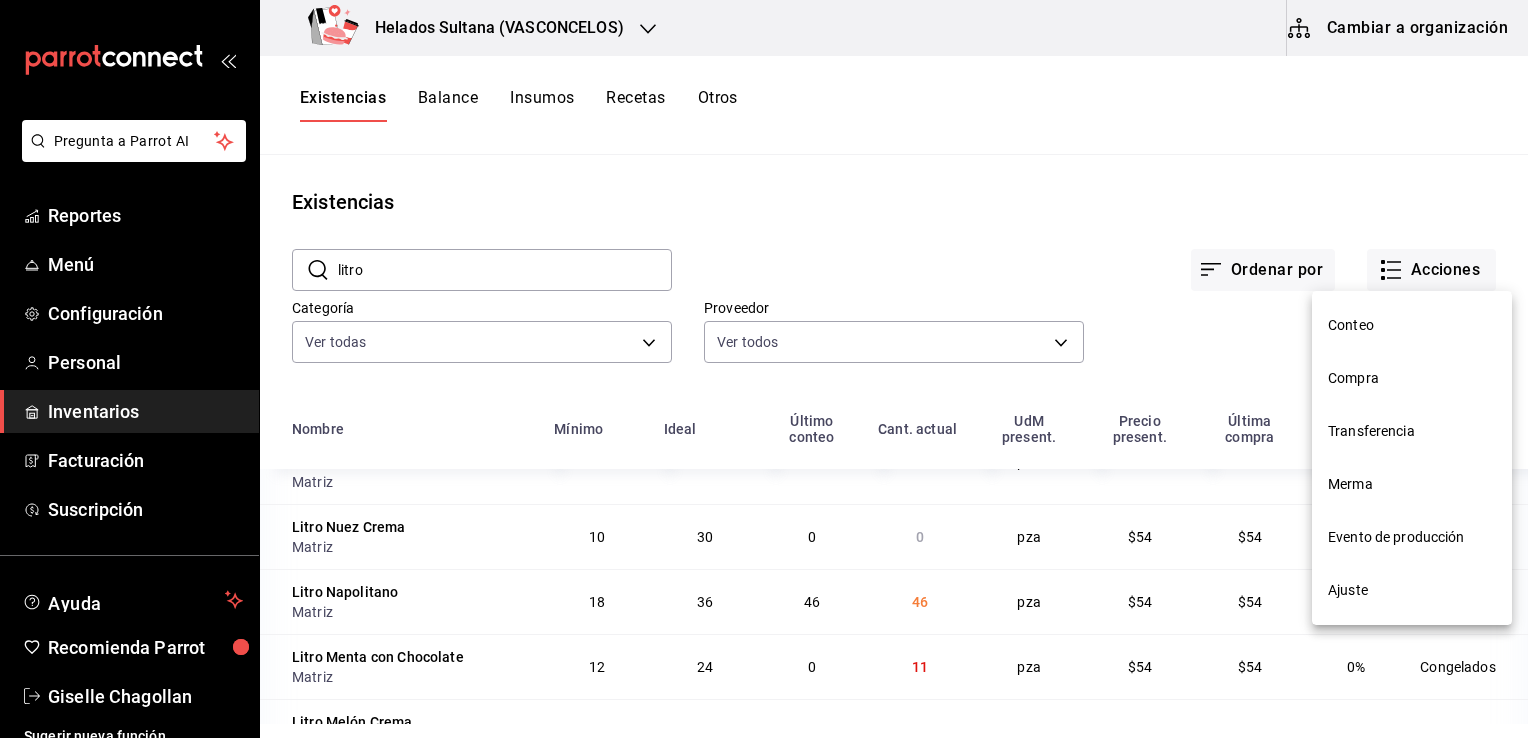 click on "Ajuste" at bounding box center (1412, 590) 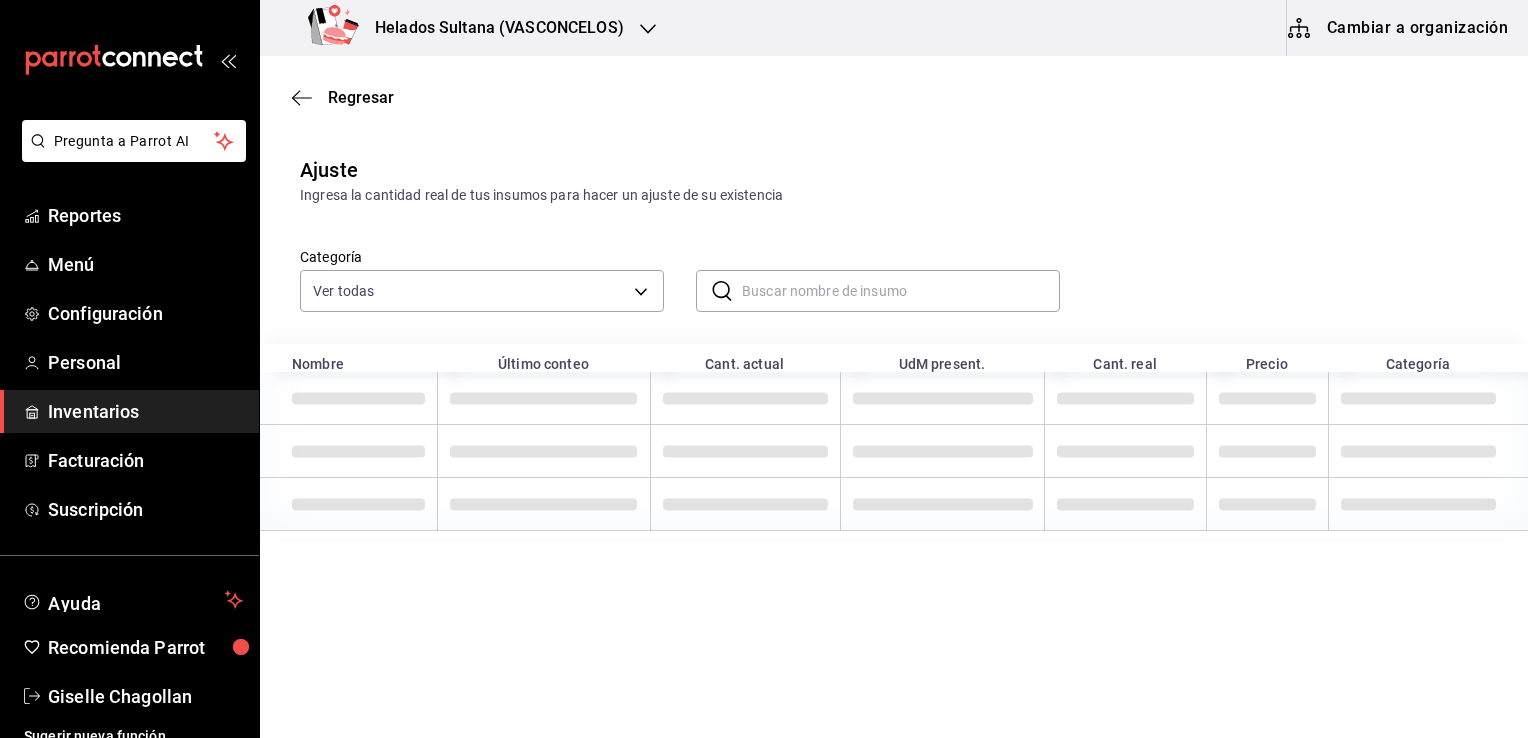 click at bounding box center [901, 291] 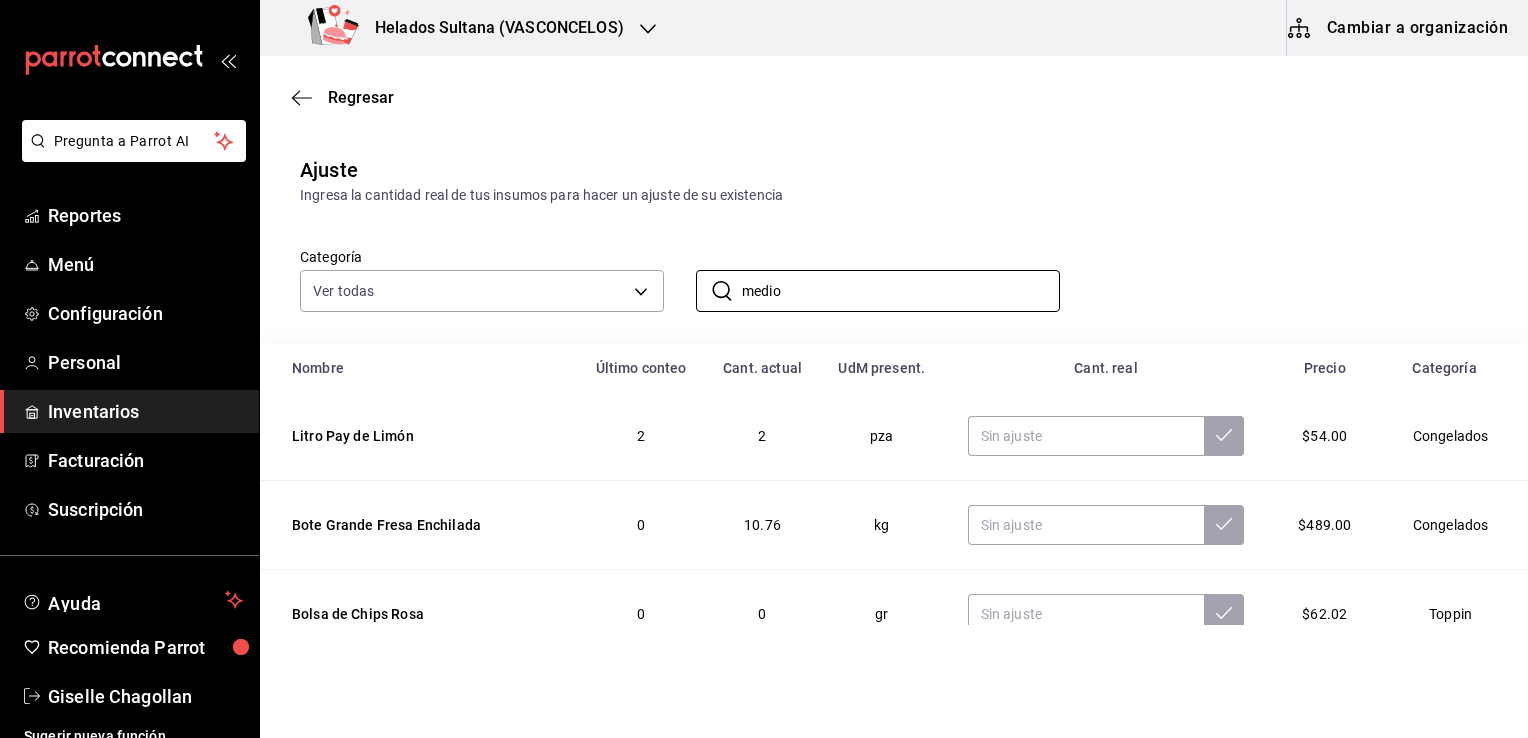 type on "medio" 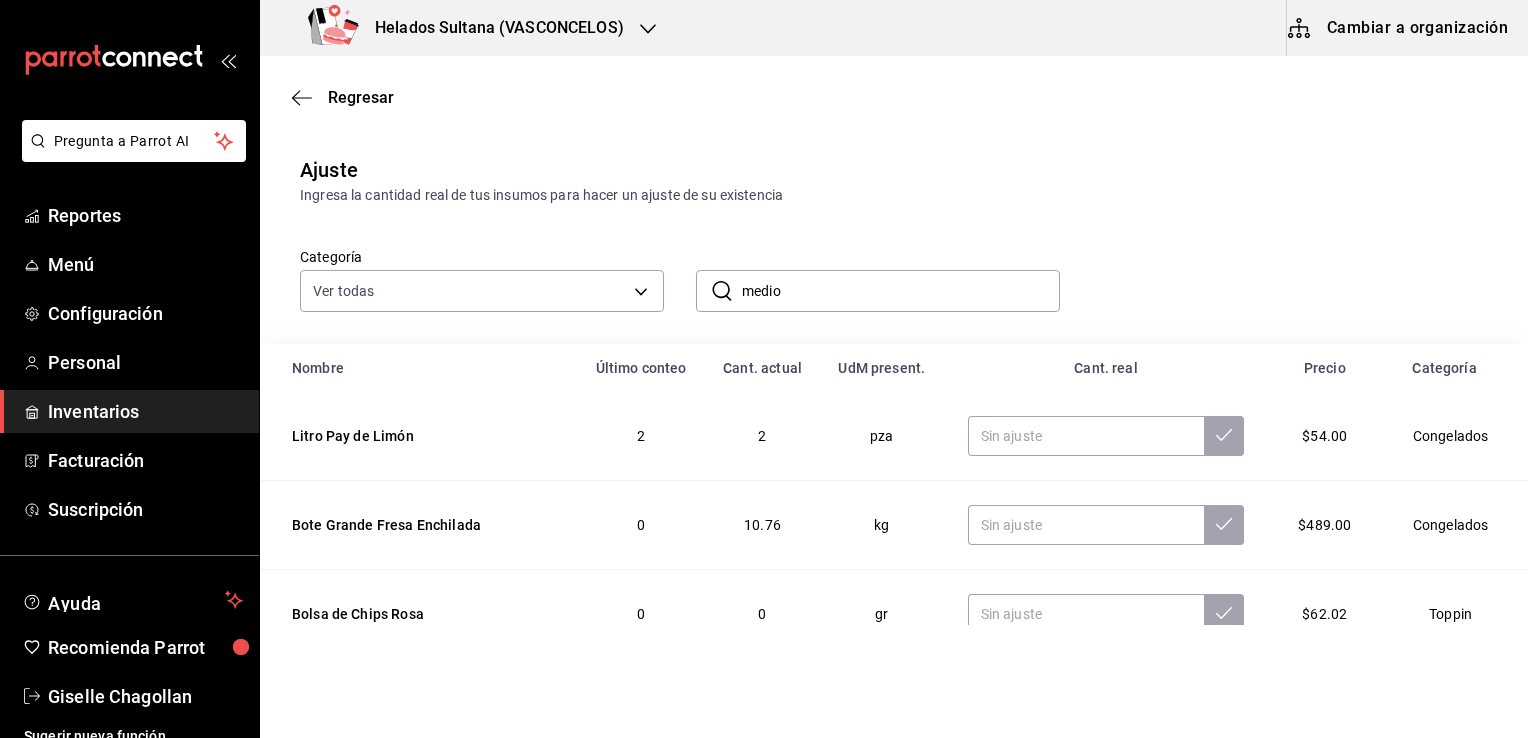click on "Regresar Ajuste Ingresa la cantidad real de tus insumos para hacer un ajuste de su existencia ​ [FLAVOR] ​ Nombre Último conteo Cant. actual UdM present. Cant. real Precio Categoría Litro [FLAVOR] [FLAVOR] 2 2 pza $54.00 Congelados Bote Grande [FLAVOR] [FLAVOR] 0 10.76 kg $489.00 Congelados Bolsa de Chips Rosa 0 0 gr $62.02 Toppin Bolsa de Chips Rojo 0 0 gr $62.02 Toppin Paleta Agua [FLAVOR] 21 21 pza $11.00 Congelados Bote Grande de [FLAVOR] [FLAVOR] 0 4.17 kg $489.00 Congelados Bote Grande de [FLAVOR] [FLAVOR] 0 55.09 kg $489.00 Congelados Bote Grande [FLAVOR] [FLAVOR] 0 33.67 kg $489.00 Congelados Bote Grande de [FLAVOR] 0 35.465 kg $489.00 Congelados Bote Grande de [FLAVOR] [FLAVOR] 0 -0.15 kg $426.00 Congelados Bote Grande [FLAVOR] [FLAVOR] 0 46.355 kg $489.00 Congelados 0 11 pza $54.00 6" at bounding box center [894, 340] 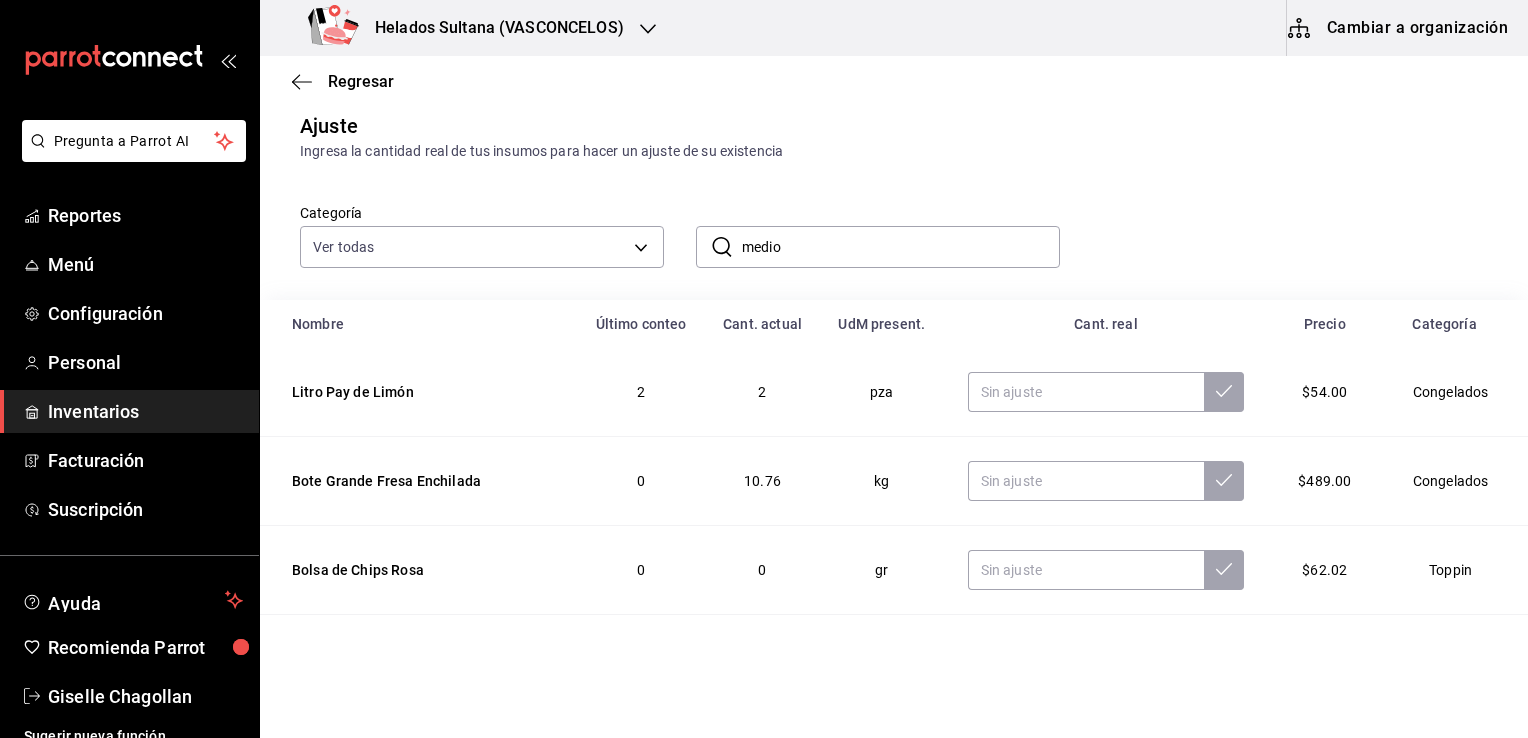 click on "Regresar Ajuste Ingresa la cantidad real de tus insumos para hacer un ajuste de su existencia ​ [FLAVOR] ​ Nombre Último conteo Cant. actual UdM present. Cant. real Precio Categoría Litro [FLAVOR] [FLAVOR] 2 2 pza $54.00 Congelados Bote Grande [FLAVOR] [FLAVOR] 0 10.76 kg $489.00 Congelados Bolsa de Chips Rosa 0 0 gr $62.02 Toppin Bolsa de Chips Rojo 0 0 gr $62.02 Toppin Paleta Agua [FLAVOR] 21 21 pza $11.00 Congelados Bote Grande de [FLAVOR] [FLAVOR] 0 4.17 kg $489.00 Congelados Bote Grande de [FLAVOR] [FLAVOR] 0 55.09 kg $489.00 Congelados Bote Grande [FLAVOR] [FLAVOR] 0 33.67 kg $489.00 Congelados Bote Grande de [FLAVOR] 0 35.465 kg $489.00 Congelados Bote Grande de [FLAVOR] [FLAVOR] 0 -0.15 kg $426.00 Congelados Bote Grande [FLAVOR] [FLAVOR] 0 46.355 kg $489.00 Congelados 0 11 pza $54.00 6" at bounding box center (894, 340) 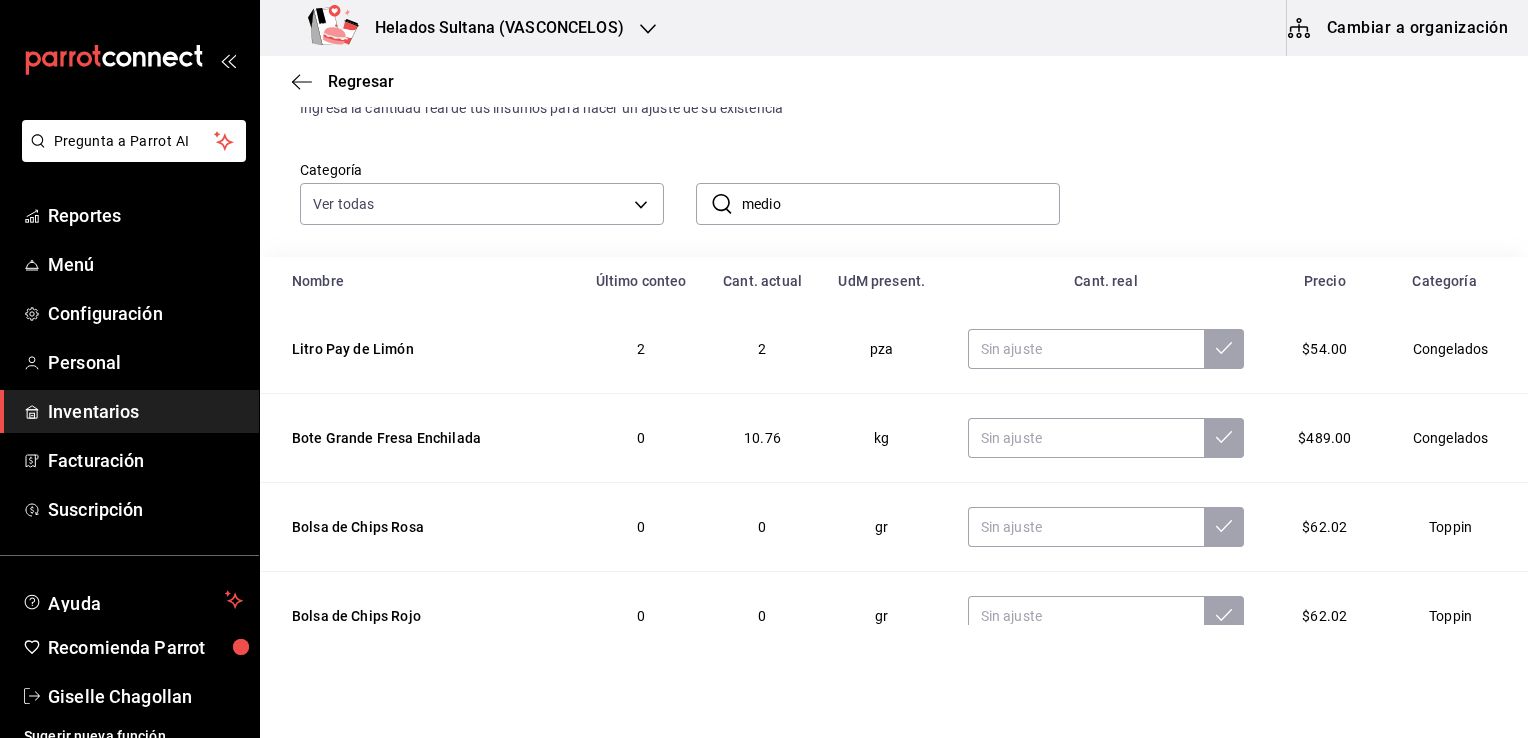 click on "Regresar Ajuste Ingresa la cantidad real de tus insumos para hacer un ajuste de su existencia ​ [FLAVOR] ​ Nombre Último conteo Cant. actual UdM present. Cant. real Precio Categoría Litro [FLAVOR] [FLAVOR] 2 2 pza $54.00 Congelados Bote Grande [FLAVOR] [FLAVOR] 0 10.76 kg $489.00 Congelados Bolsa de Chips Rosa 0 0 gr $62.02 Toppin Bolsa de Chips Rojo 0 0 gr $62.02 Toppin Paleta Agua [FLAVOR] 21 21 pza $11.00 Congelados Bote Grande de [FLAVOR] [FLAVOR] 0 4.17 kg $489.00 Congelados Bote Grande de [FLAVOR] [FLAVOR] 0 55.09 kg $489.00 Congelados Bote Grande [FLAVOR] [FLAVOR] 0 33.67 kg $489.00 Congelados Bote Grande de [FLAVOR] 0 35.465 kg $489.00 Congelados Bote Grande de [FLAVOR] [FLAVOR] 0 -0.15 kg $426.00 Congelados Bote Grande [FLAVOR] [FLAVOR] 0 46.355 kg $489.00 Congelados 0 11 pza $54.00 6" at bounding box center (894, 340) 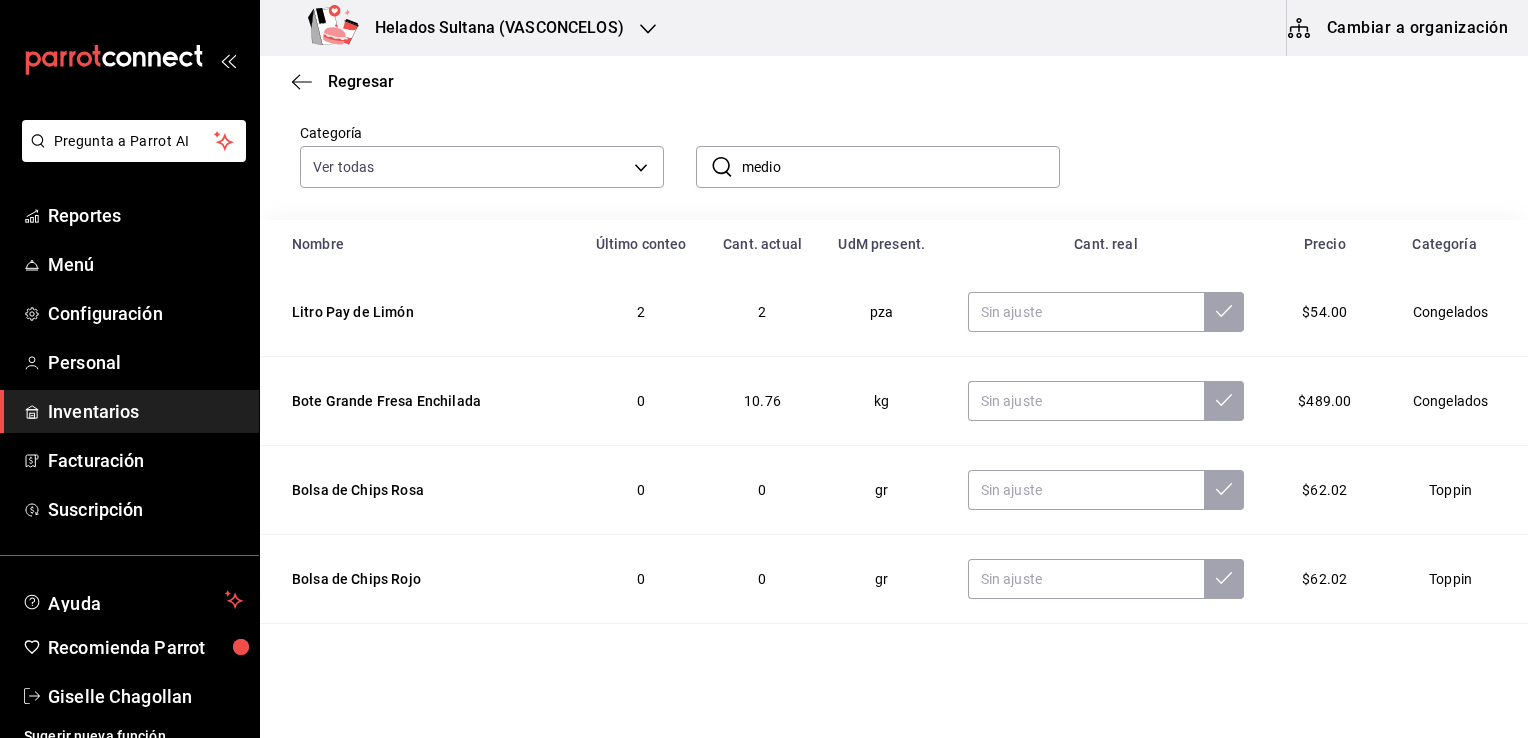 click on "Regresar Ajuste Ingresa la cantidad real de tus insumos para hacer un ajuste de su existencia ​ [FLAVOR] ​ Nombre Último conteo Cant. actual UdM present. Cant. real Precio Categoría Litro [FLAVOR] [FLAVOR] 2 2 pza $54.00 Congelados Bote Grande [FLAVOR] [FLAVOR] 0 10.76 kg $489.00 Congelados Bolsa de Chips Rosa 0 0 gr $62.02 Toppin Bolsa de Chips Rojo 0 0 gr $62.02 Toppin Paleta Agua [FLAVOR] 21 21 pza $11.00 Congelados Bote Grande de [FLAVOR] [FLAVOR] 0 4.17 kg $489.00 Congelados Bote Grande de [FLAVOR] [FLAVOR] 0 55.09 kg $489.00 Congelados Bote Grande [FLAVOR] [FLAVOR] 0 33.67 kg $489.00 Congelados Bote Grande de [FLAVOR] 0 35.465 kg $489.00 Congelados Bote Grande de [FLAVOR] [FLAVOR] 0 -0.15 kg $426.00 Congelados Bote Grande [FLAVOR] [FLAVOR] 0 46.355 kg $489.00 Congelados 0 11 pza $54.00 6" at bounding box center (894, 340) 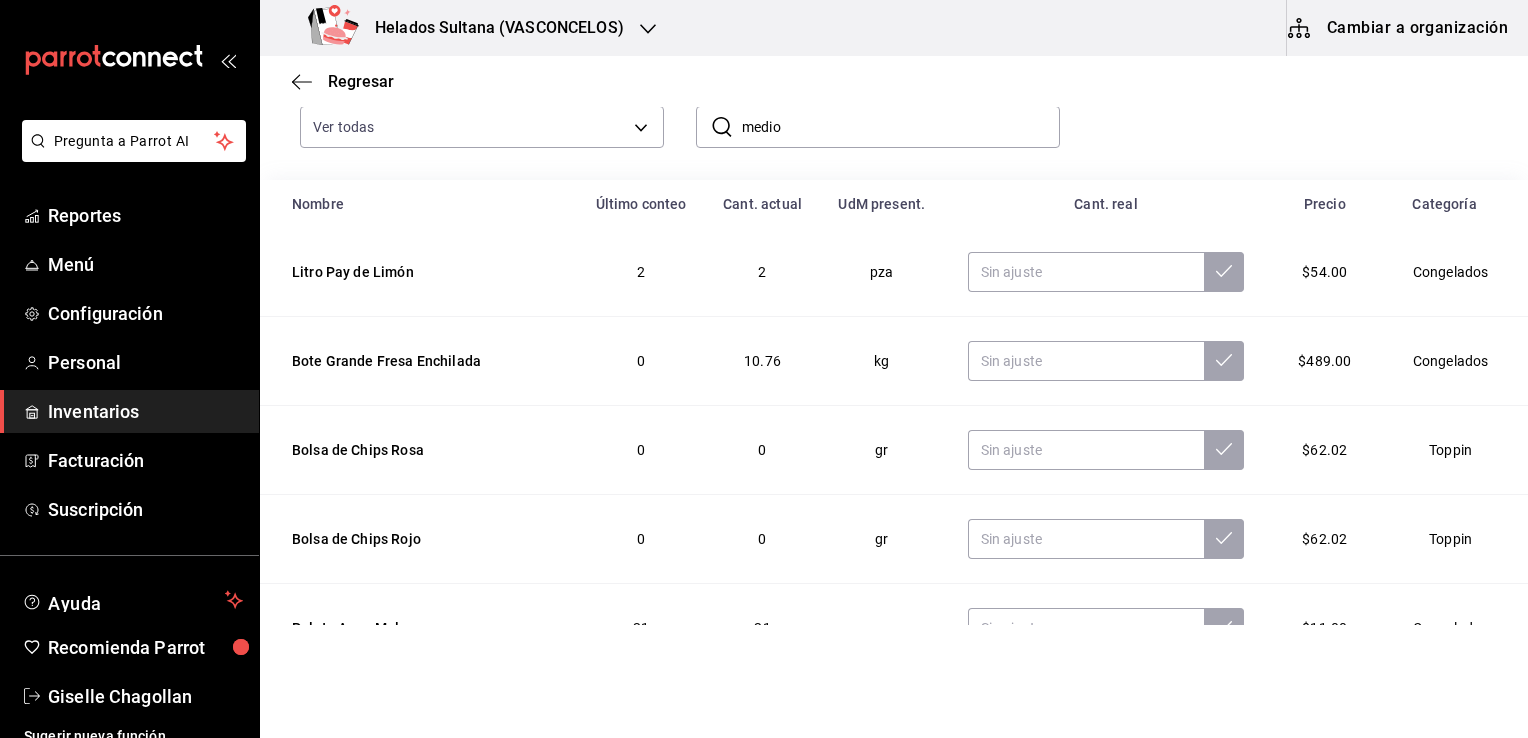 click on "Regresar Ajuste Ingresa la cantidad real de tus insumos para hacer un ajuste de su existencia ​ [FLAVOR] ​ Nombre Último conteo Cant. actual UdM present. Cant. real Precio Categoría Litro [FLAVOR] [FLAVOR] 2 2 pza $54.00 Congelados Bote Grande [FLAVOR] [FLAVOR] 0 10.76 kg $489.00 Congelados Bolsa de Chips Rosa 0 0 gr $62.02 Toppin Bolsa de Chips Rojo 0 0 gr $62.02 Toppin Paleta Agua [FLAVOR] 21 21 pza $11.00 Congelados Bote Grande de [FLAVOR] [FLAVOR] 0 4.17 kg $489.00 Congelados Bote Grande de [FLAVOR] [FLAVOR] 0 55.09 kg $489.00 Congelados Bote Grande [FLAVOR] [FLAVOR] 0 33.67 kg $489.00 Congelados Bote Grande de [FLAVOR] 0 35.465 kg $489.00 Congelados Bote Grande de [FLAVOR] [FLAVOR] 0 -0.15 kg $426.00 Congelados Bote Grande [FLAVOR] [FLAVOR] 0 46.355 kg $489.00 Congelados 0 11 pza $54.00 6" at bounding box center (894, 340) 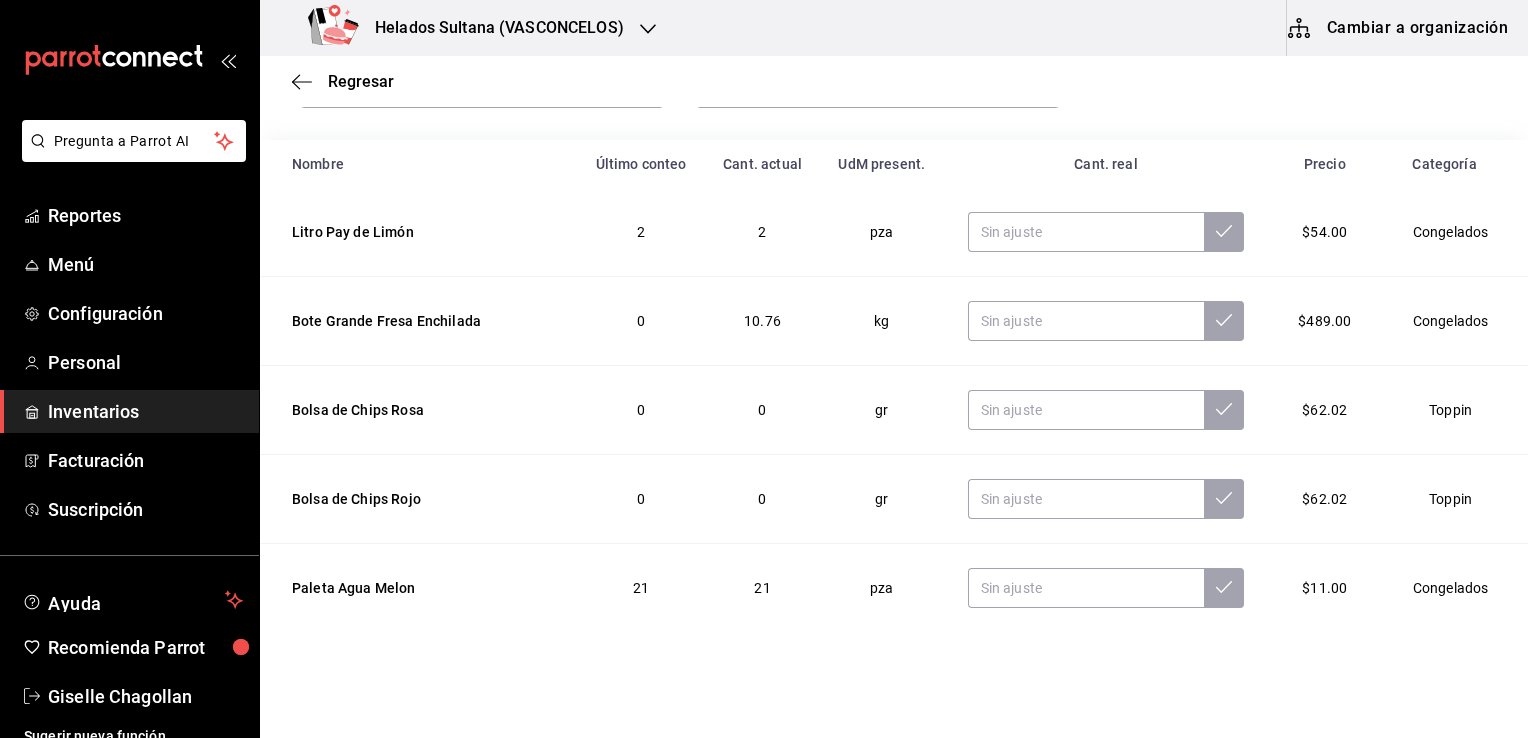 click on "Regresar Ajuste Ingresa la cantidad real de tus insumos para hacer un ajuste de su existencia ​ [FLAVOR] ​ Nombre Último conteo Cant. actual UdM present. Cant. real Precio Categoría Litro [FLAVOR] [FLAVOR] 2 2 pza $54.00 Congelados Bote Grande [FLAVOR] [FLAVOR] 0 10.76 kg $489.00 Congelados Bolsa de Chips Rosa 0 0 gr $62.02 Toppin Bolsa de Chips Rojo 0 0 gr $62.02 Toppin Paleta Agua [FLAVOR] 21 21 pza $11.00 Congelados Bote Grande de [FLAVOR] [FLAVOR] 0 4.17 kg $489.00 Congelados Bote Grande de [FLAVOR] [FLAVOR] 0 55.09 kg $489.00 Congelados Bote Grande [FLAVOR] [FLAVOR] 0 33.67 kg $489.00 Congelados Bote Grande de [FLAVOR] 0 35.465 kg $489.00 Congelados Bote Grande de [FLAVOR] [FLAVOR] 0 -0.15 kg $426.00 Congelados Bote Grande [FLAVOR] [FLAVOR] 0 46.355 kg $489.00 Congelados 0 11 pza $54.00 6" at bounding box center (894, 340) 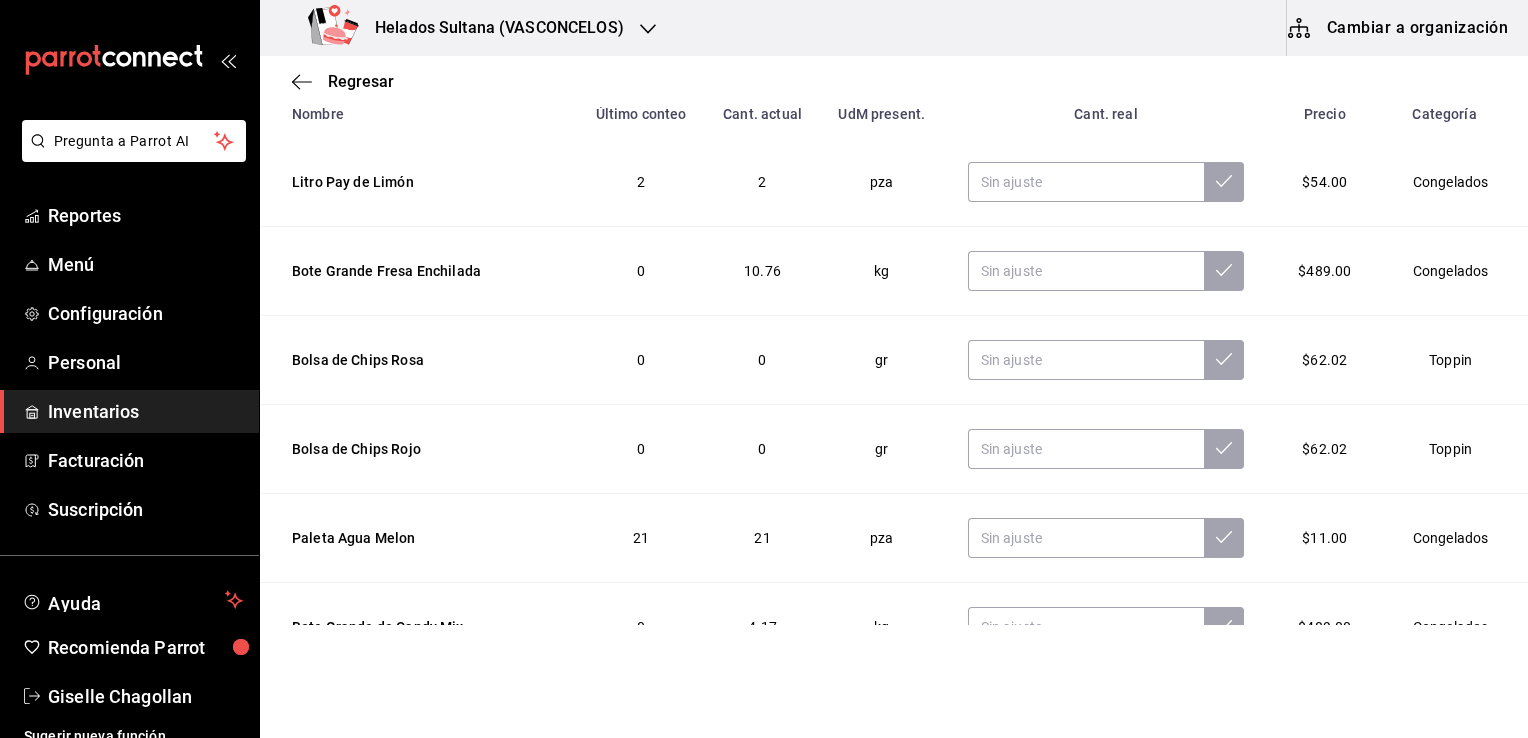 click on "Regresar Ajuste Ingresa la cantidad real de tus insumos para hacer un ajuste de su existencia ​ [FLAVOR] ​ Nombre Último conteo Cant. actual UdM present. Cant. real Precio Categoría Litro [FLAVOR] [FLAVOR] 2 2 pza $54.00 Congelados Bote Grande [FLAVOR] [FLAVOR] 0 10.76 kg $489.00 Congelados Bolsa de Chips Rosa 0 0 gr $62.02 Toppin Bolsa de Chips Rojo 0 0 gr $62.02 Toppin Paleta Agua [FLAVOR] 21 21 pza $11.00 Congelados Bote Grande de [FLAVOR] [FLAVOR] 0 4.17 kg $489.00 Congelados Bote Grande de [FLAVOR] [FLAVOR] 0 55.09 kg $489.00 Congelados Bote Grande [FLAVOR] [FLAVOR] 0 33.67 kg $489.00 Congelados Bote Grande de [FLAVOR] 0 35.465 kg $489.00 Congelados Bote Grande de [FLAVOR] [FLAVOR] 0 -0.15 kg $426.00 Congelados Bote Grande [FLAVOR] [FLAVOR] 0 46.355 kg $489.00 Congelados 0 11 pza $54.00 6" at bounding box center (894, 340) 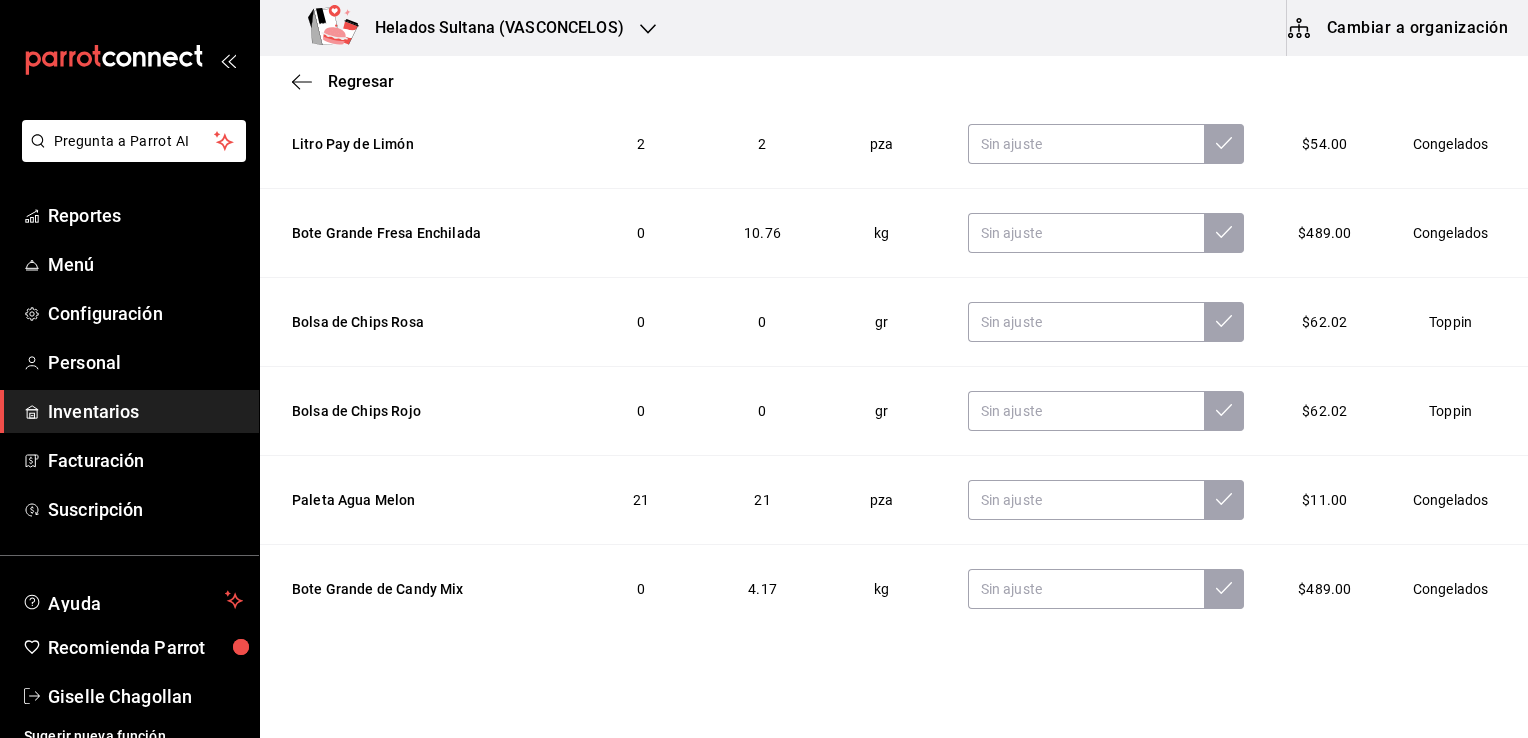 click on "Regresar Ajuste Ingresa la cantidad real de tus insumos para hacer un ajuste de su existencia ​ [FLAVOR] ​ Nombre Último conteo Cant. actual UdM present. Cant. real Precio Categoría Litro [FLAVOR] [FLAVOR] 2 2 pza $54.00 Congelados Bote Grande [FLAVOR] [FLAVOR] 0 10.76 kg $489.00 Congelados Bolsa de Chips Rosa 0 0 gr $62.02 Toppin Bolsa de Chips Rojo 0 0 gr $62.02 Toppin Paleta Agua [FLAVOR] 21 21 pza $11.00 Congelados Bote Grande de [FLAVOR] [FLAVOR] 0 4.17 kg $489.00 Congelados Bote Grande de [FLAVOR] [FLAVOR] 0 55.09 kg $489.00 Congelados Bote Grande [FLAVOR] [FLAVOR] 0 33.67 kg $489.00 Congelados Bote Grande de [FLAVOR] 0 35.465 kg $489.00 Congelados Bote Grande de [FLAVOR] [FLAVOR] 0 -0.15 kg $426.00 Congelados Bote Grande [FLAVOR] [FLAVOR] 0 46.355 kg $489.00 Congelados 0 11 pza $54.00 6" at bounding box center (894, 340) 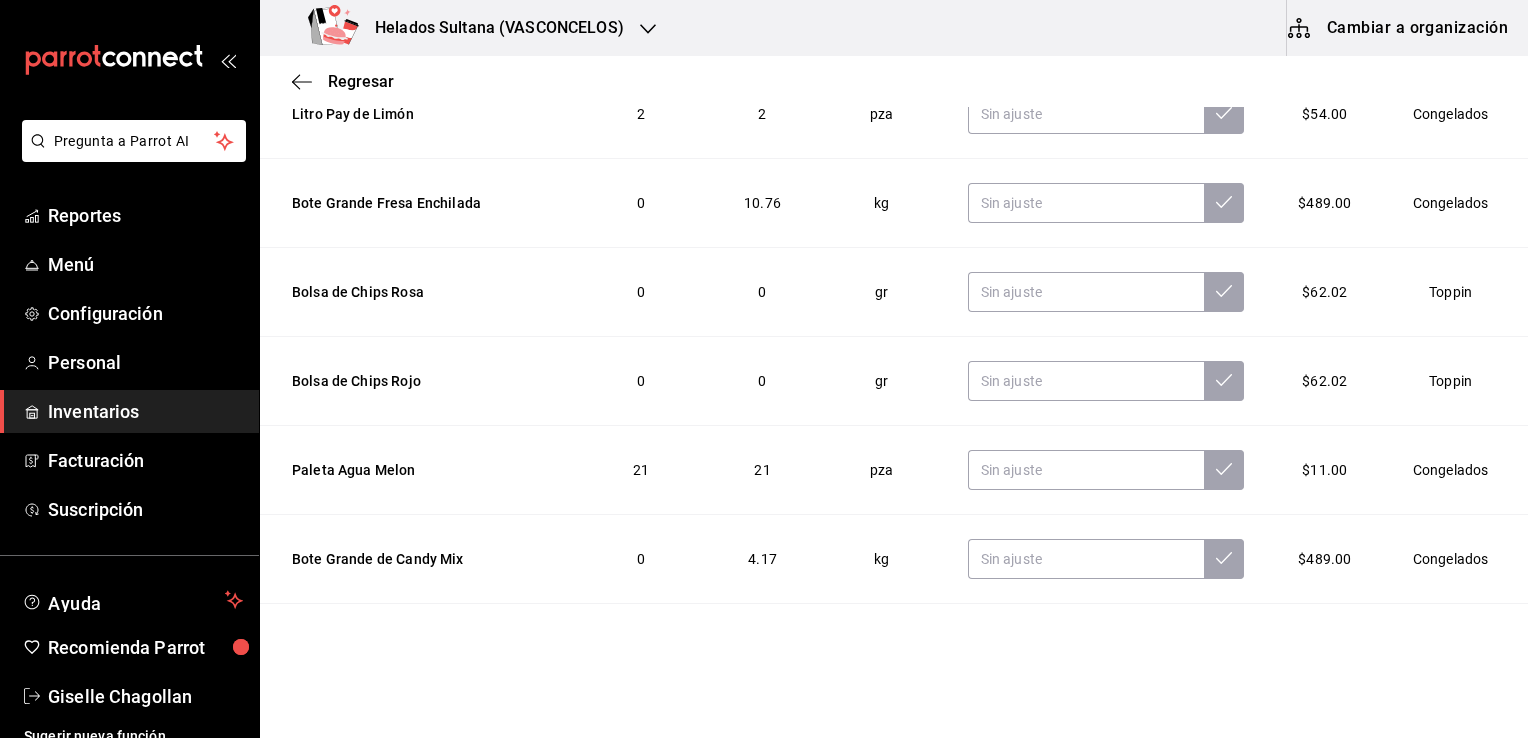click on "Regresar Ajuste Ingresa la cantidad real de tus insumos para hacer un ajuste de su existencia ​ [FLAVOR] ​ Nombre Último conteo Cant. actual UdM present. Cant. real Precio Categoría Litro [FLAVOR] [FLAVOR] 2 2 pza $54.00 Congelados Bote Grande [FLAVOR] [FLAVOR] 0 10.76 kg $489.00 Congelados Bolsa de Chips Rosa 0 0 gr $62.02 Toppin Bolsa de Chips Rojo 0 0 gr $62.02 Toppin Paleta Agua [FLAVOR] 21 21 pza $11.00 Congelados Bote Grande de [FLAVOR] [FLAVOR] 0 4.17 kg $489.00 Congelados Bote Grande de [FLAVOR] [FLAVOR] 0 55.09 kg $489.00 Congelados Bote Grande [FLAVOR] [FLAVOR] 0 33.67 kg $489.00 Congelados Bote Grande de [FLAVOR] 0 35.465 kg $489.00 Congelados Bote Grande de [FLAVOR] [FLAVOR] 0 -0.15 kg $426.00 Congelados Bote Grande [FLAVOR] [FLAVOR] 0 46.355 kg $489.00 Congelados 0 11 pza $54.00 6" at bounding box center [894, 340] 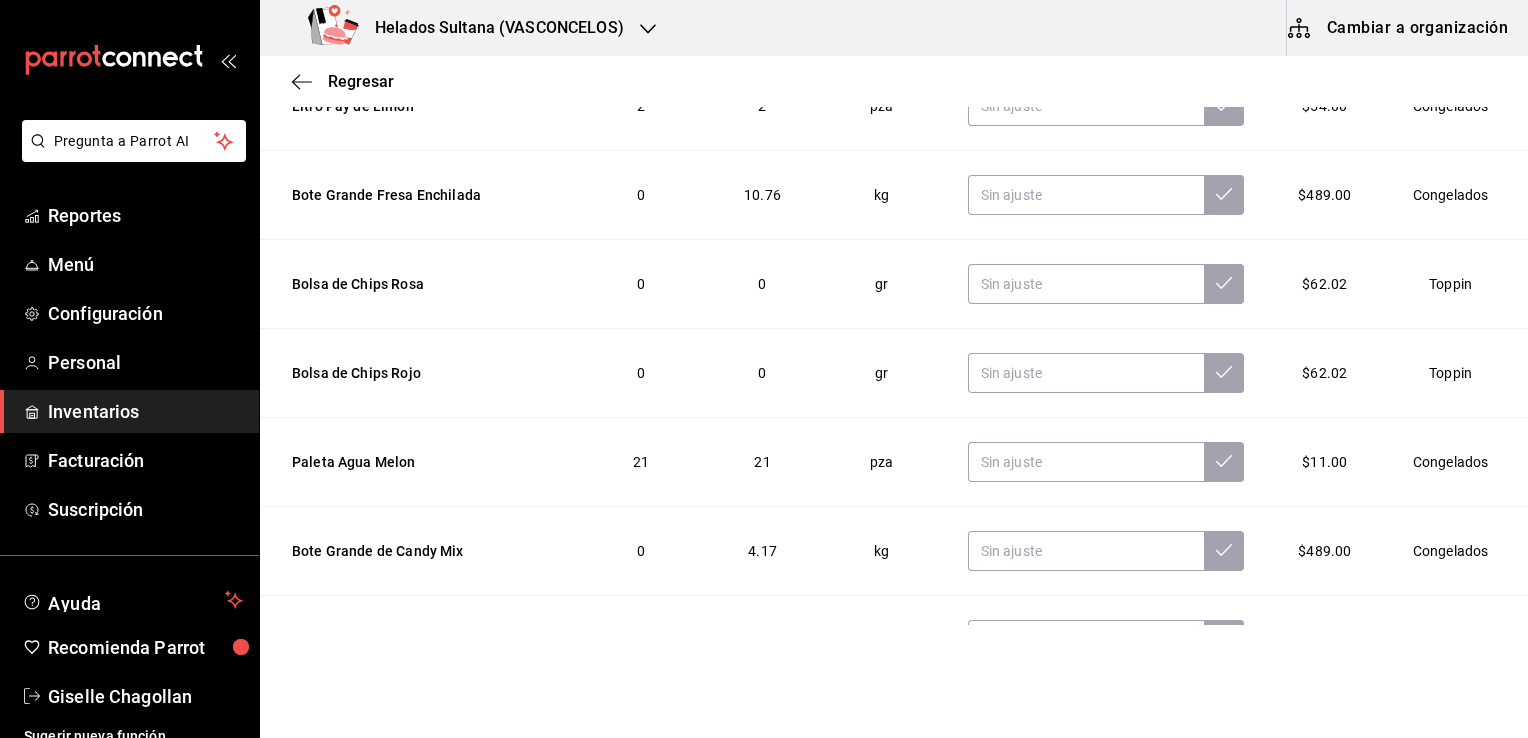scroll, scrollTop: 331, scrollLeft: 0, axis: vertical 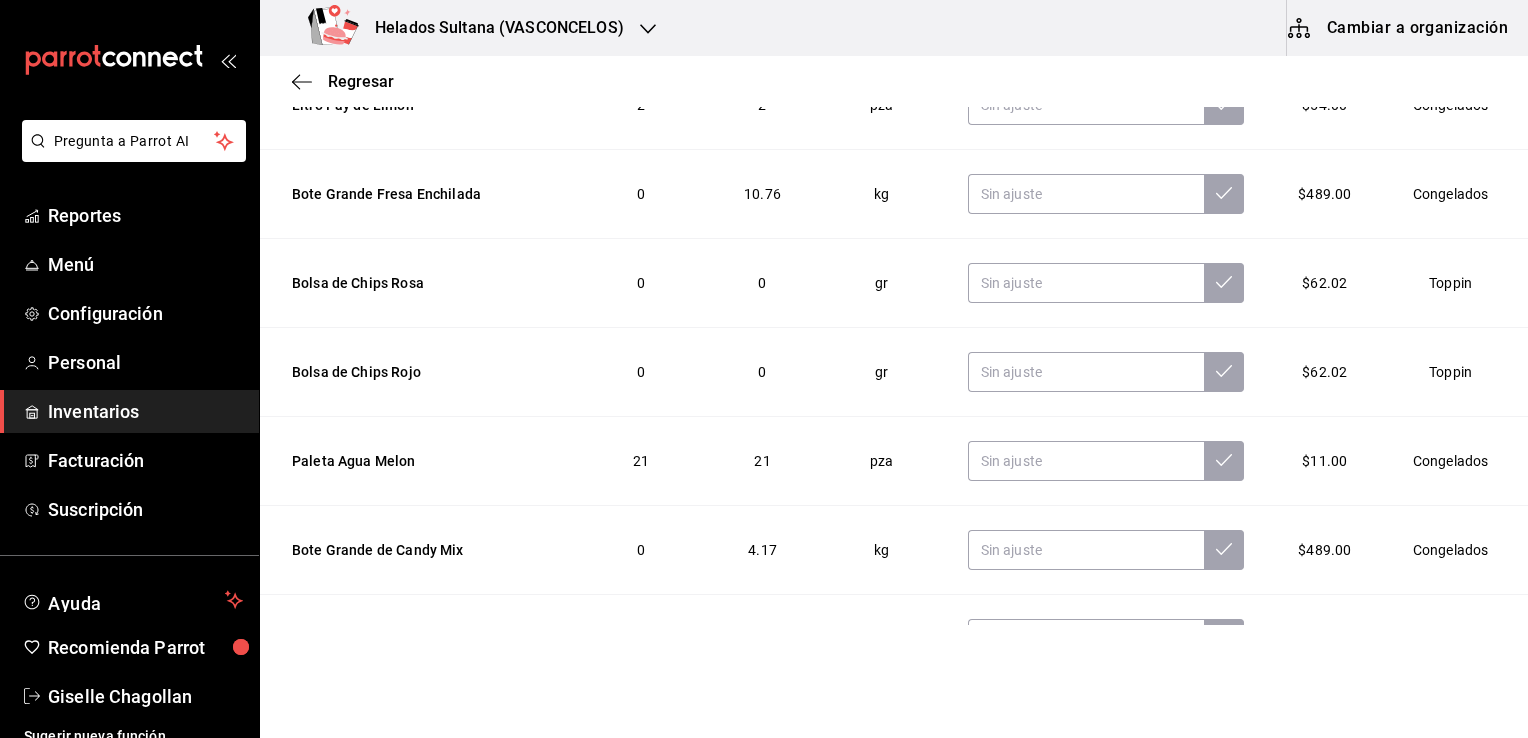 click on "Regresar Ajuste Ingresa la cantidad real de tus insumos para hacer un ajuste de su existencia ​ [FLAVOR] ​ Nombre Último conteo Cant. actual UdM present. Cant. real Precio Categoría Litro [FLAVOR] [FLAVOR] 2 2 pza $54.00 Congelados Bote Grande [FLAVOR] [FLAVOR] 0 10.76 kg $489.00 Congelados Bolsa de Chips Rosa 0 0 gr $62.02 Toppin Bolsa de Chips Rojo 0 0 gr $62.02 Toppin Paleta Agua [FLAVOR] 21 21 pza $11.00 Congelados Bote Grande de [FLAVOR] [FLAVOR] 0 4.17 kg $489.00 Congelados Bote Grande de [FLAVOR] [FLAVOR] 0 55.09 kg $489.00 Congelados Bote Grande [FLAVOR] [FLAVOR] 0 33.67 kg $489.00 Congelados Bote Grande de [FLAVOR] 0 35.465 kg $489.00 Congelados Bote Grande de [FLAVOR] [FLAVOR] 0 -0.15 kg $426.00 Congelados Bote Grande [FLAVOR] [FLAVOR] 0 46.355 kg $489.00 Congelados 0 11 pza $54.00 6" at bounding box center (894, 340) 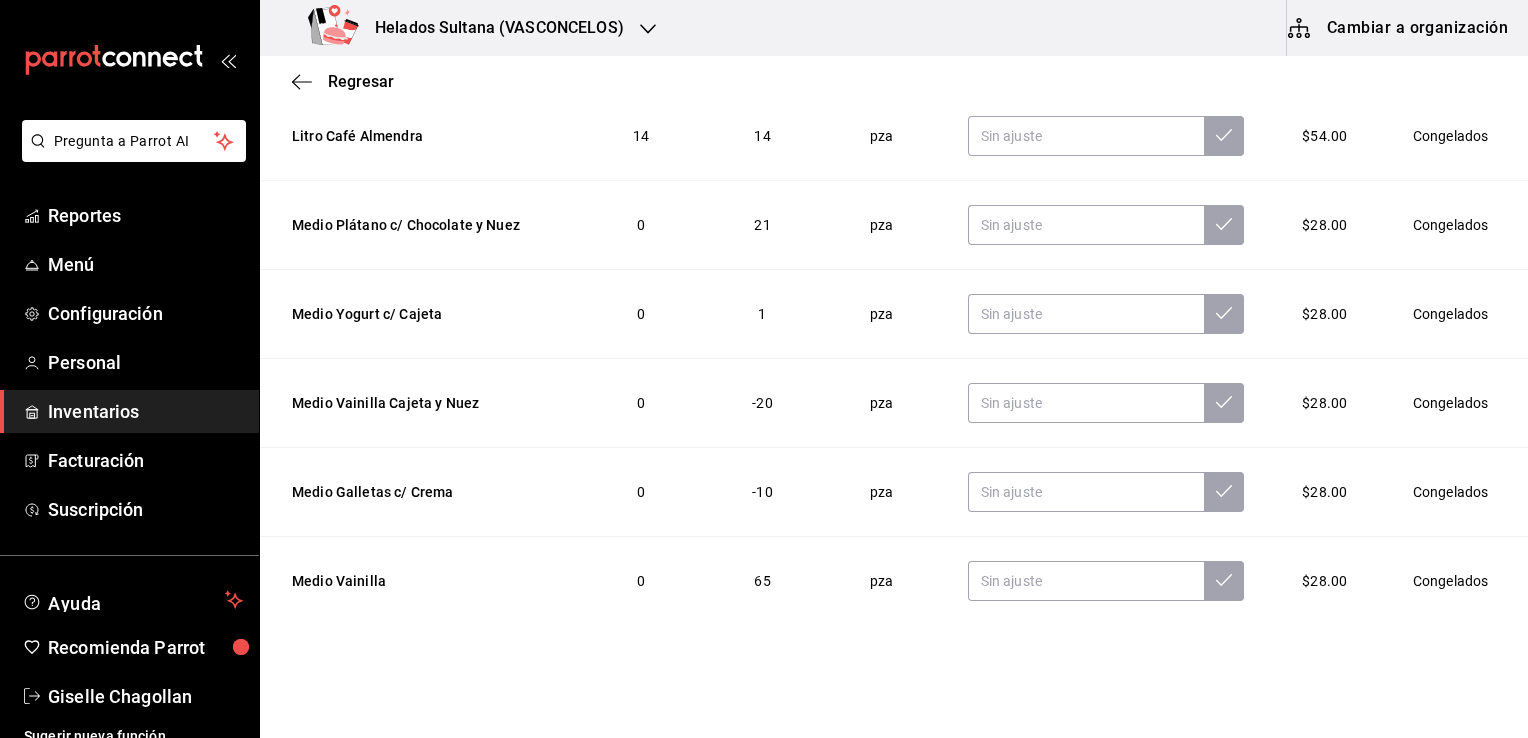scroll, scrollTop: 1219, scrollLeft: 0, axis: vertical 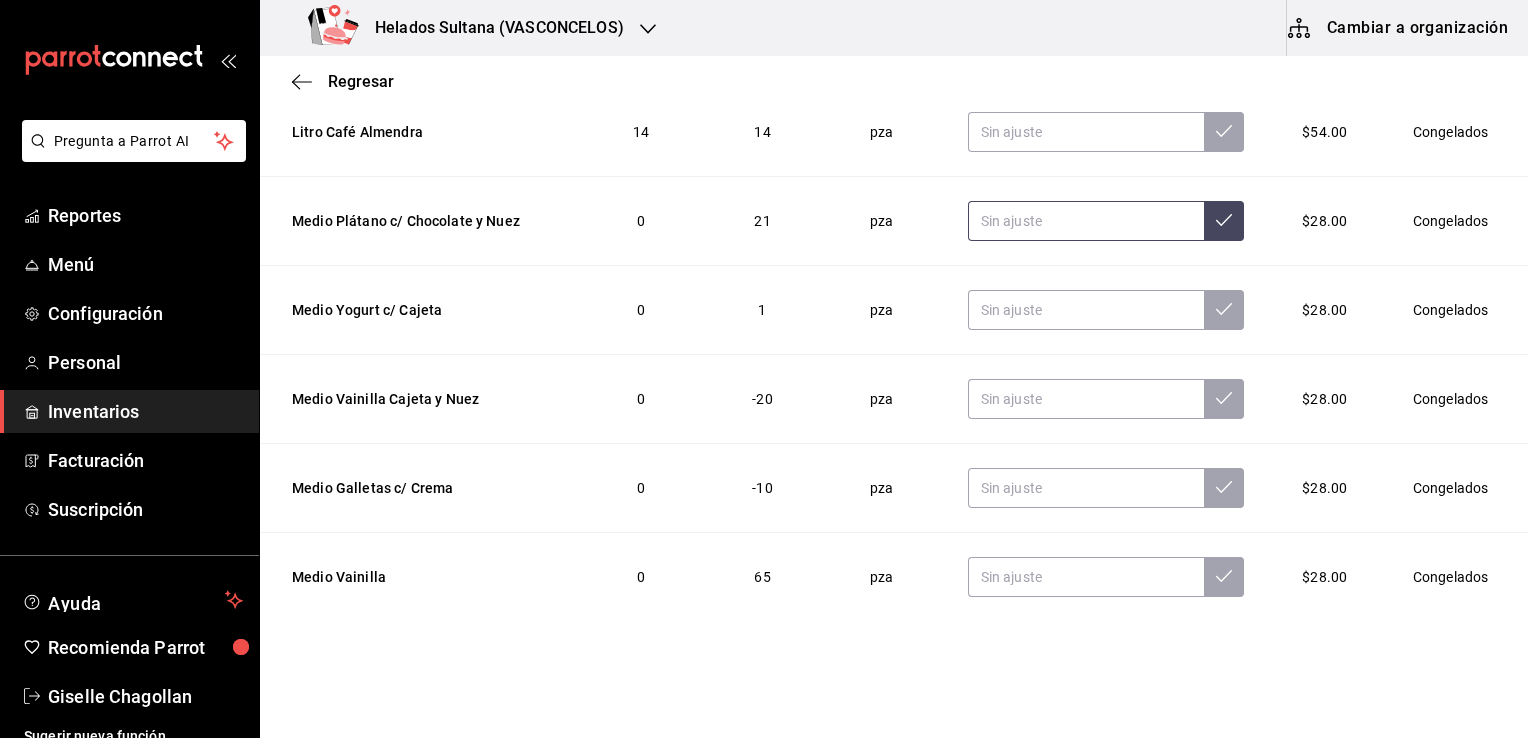 click at bounding box center (1086, 221) 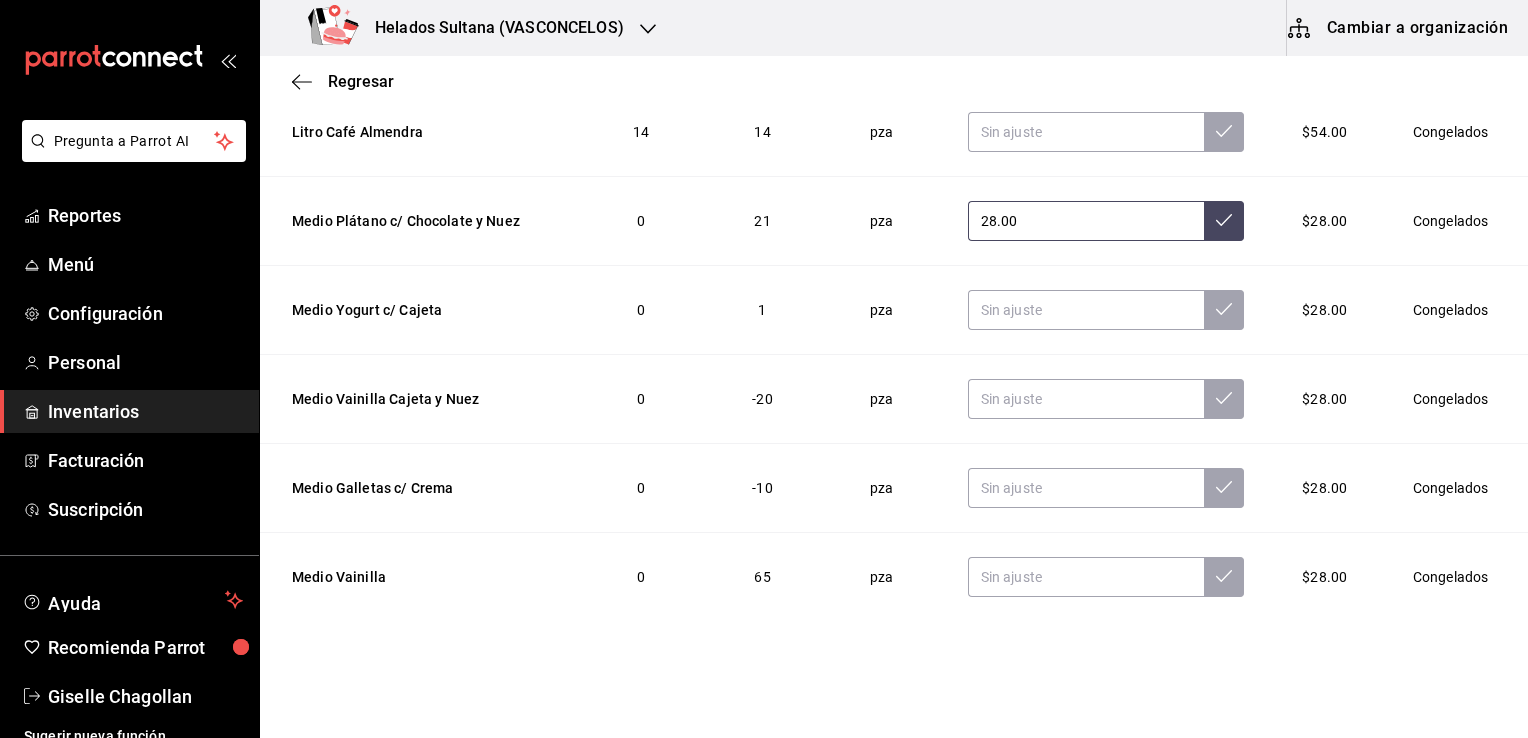 type on "28.00" 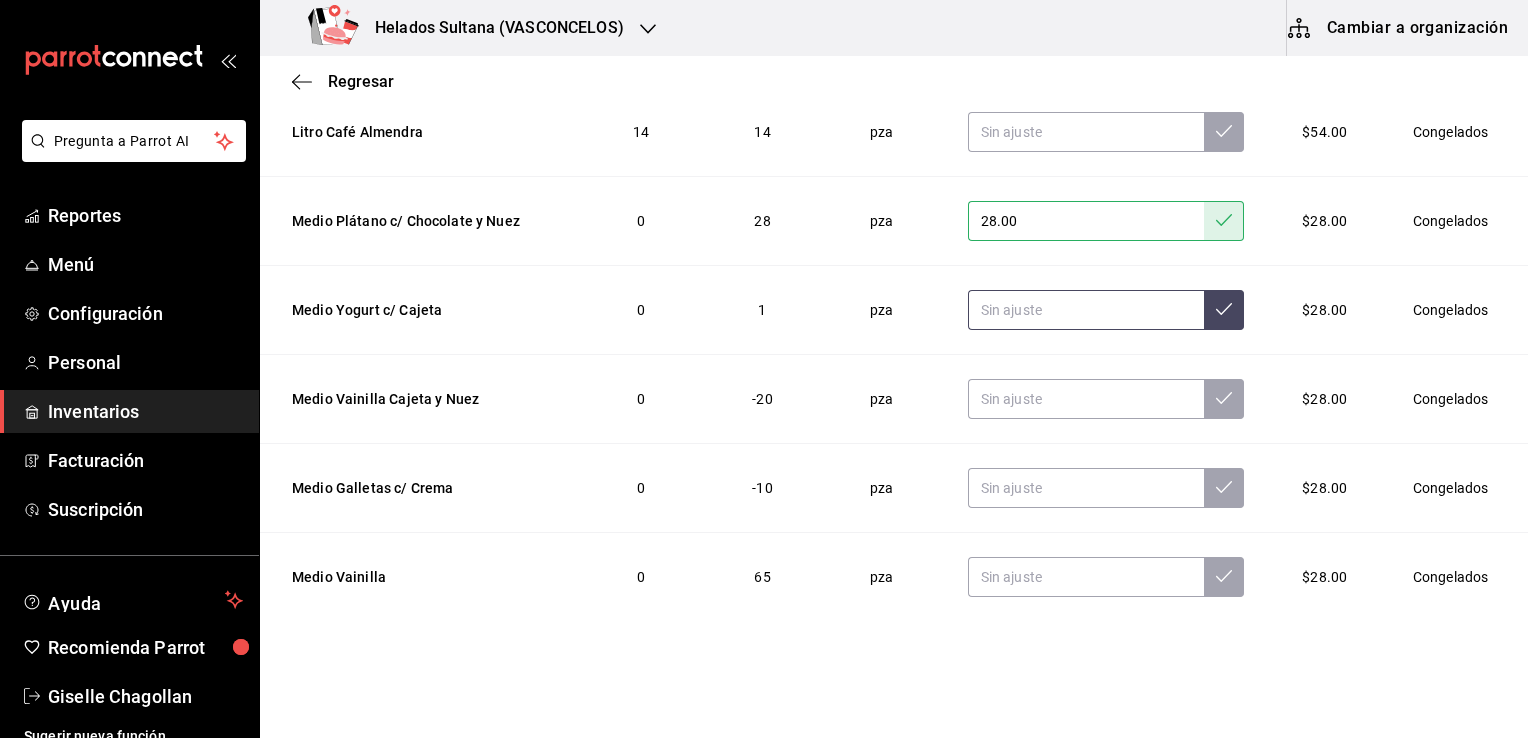 click at bounding box center [1086, 310] 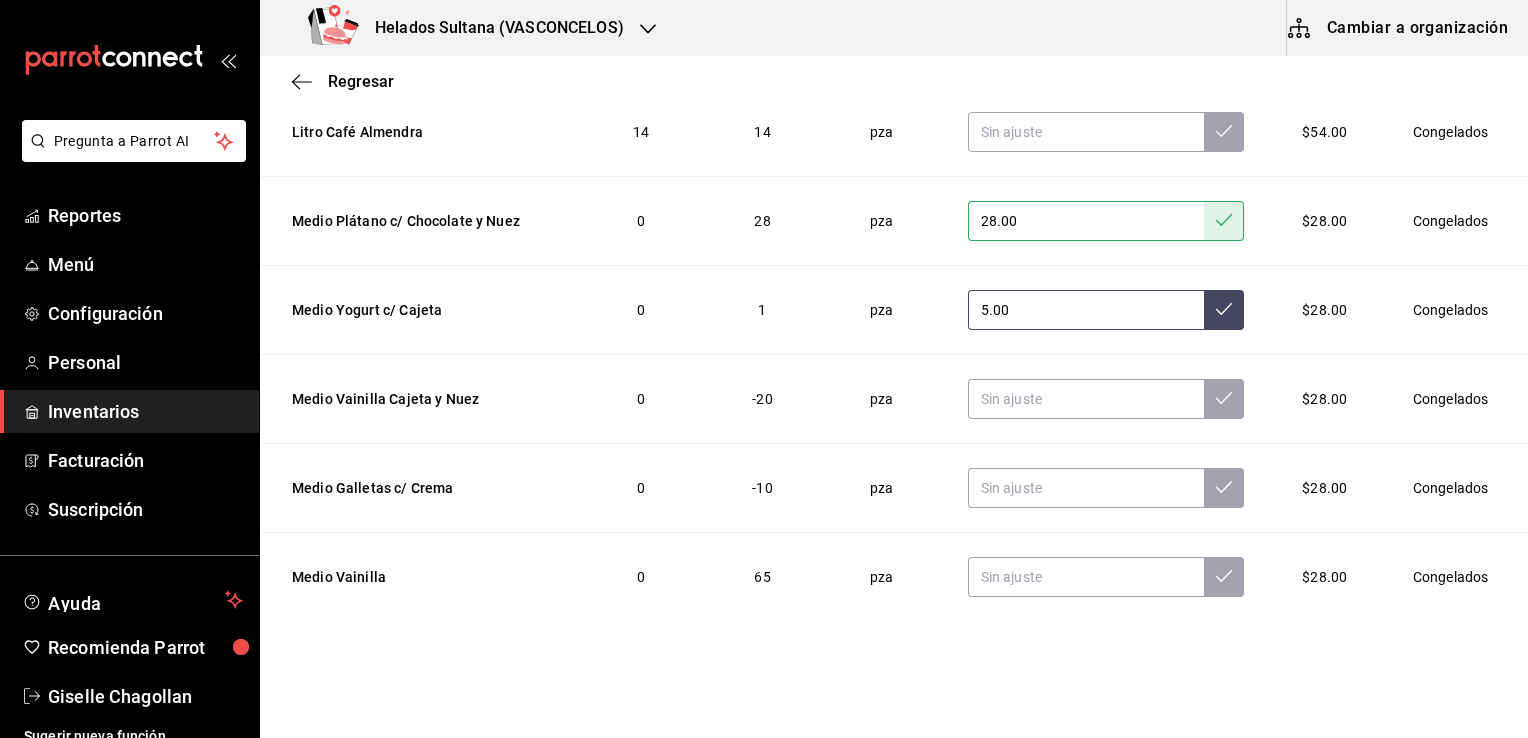 type on "5.00" 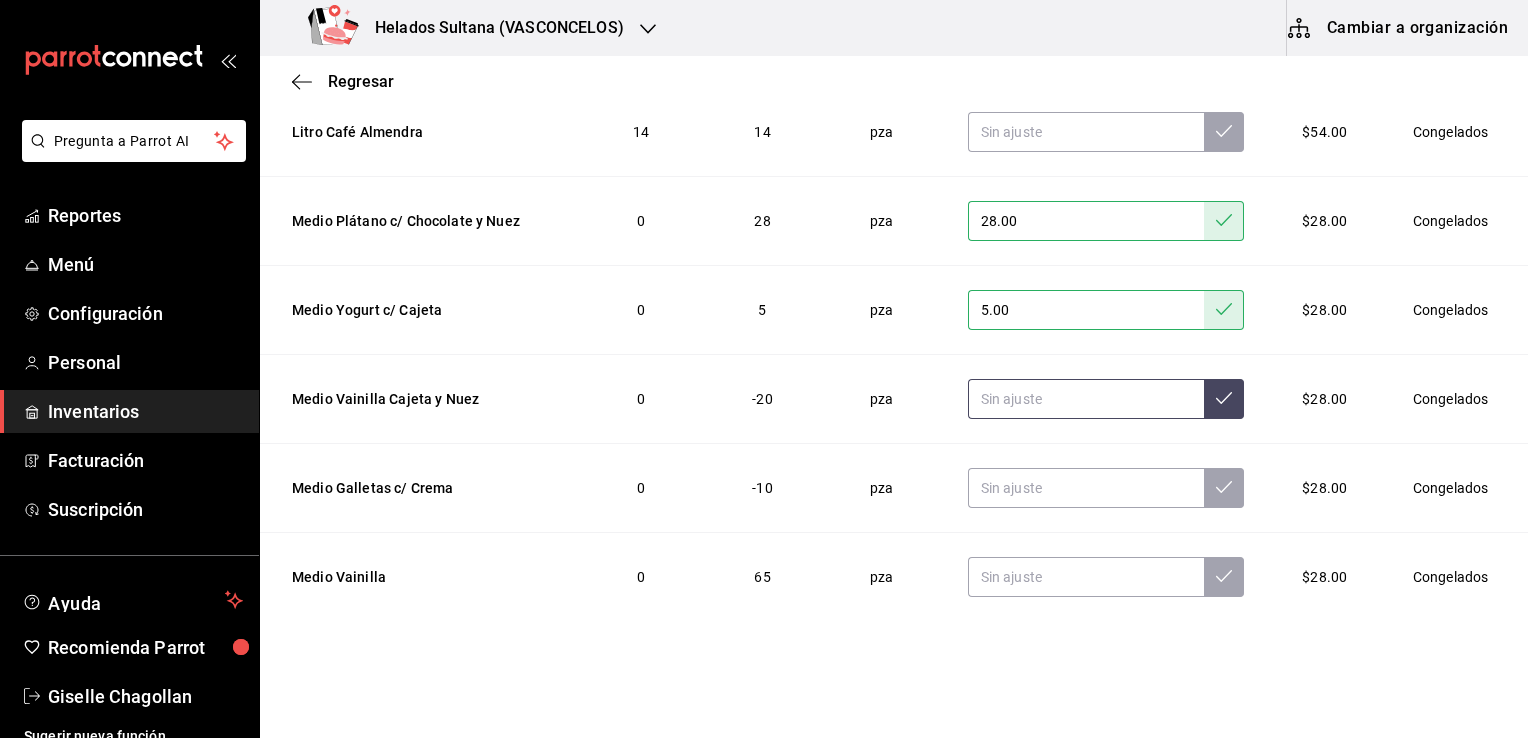 click at bounding box center (1086, 399) 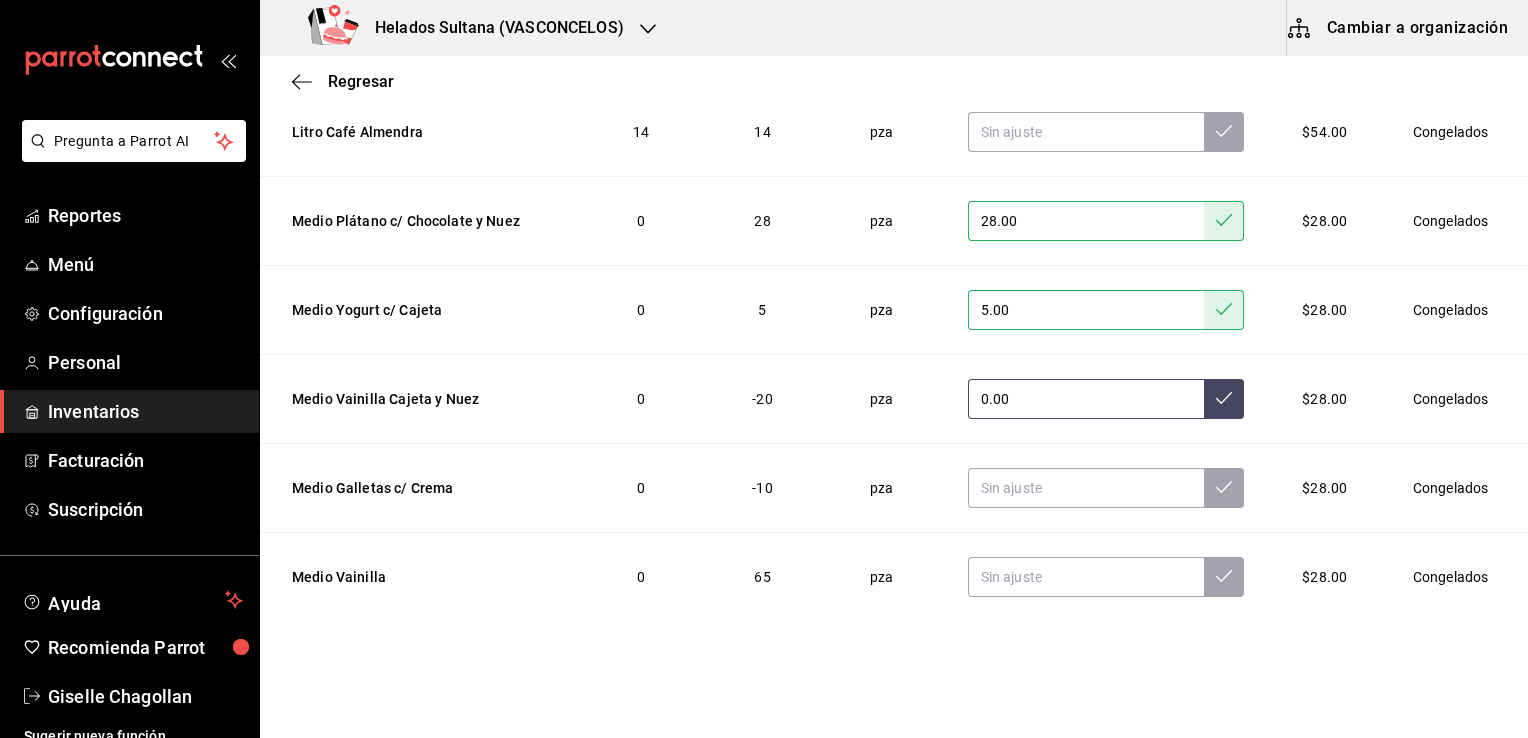 type on "0.00" 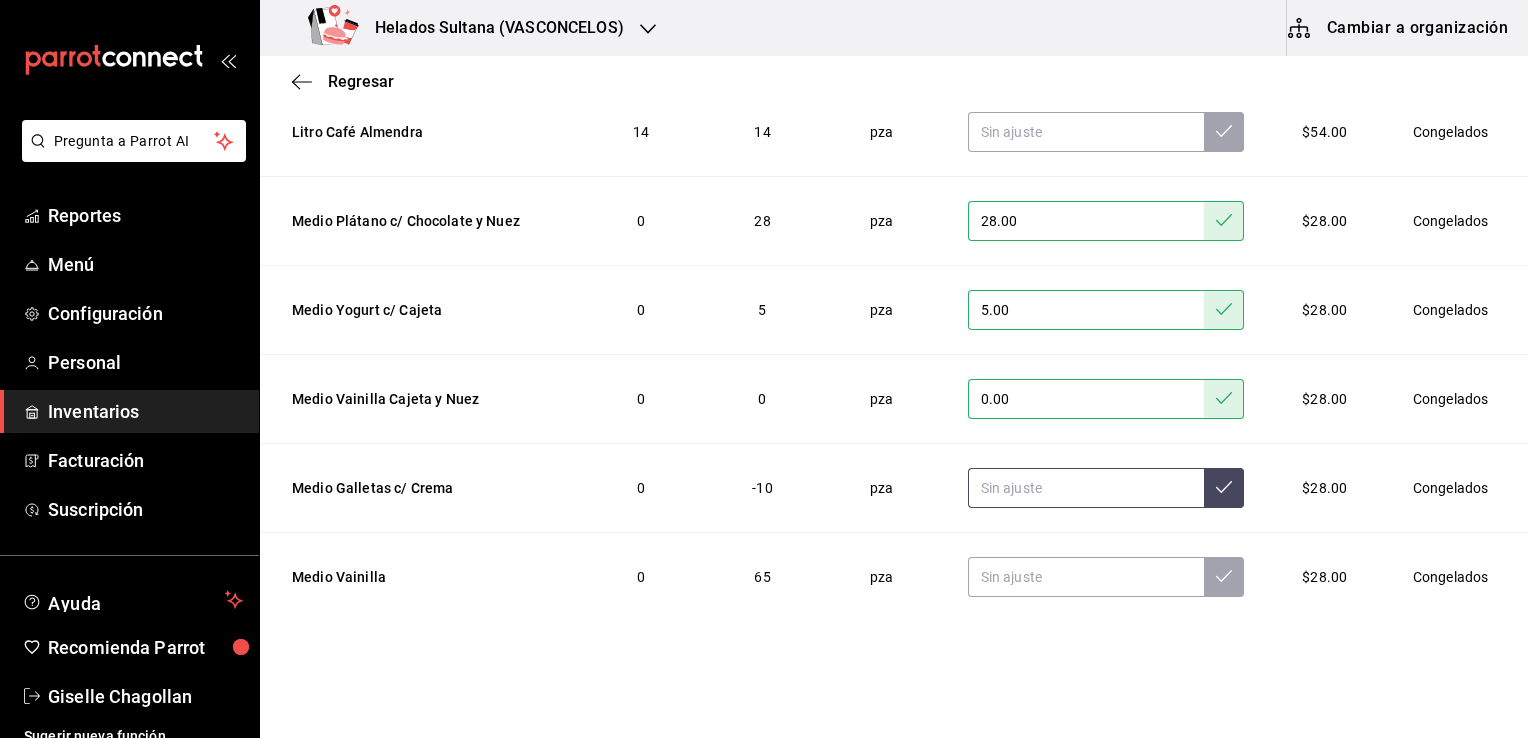click at bounding box center (1086, 488) 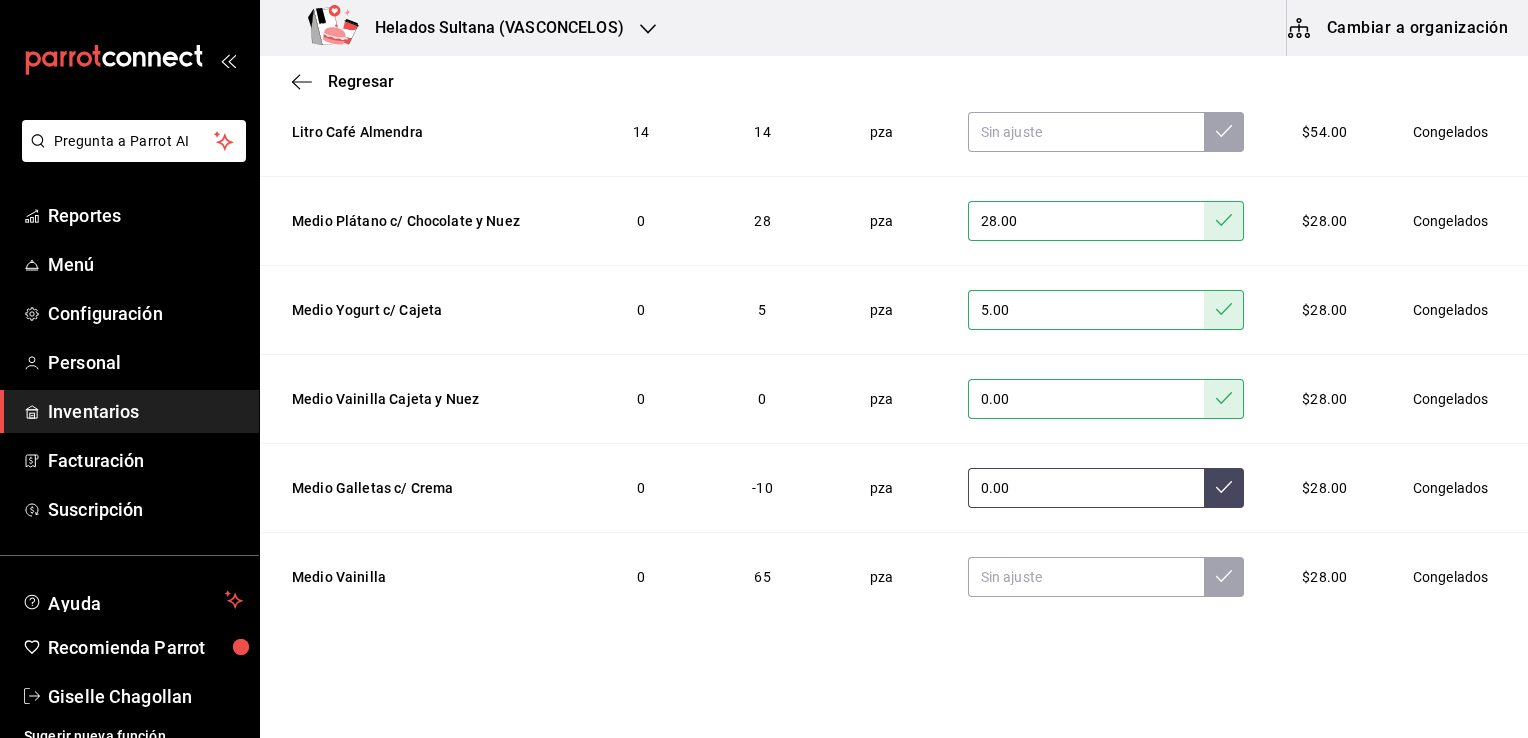 type on "0.00" 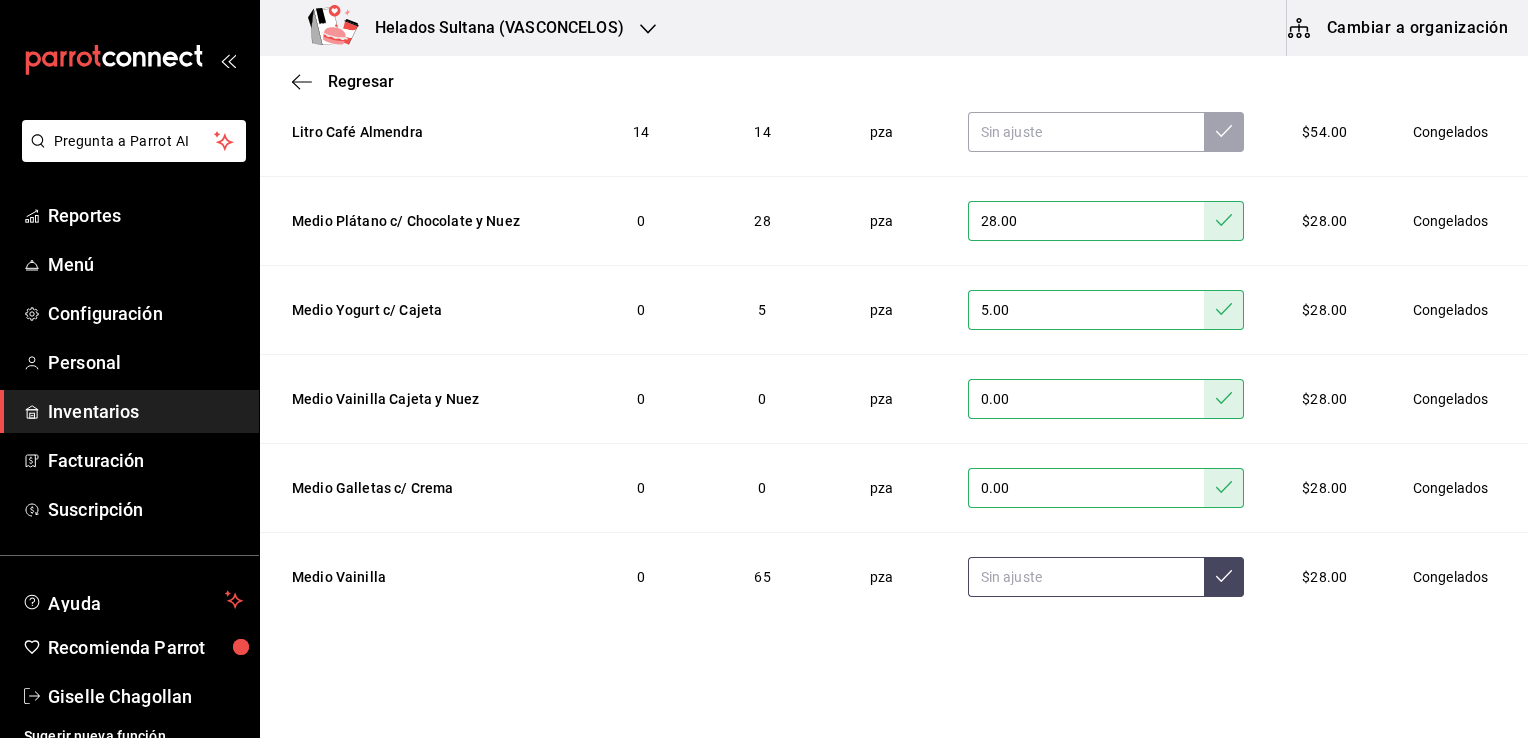 click at bounding box center (1086, 577) 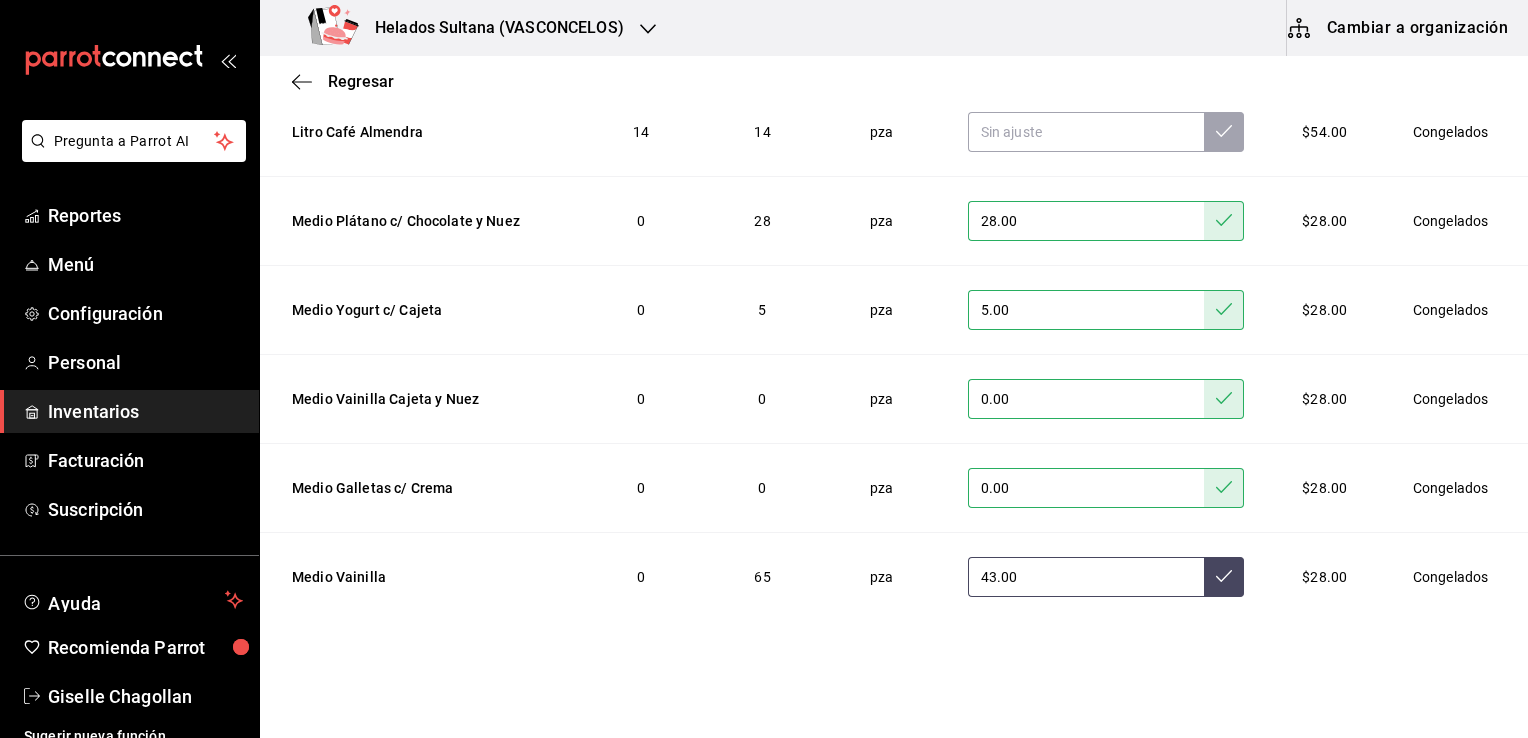 type on "43.00" 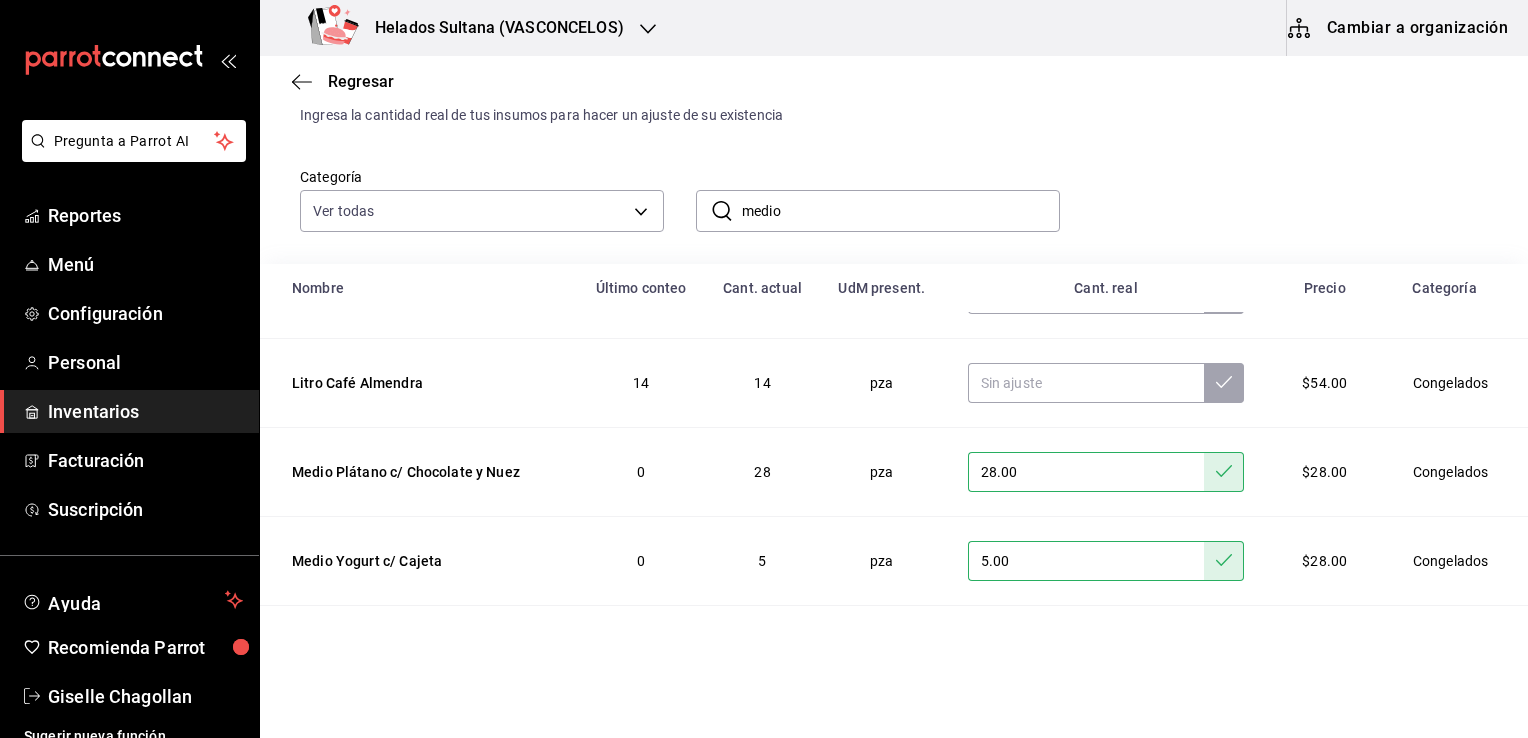 scroll, scrollTop: 0, scrollLeft: 0, axis: both 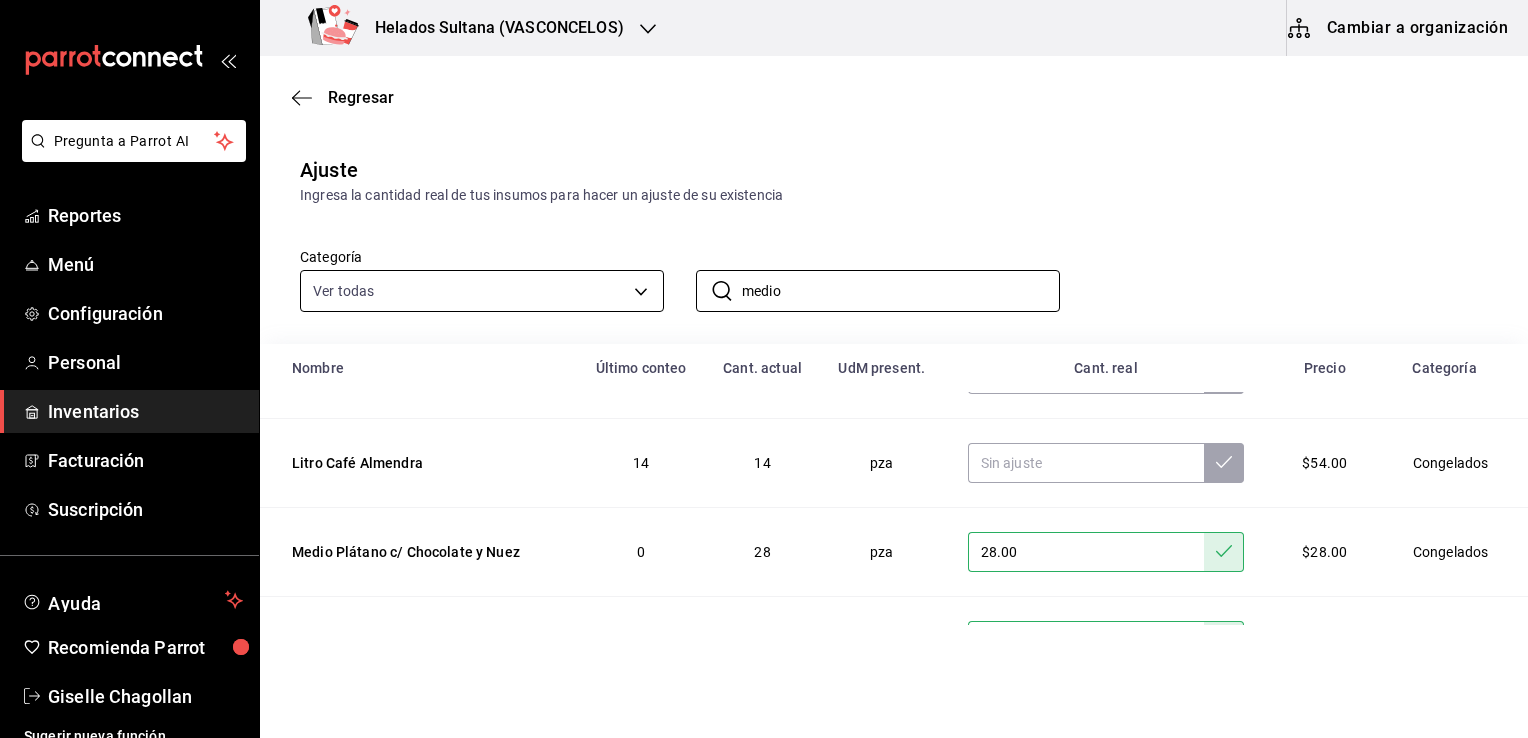 drag, startPoint x: 836, startPoint y: 302, endPoint x: 626, endPoint y: 304, distance: 210.00952 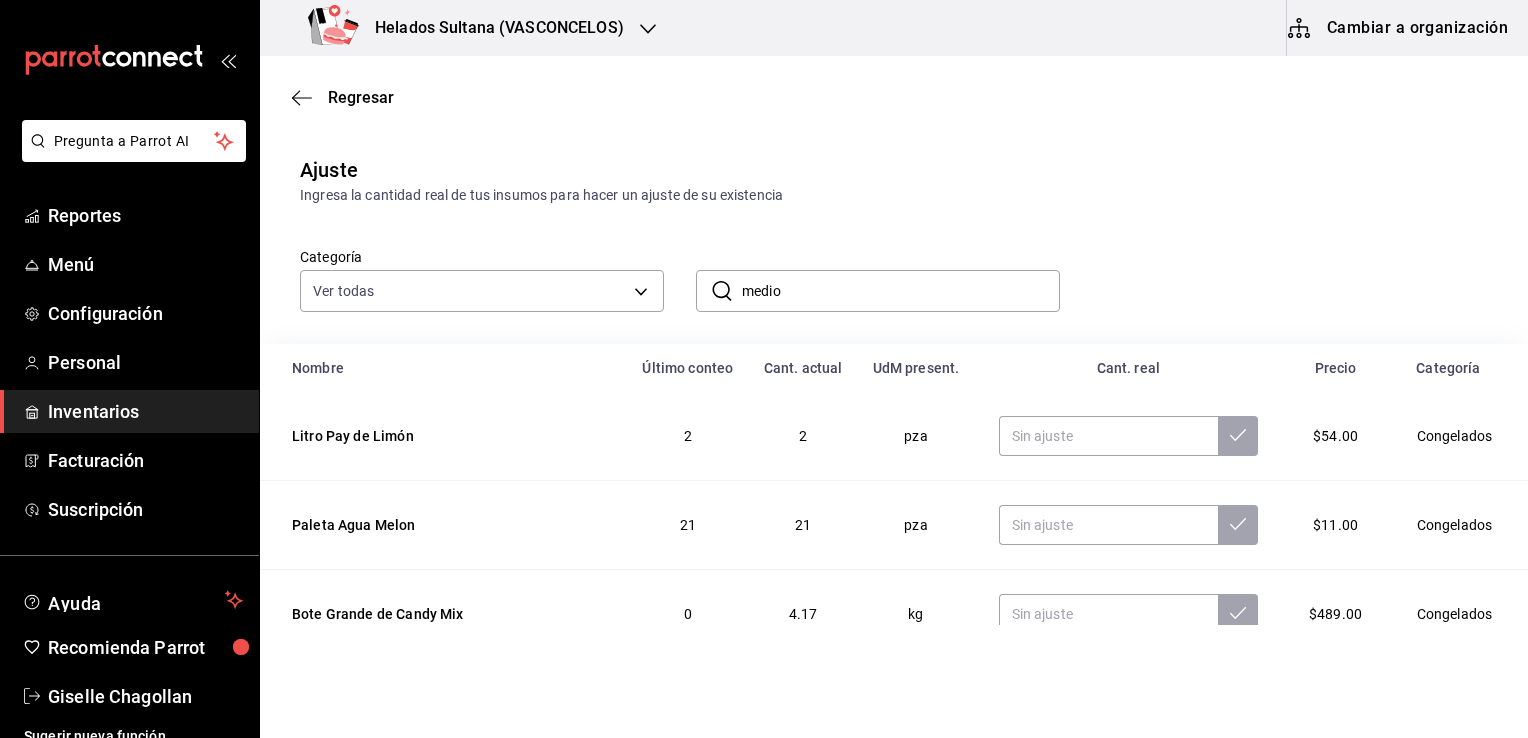 click on "Ajuste Ingresa la cantidad real de tus insumos para hacer un ajuste de su existencia" at bounding box center (894, 180) 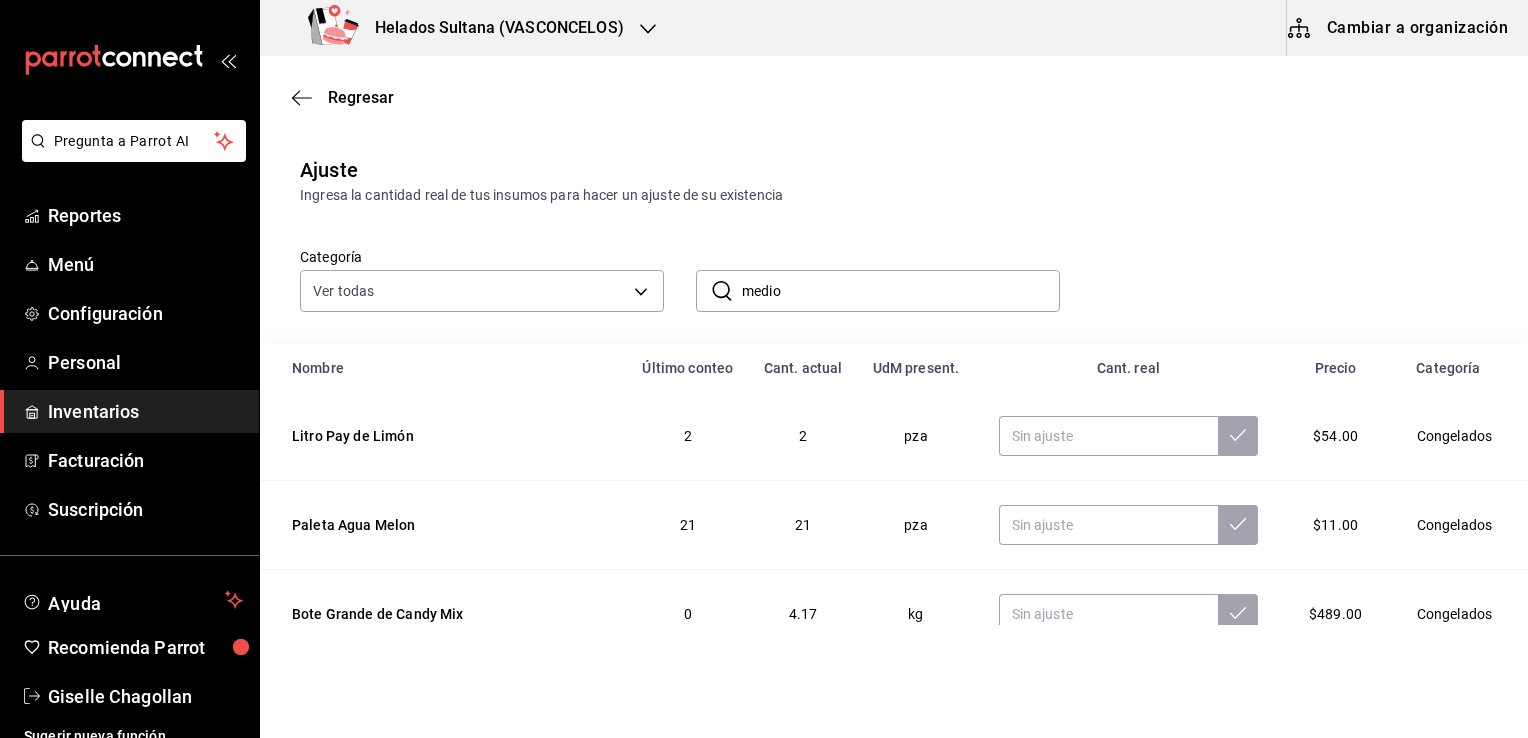 click on "medio" at bounding box center [901, 291] 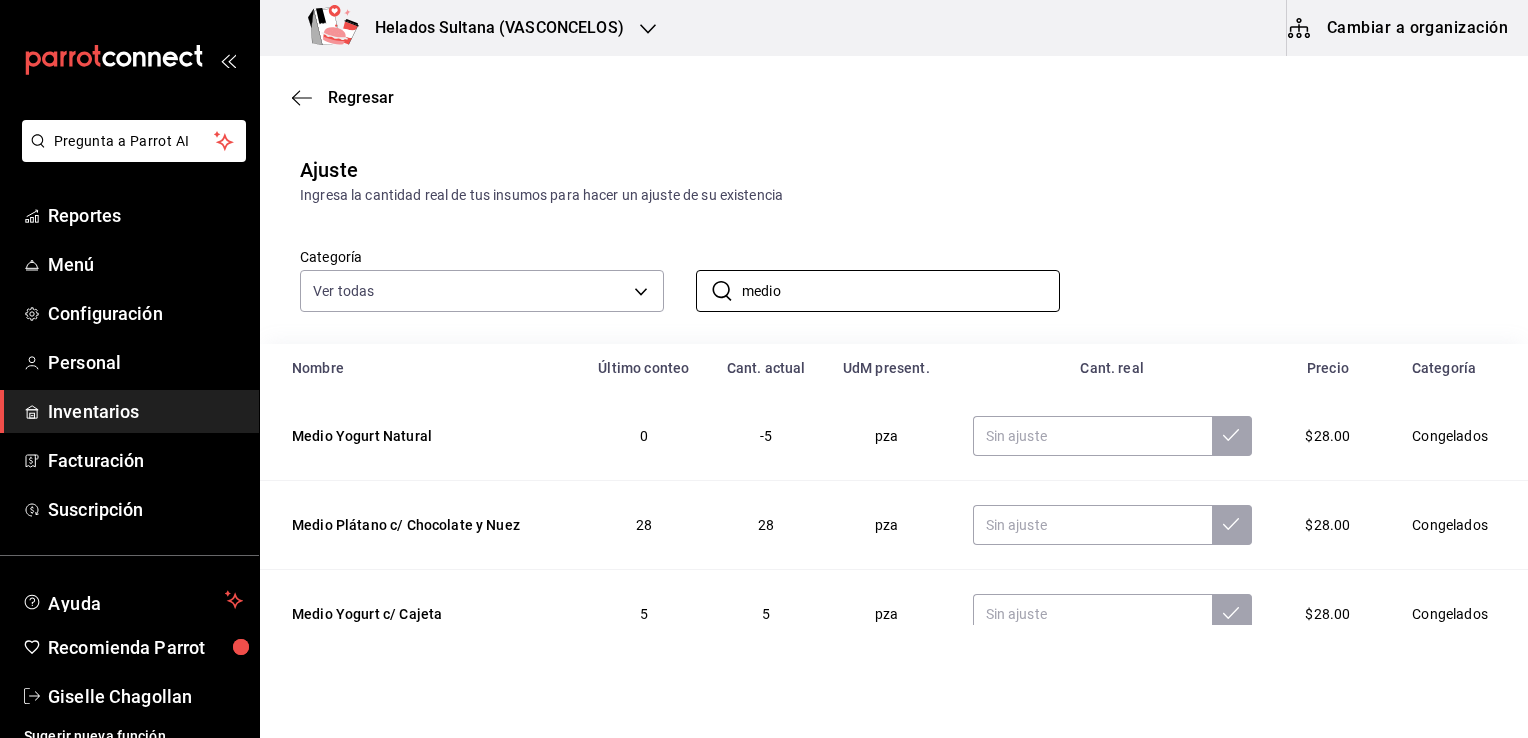 type on "medio" 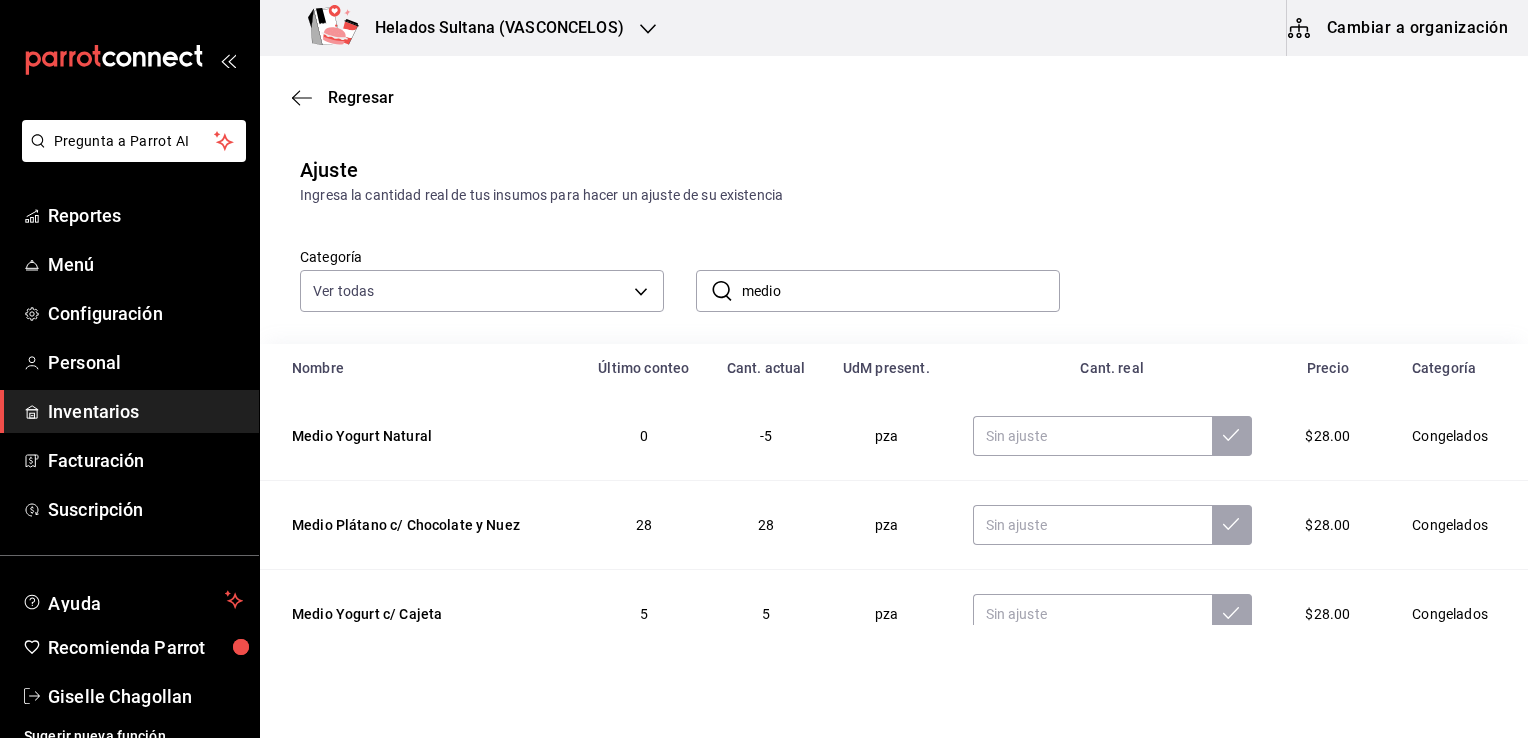click on "Categoría Ver todas 9d7c0833-9408-45a5-a882-93b31da9ea45,47676bda-ffc7-450b-a11c-eba97d588f5c,c2b53399-e04f-40df-98f3-94b8daf2fe8f,7ad8fc3f-77cc-4159-b27c-b30a73574e2d,1cc4c2ea-1b41-490d-997b-ec8d043e3a29,1e1cffeb-e780-4f78-a3b6-cf61c2c21262 ​ medio ​" at bounding box center [862, 259] 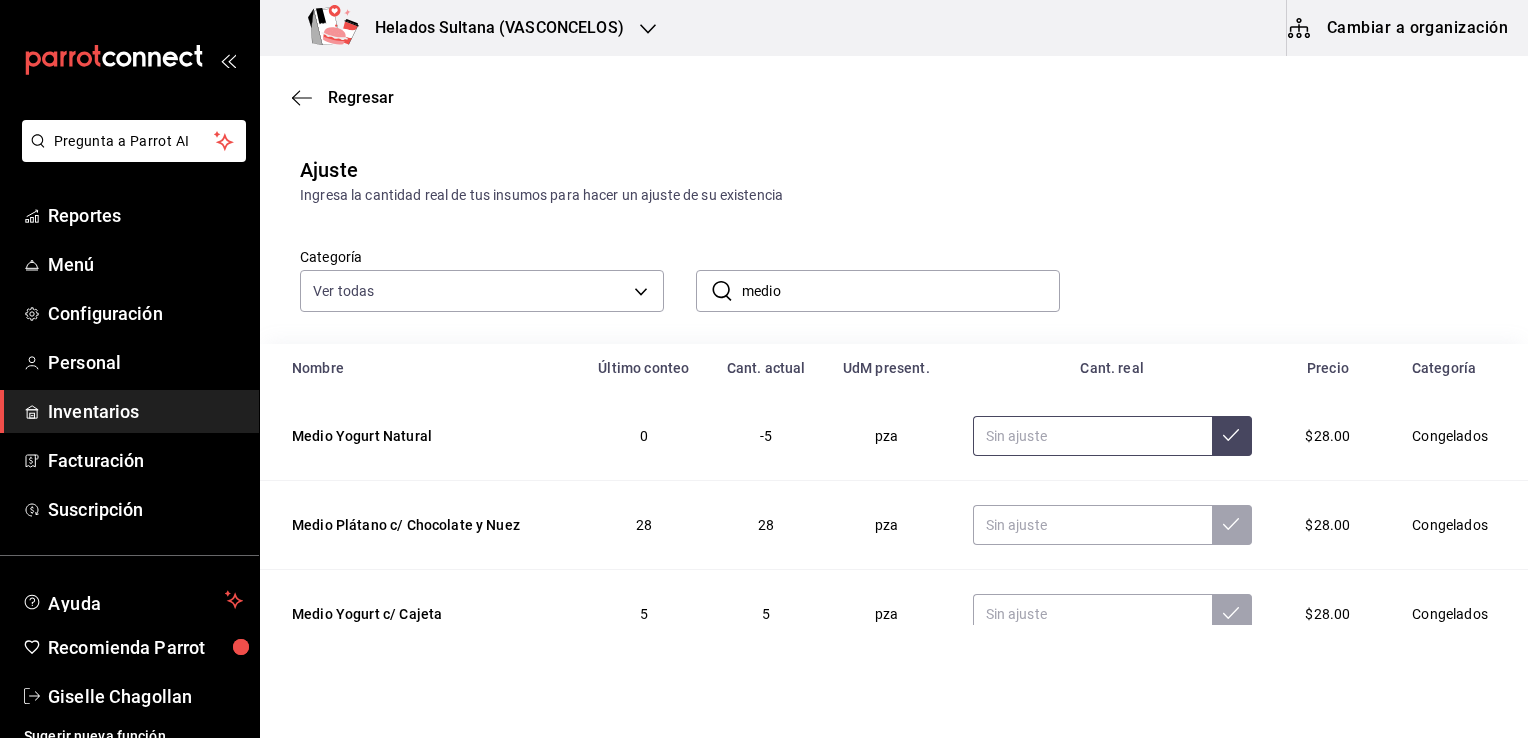 click at bounding box center (1092, 436) 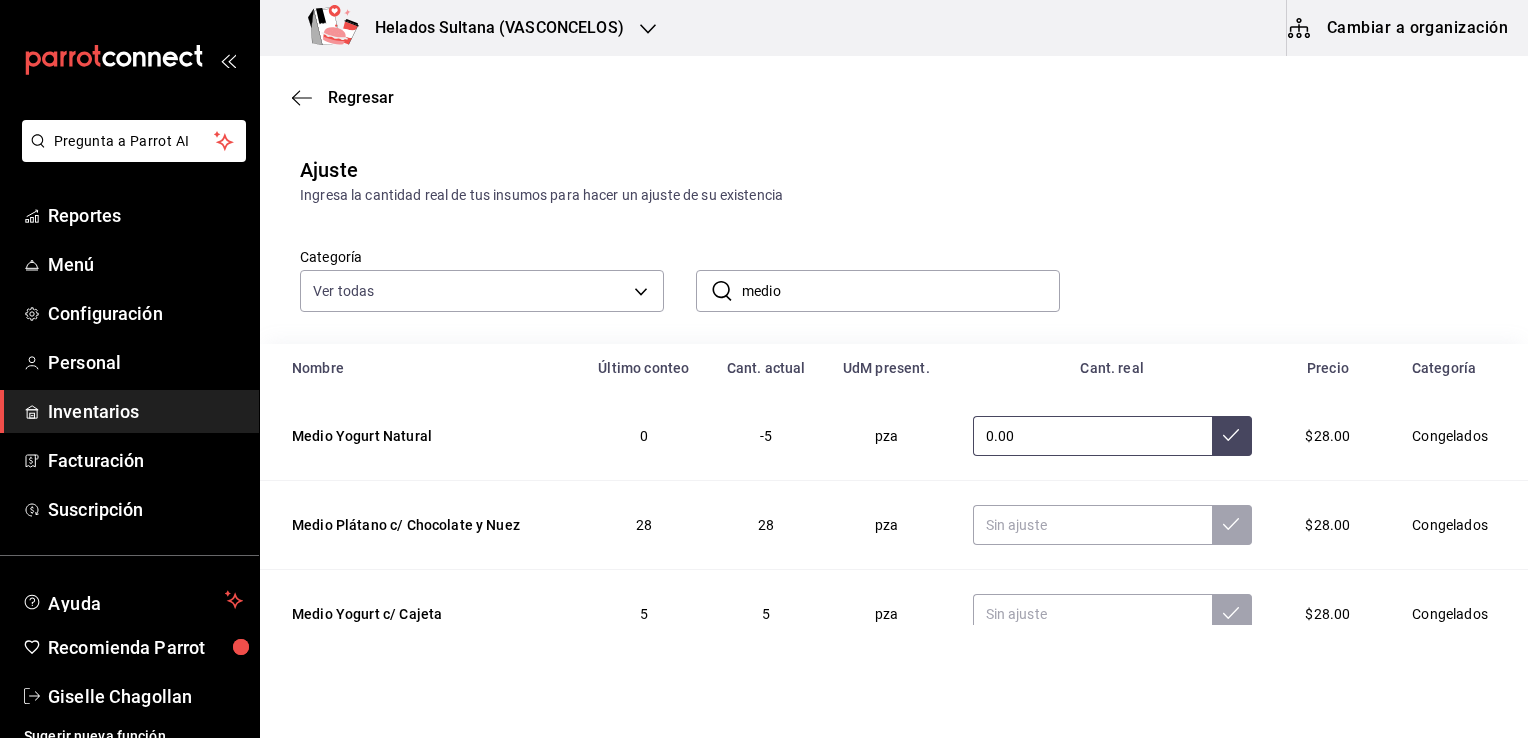 type on "0.00" 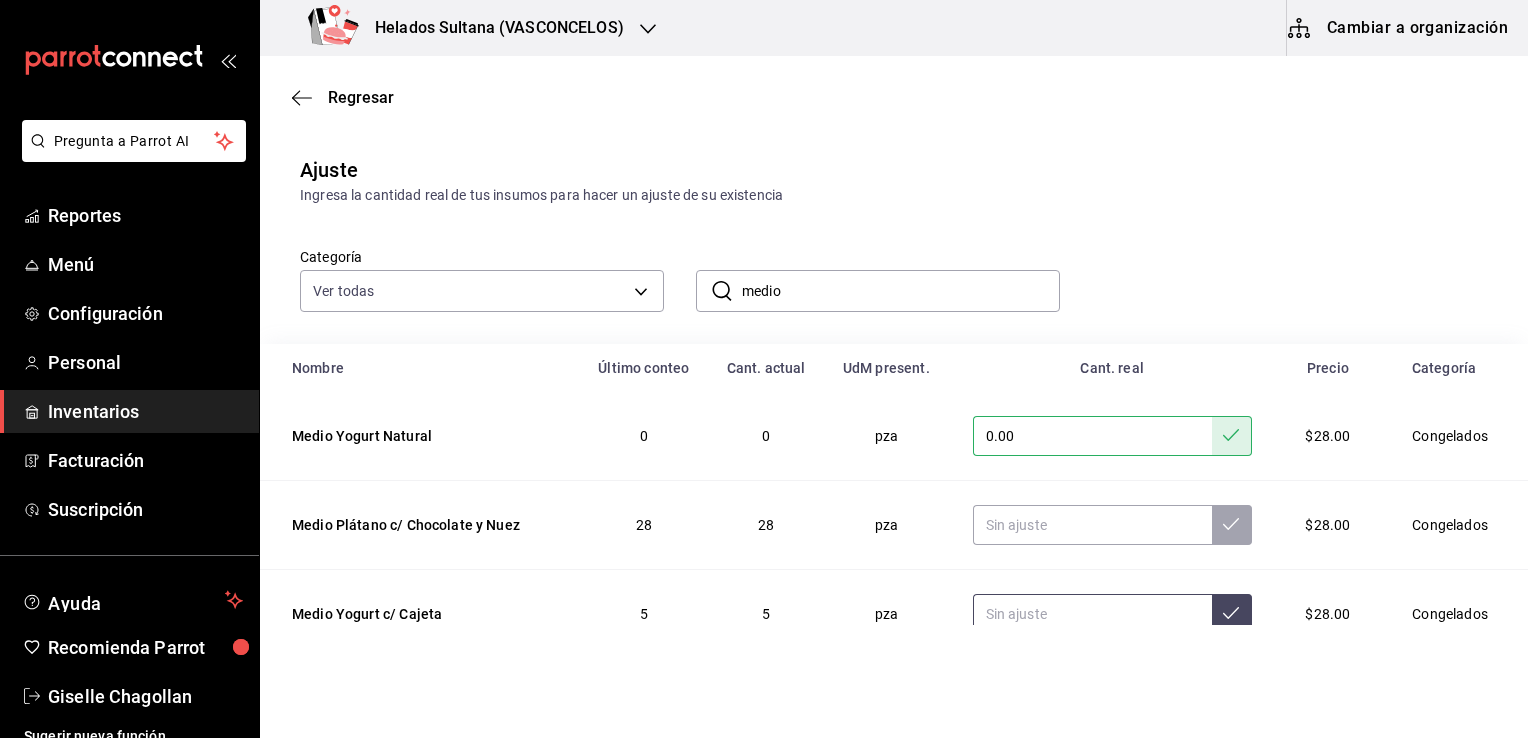 click at bounding box center [1092, 614] 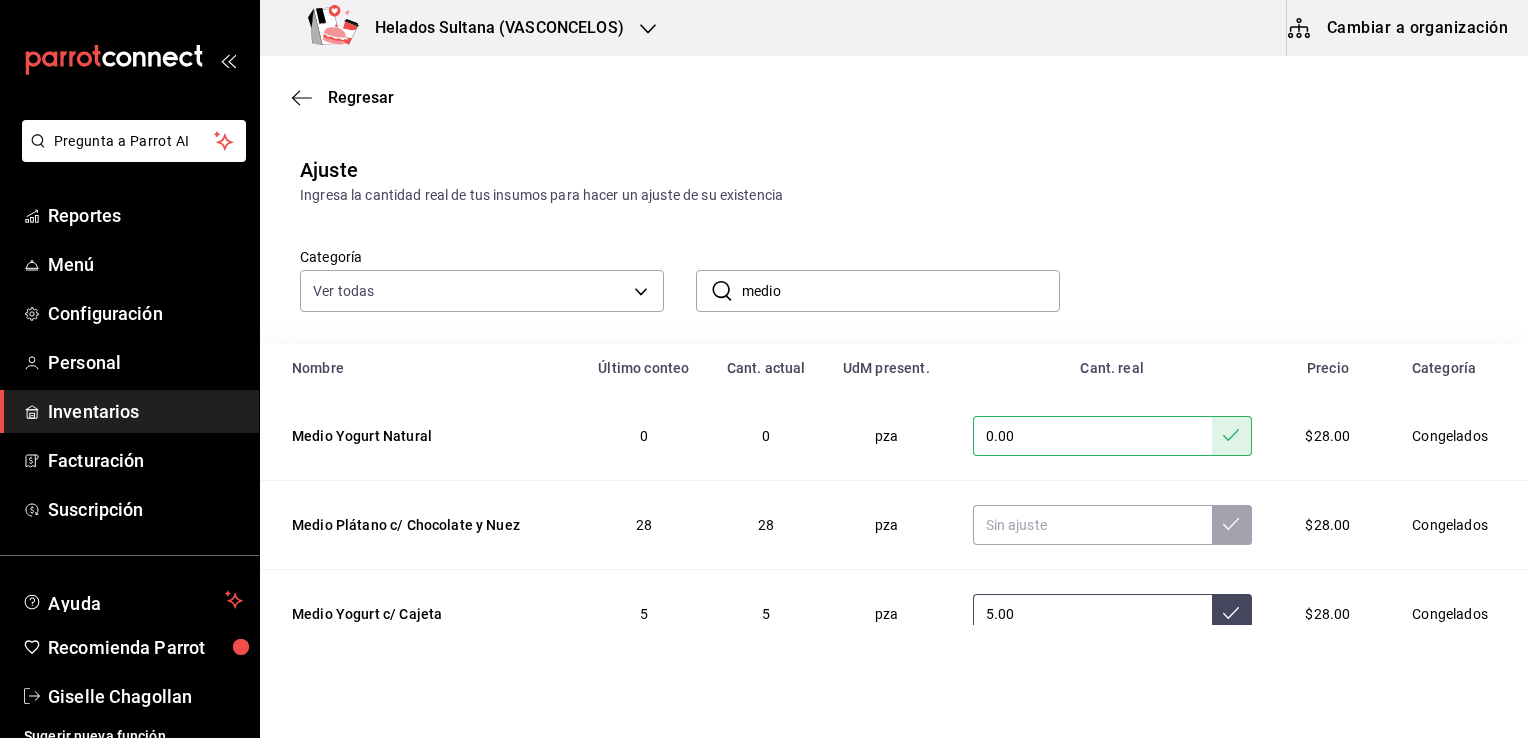 type on "5.00" 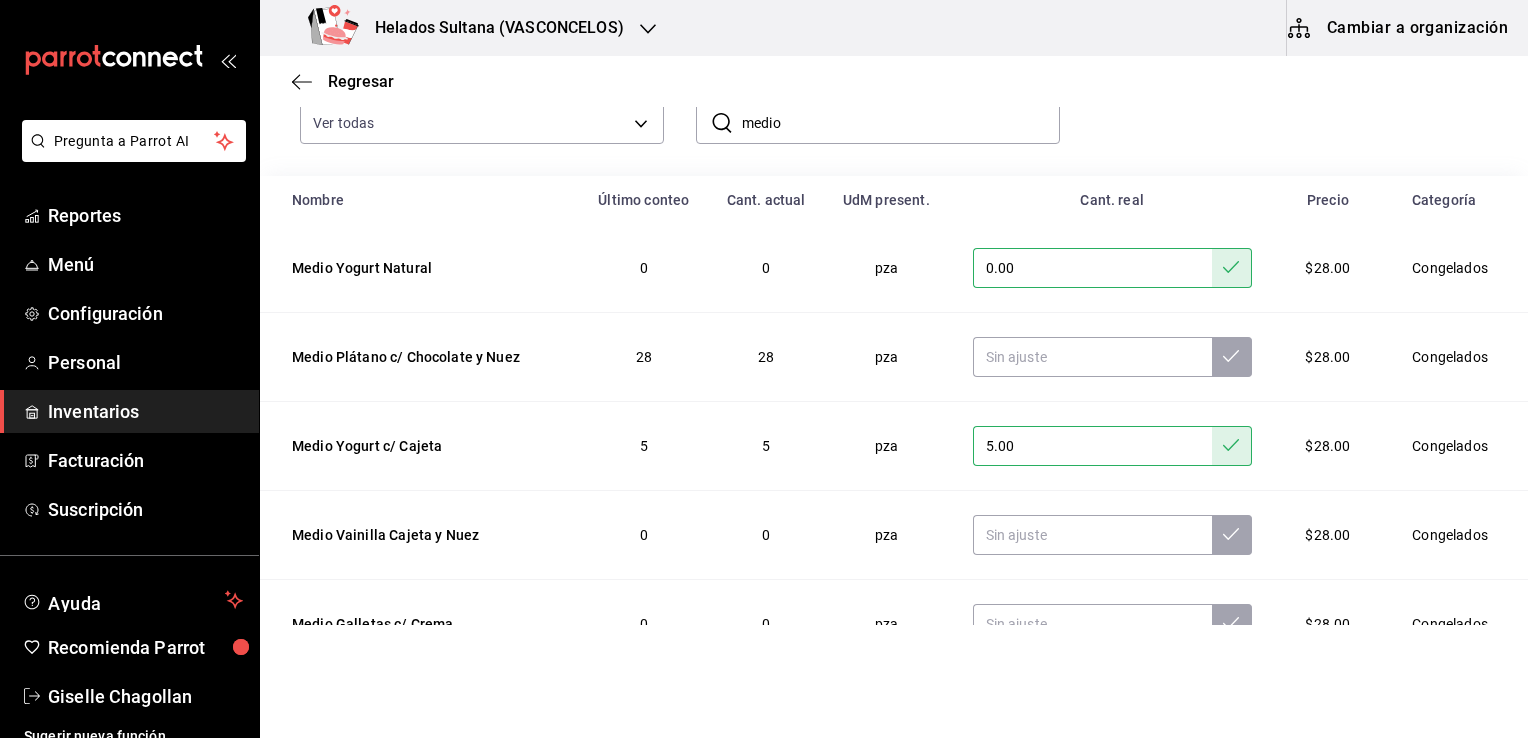 scroll, scrollTop: 200, scrollLeft: 0, axis: vertical 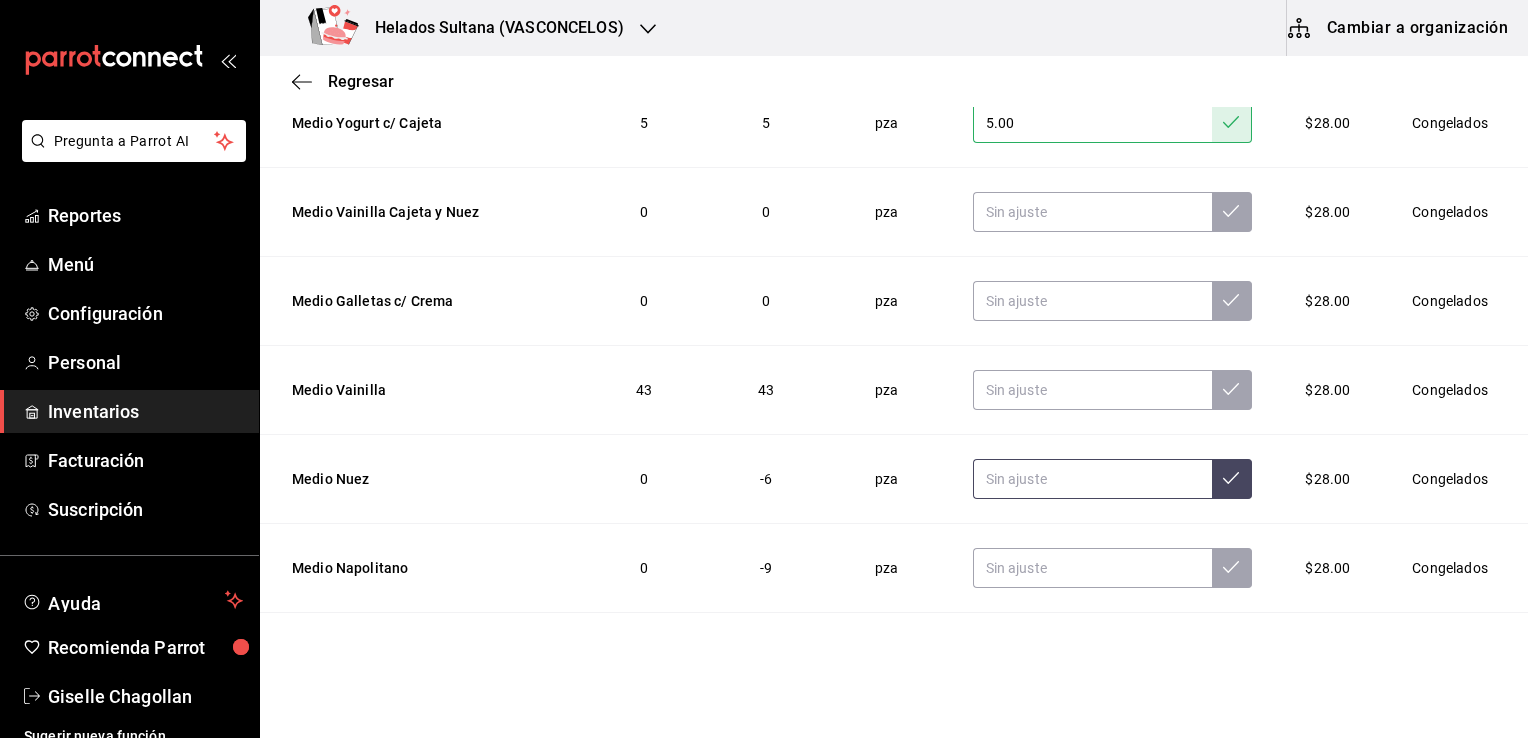 click at bounding box center (1092, 479) 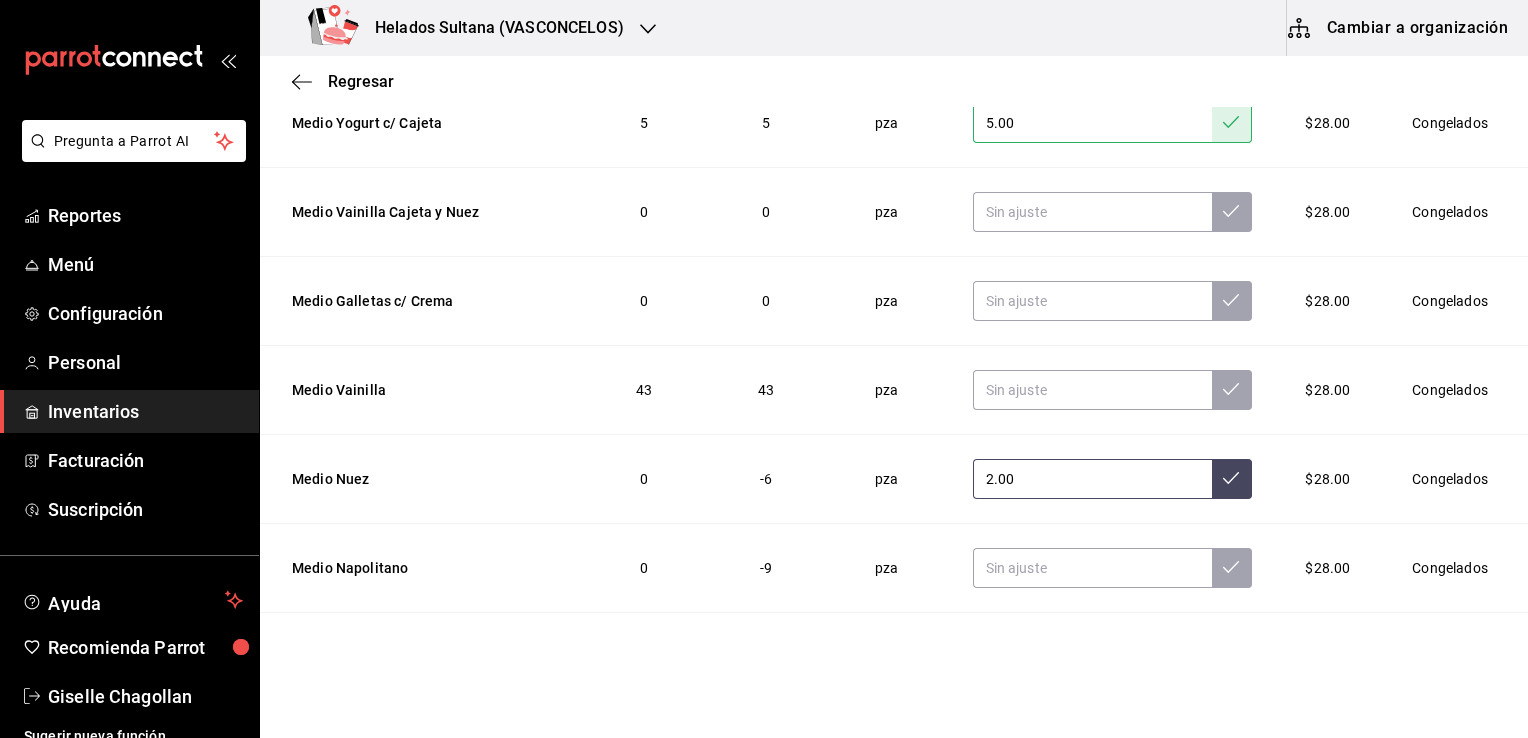 type on "2.00" 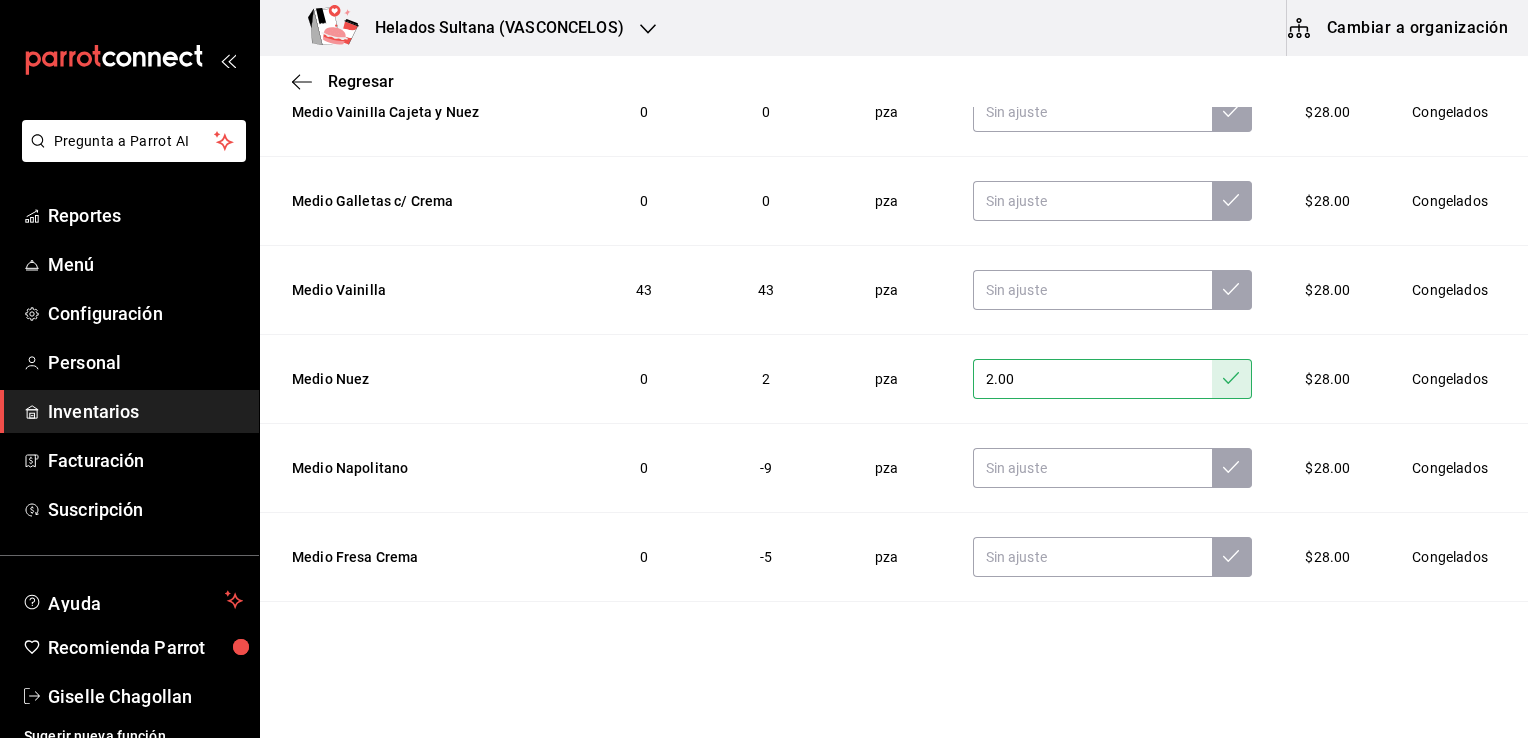 scroll, scrollTop: 280, scrollLeft: 0, axis: vertical 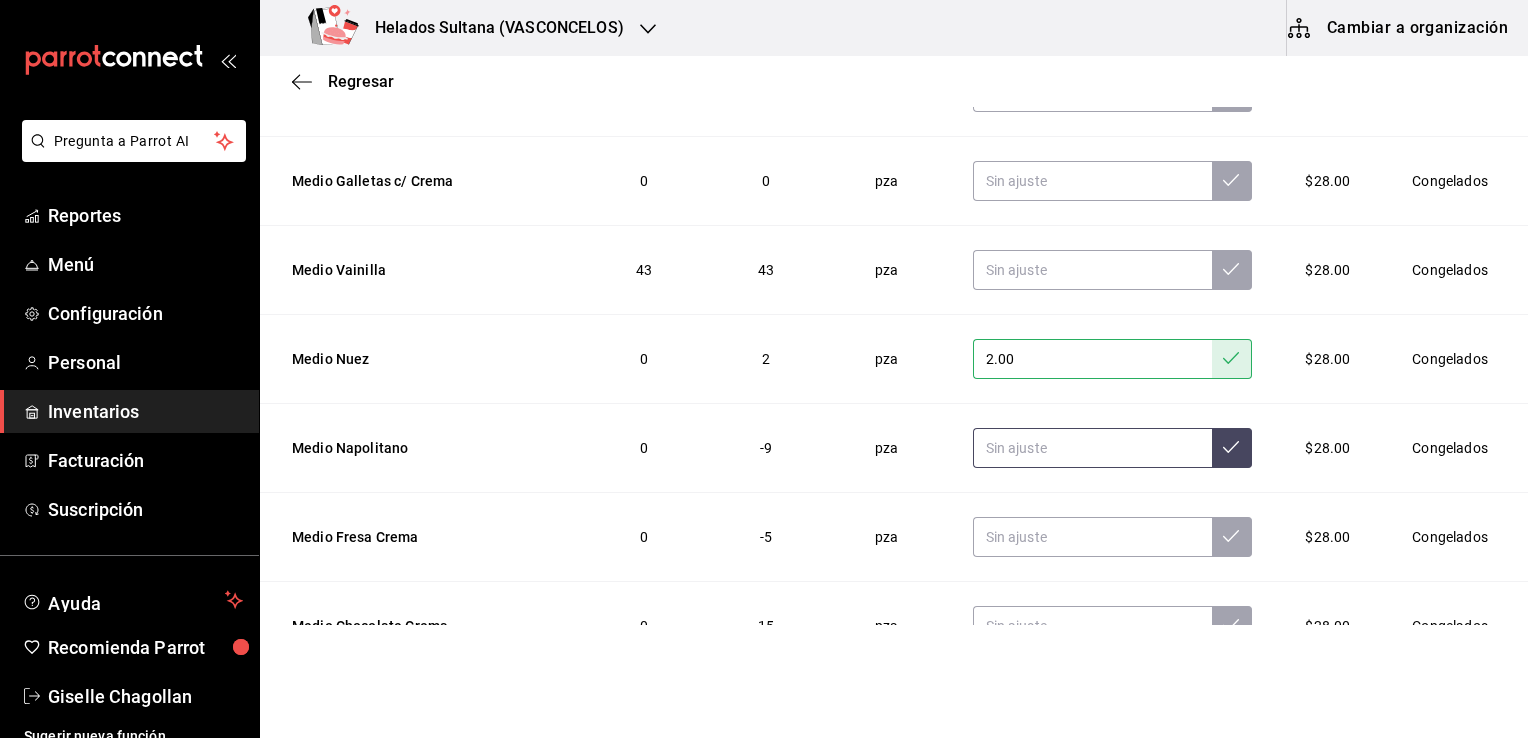 click at bounding box center [1092, 448] 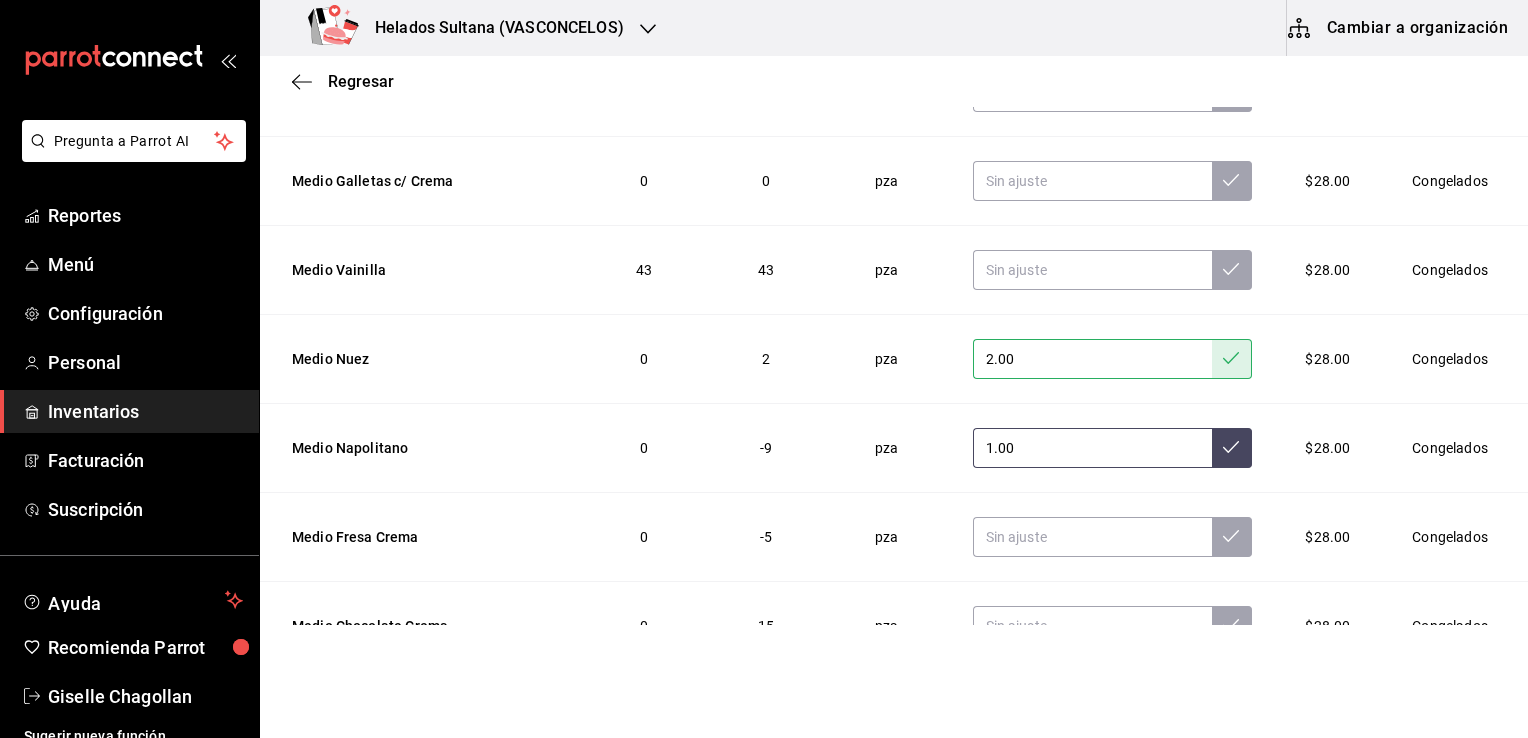 type on "1.00" 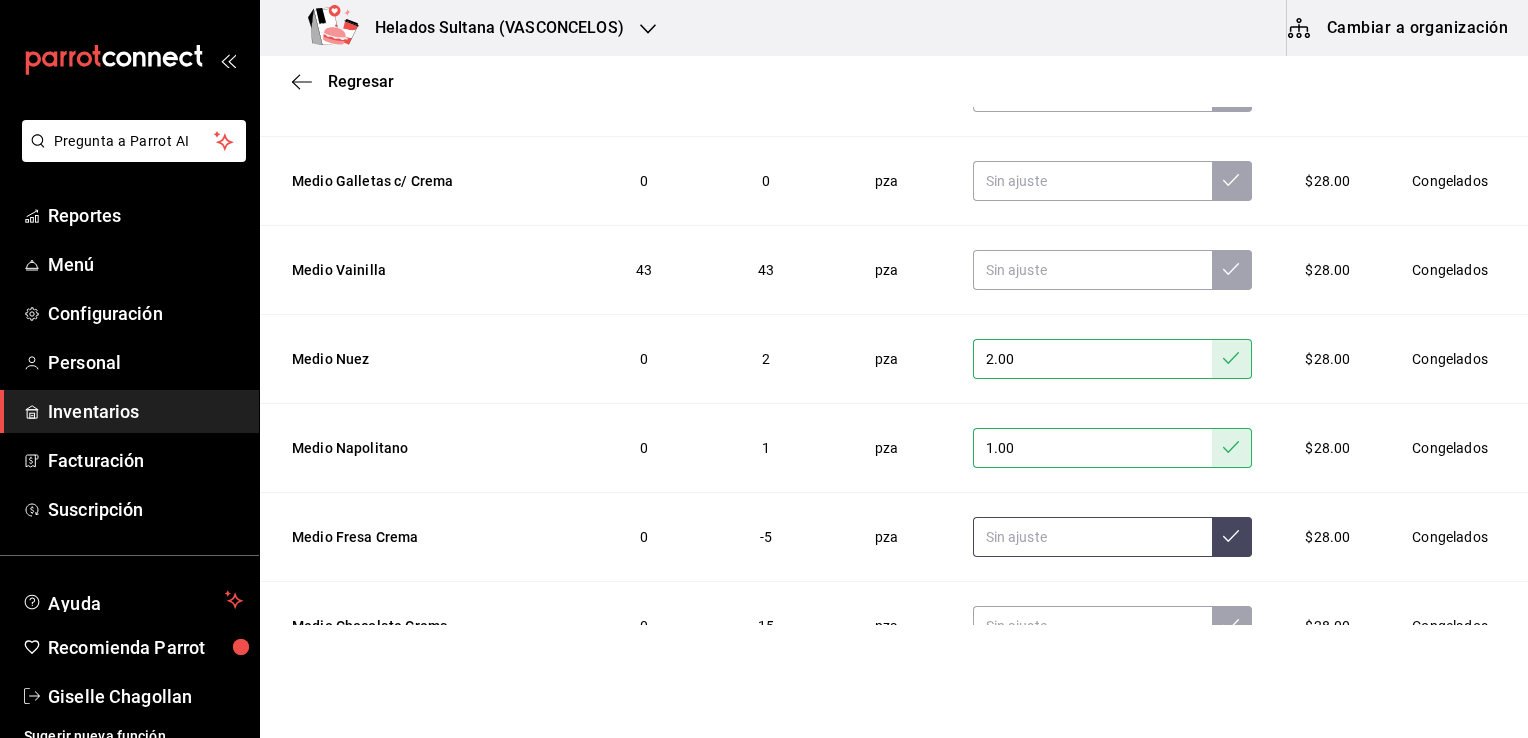click at bounding box center (1092, 537) 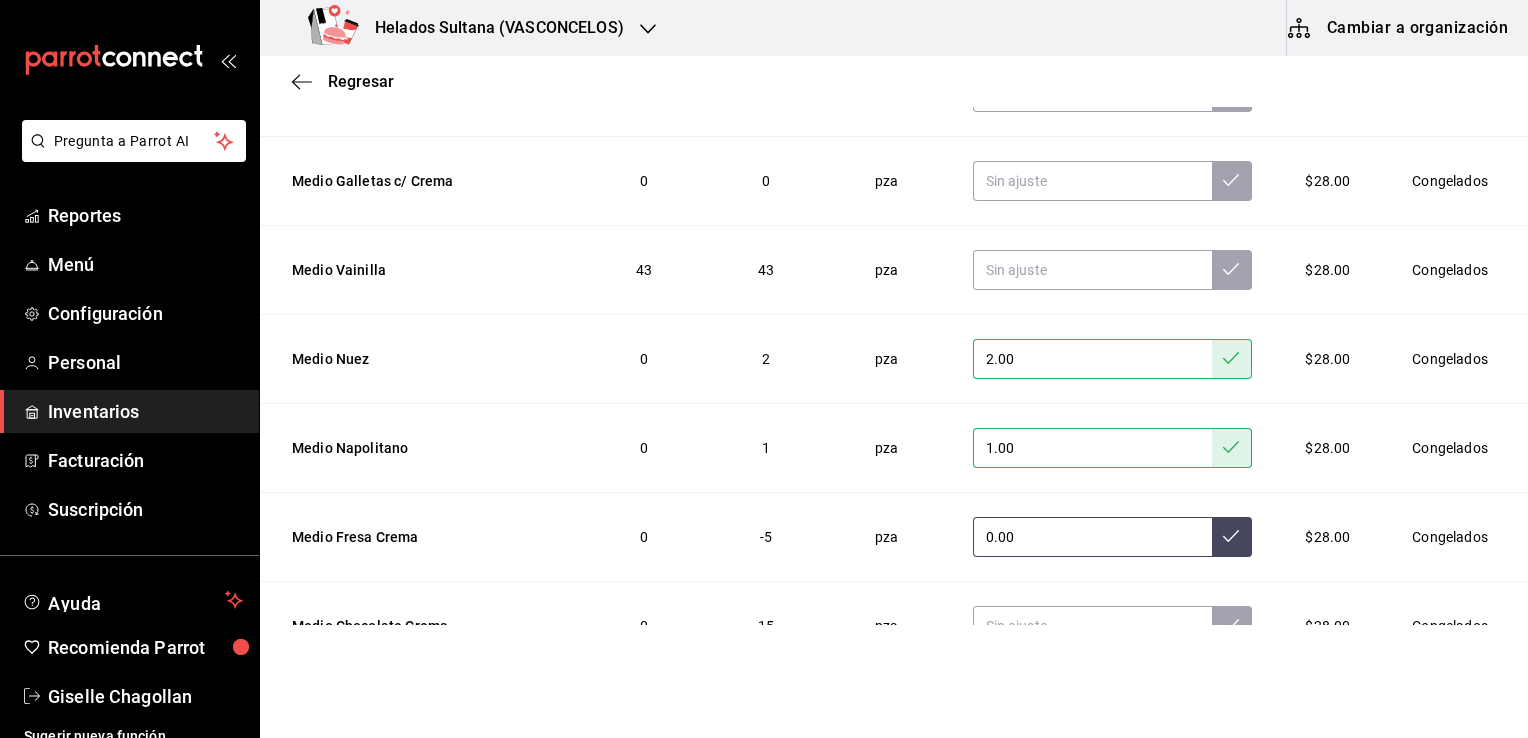 type on "0.00" 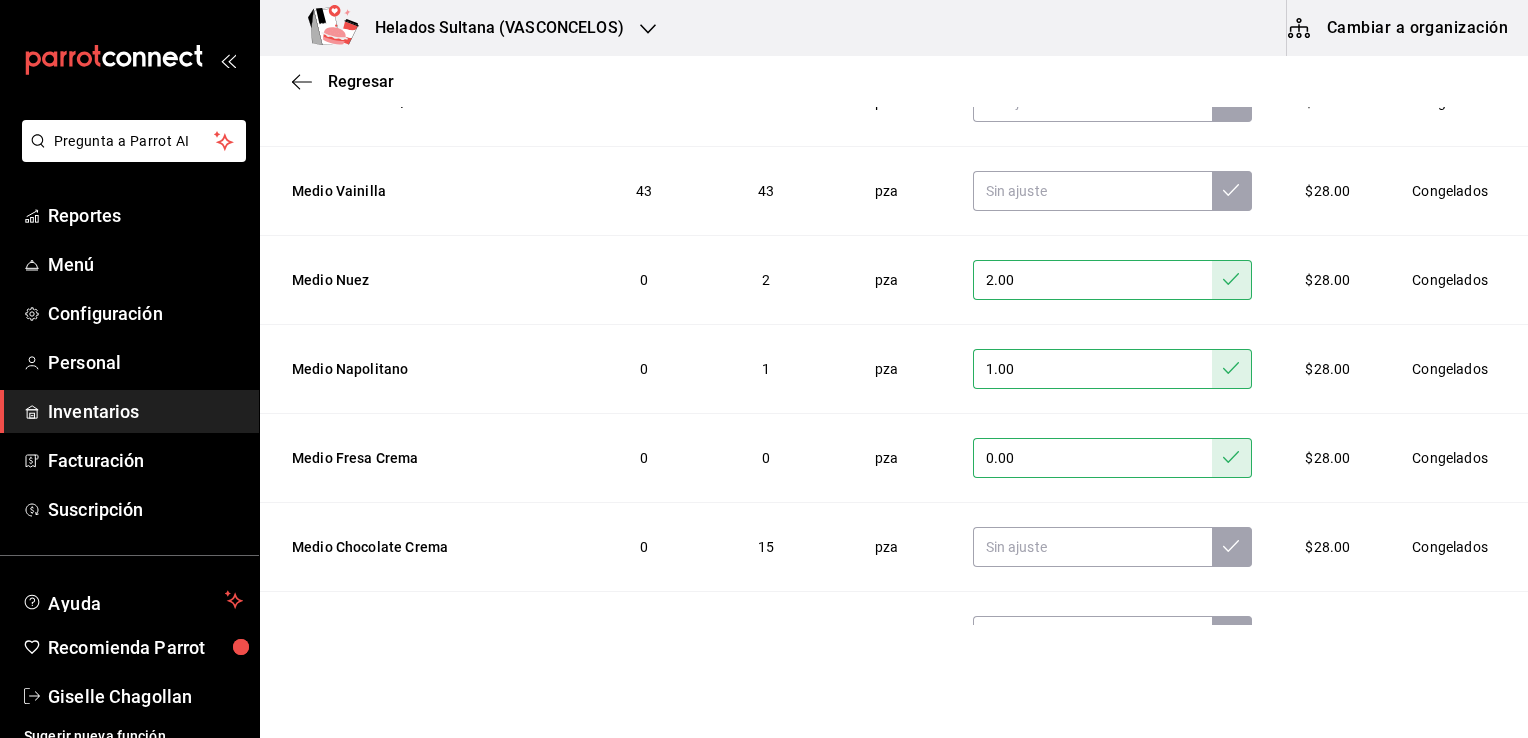 scroll, scrollTop: 360, scrollLeft: 0, axis: vertical 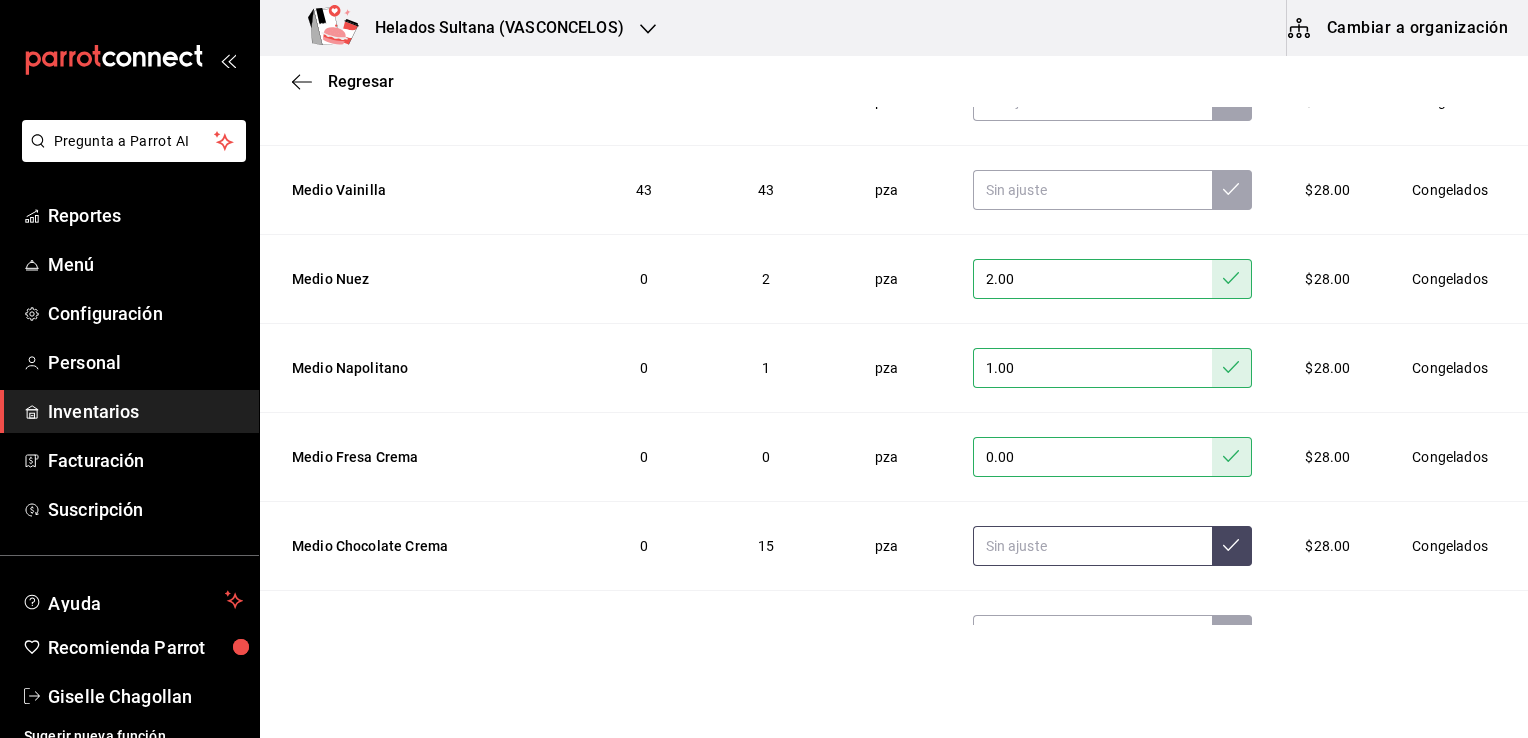 click at bounding box center [1092, 546] 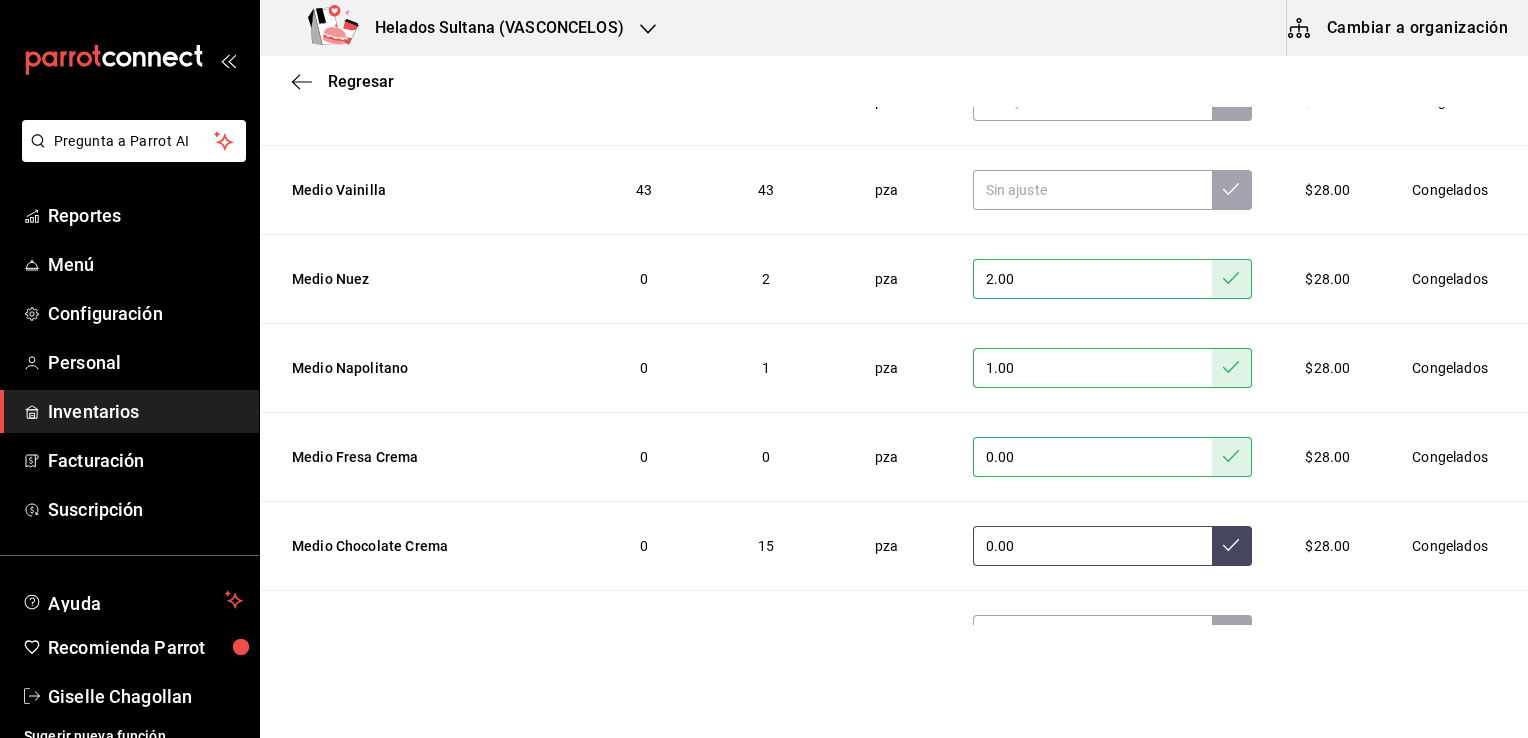 type on "0.00" 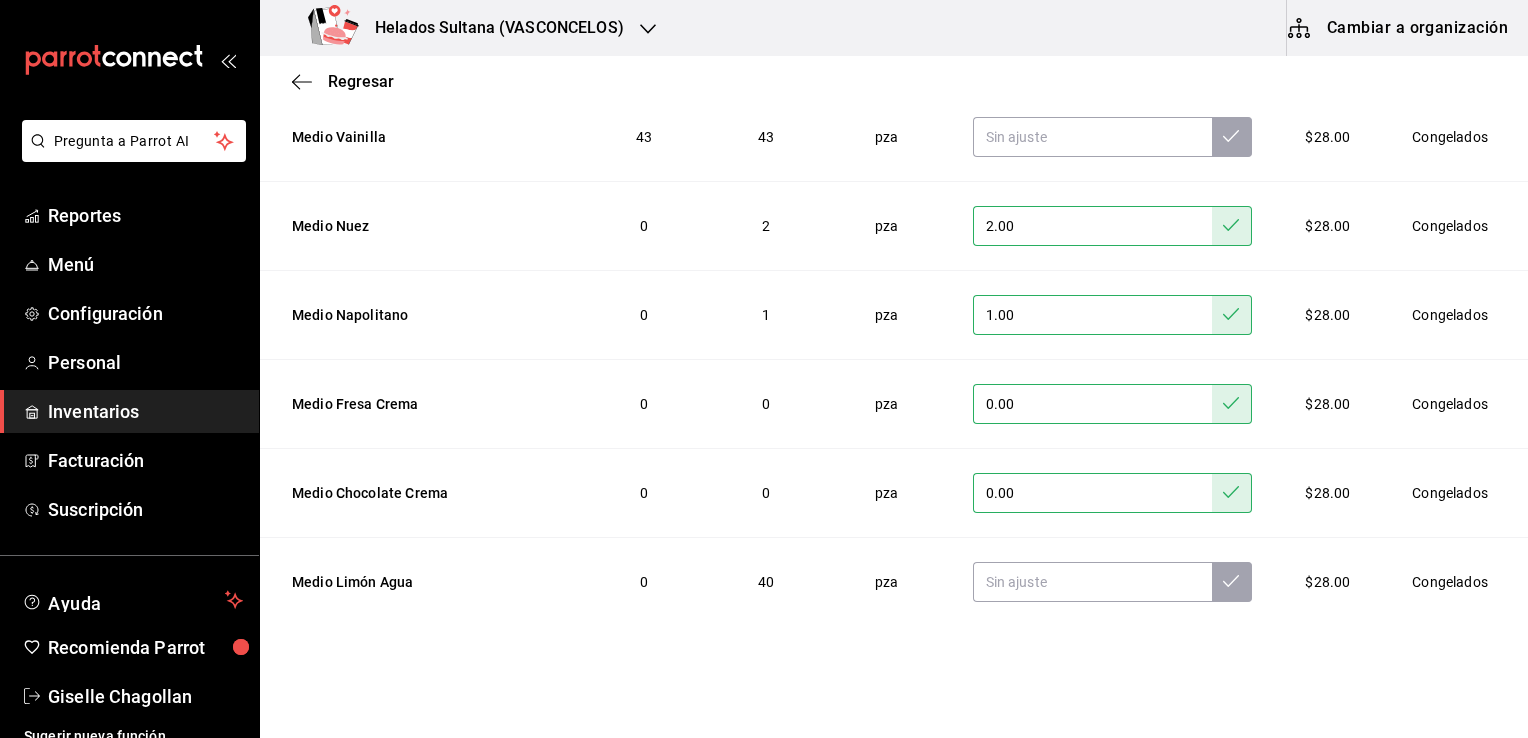 scroll, scrollTop: 420, scrollLeft: 0, axis: vertical 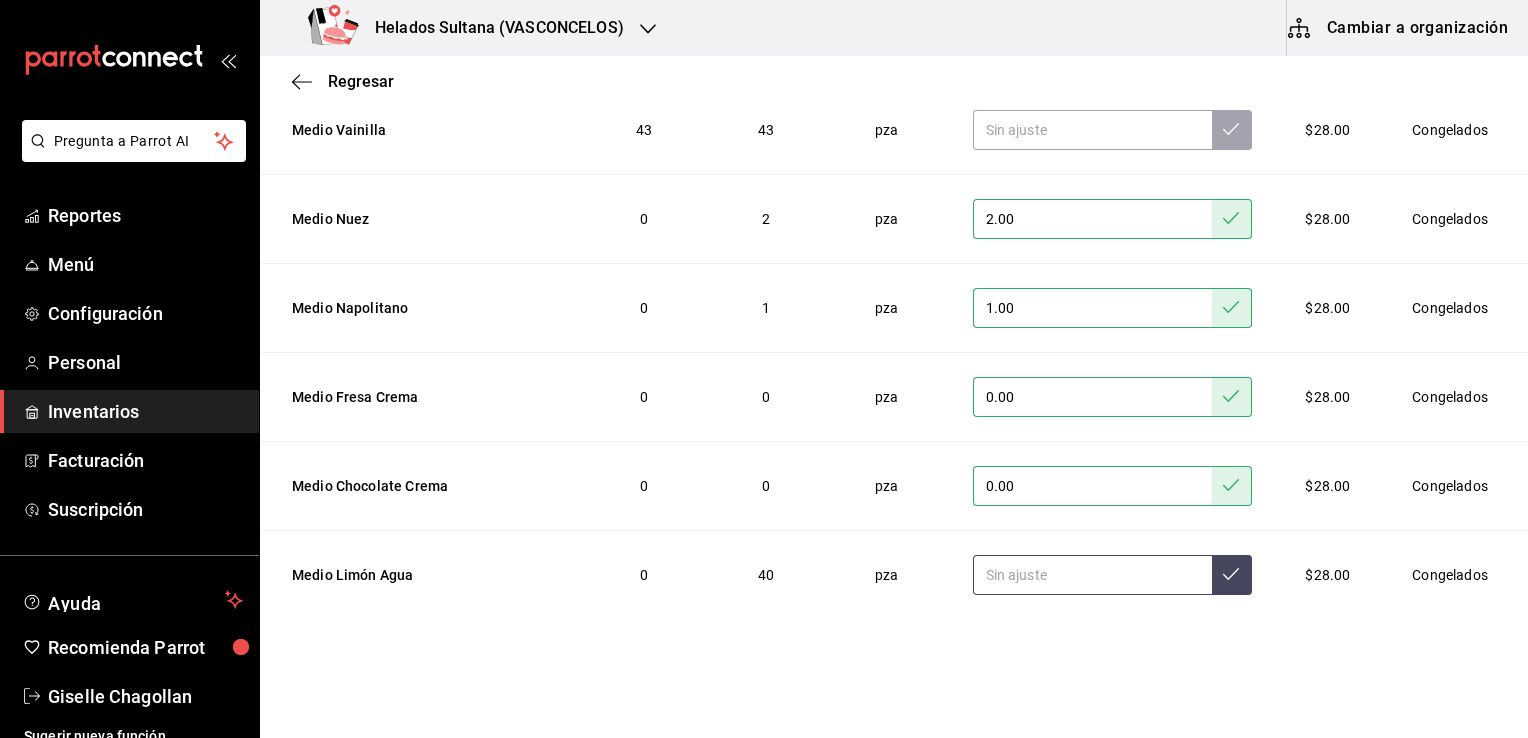 click at bounding box center [1092, 575] 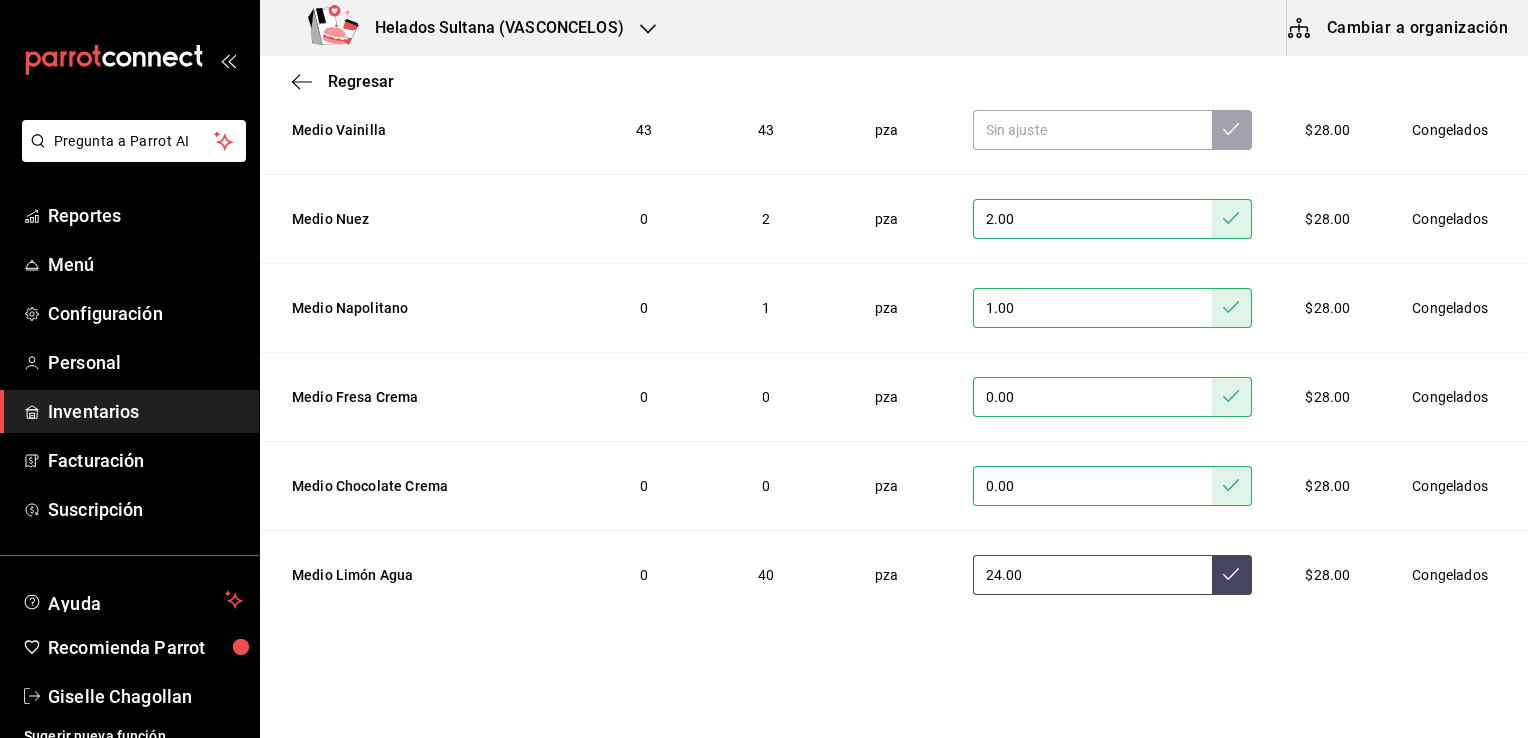 type on "24.00" 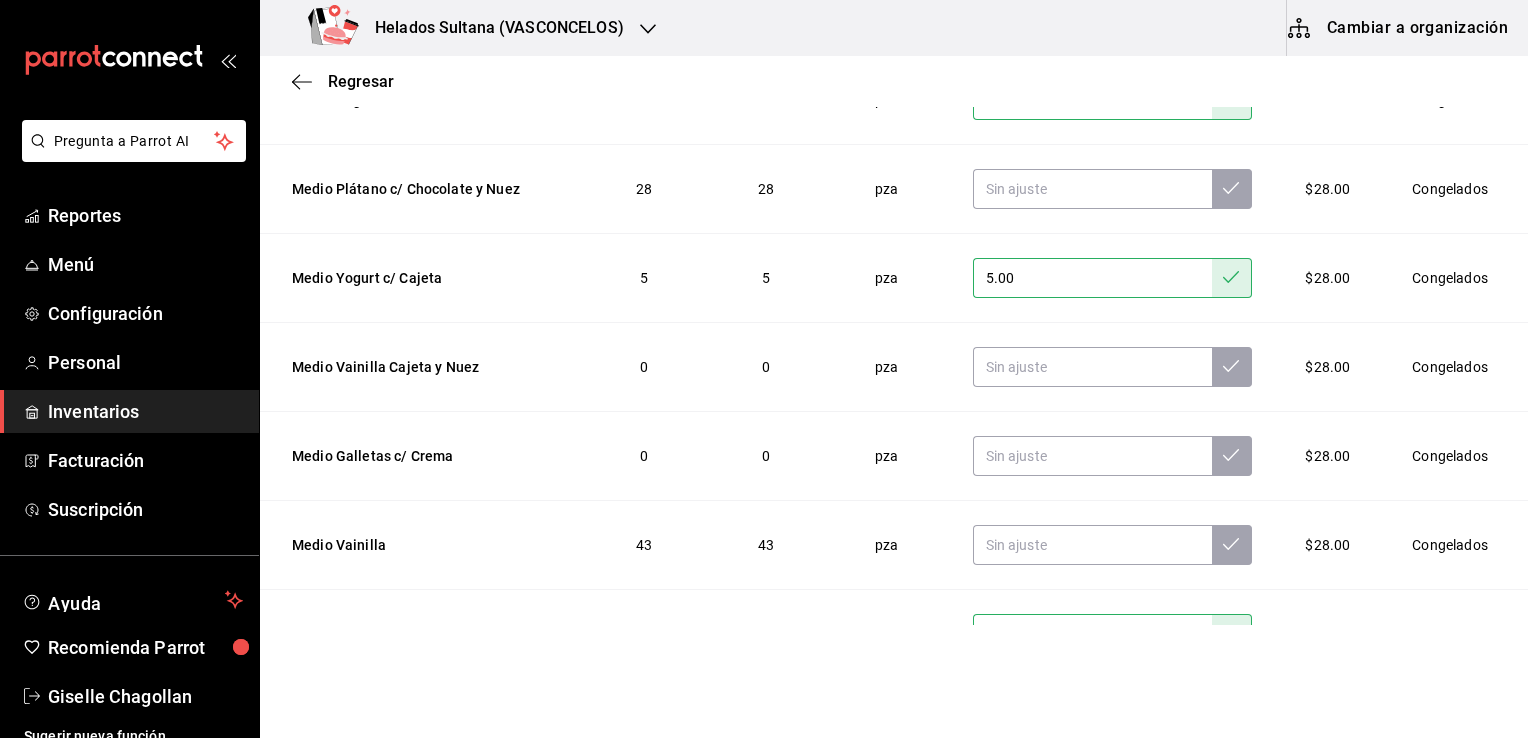 scroll, scrollTop: 0, scrollLeft: 0, axis: both 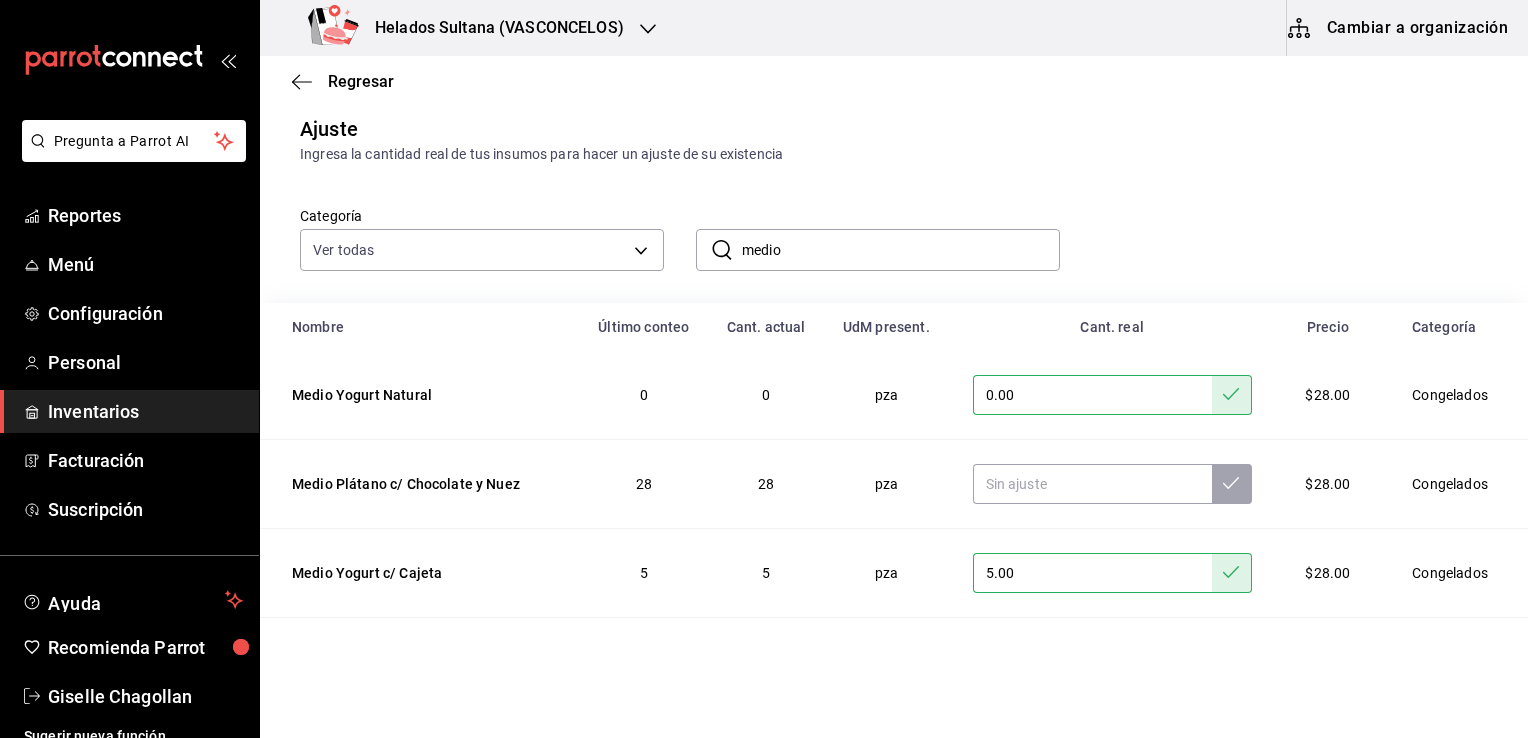 click on "Inventarios" at bounding box center (145, 411) 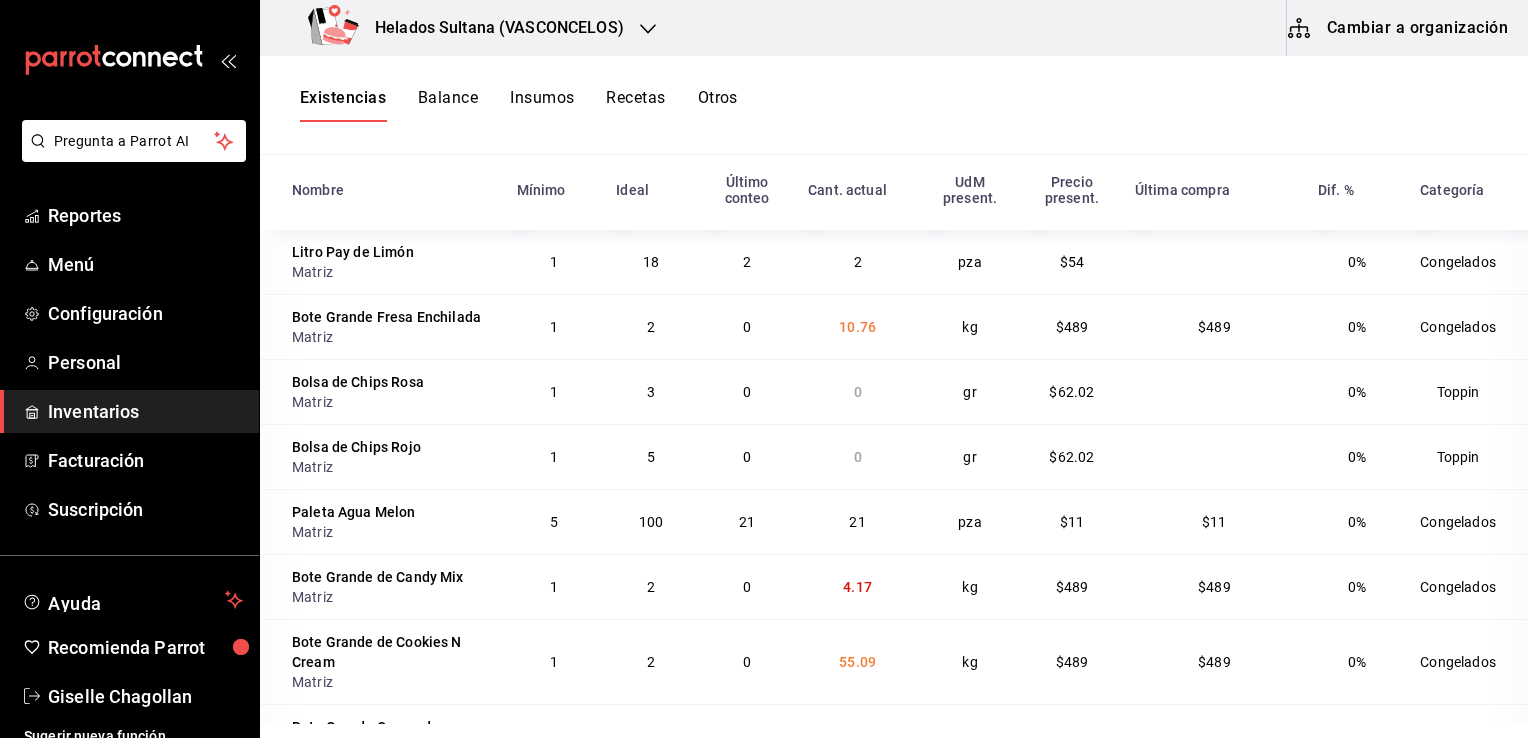 scroll, scrollTop: 244, scrollLeft: 0, axis: vertical 